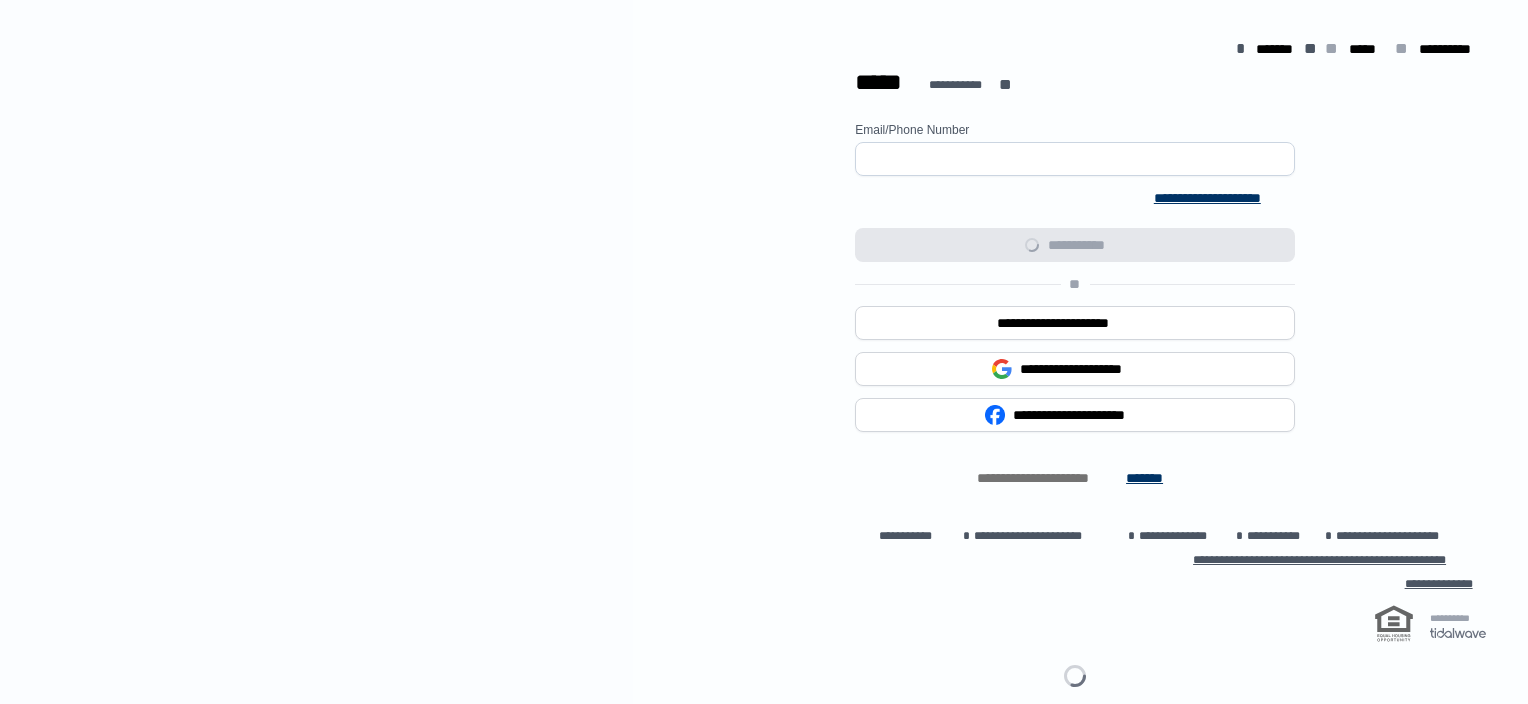 scroll, scrollTop: 0, scrollLeft: 0, axis: both 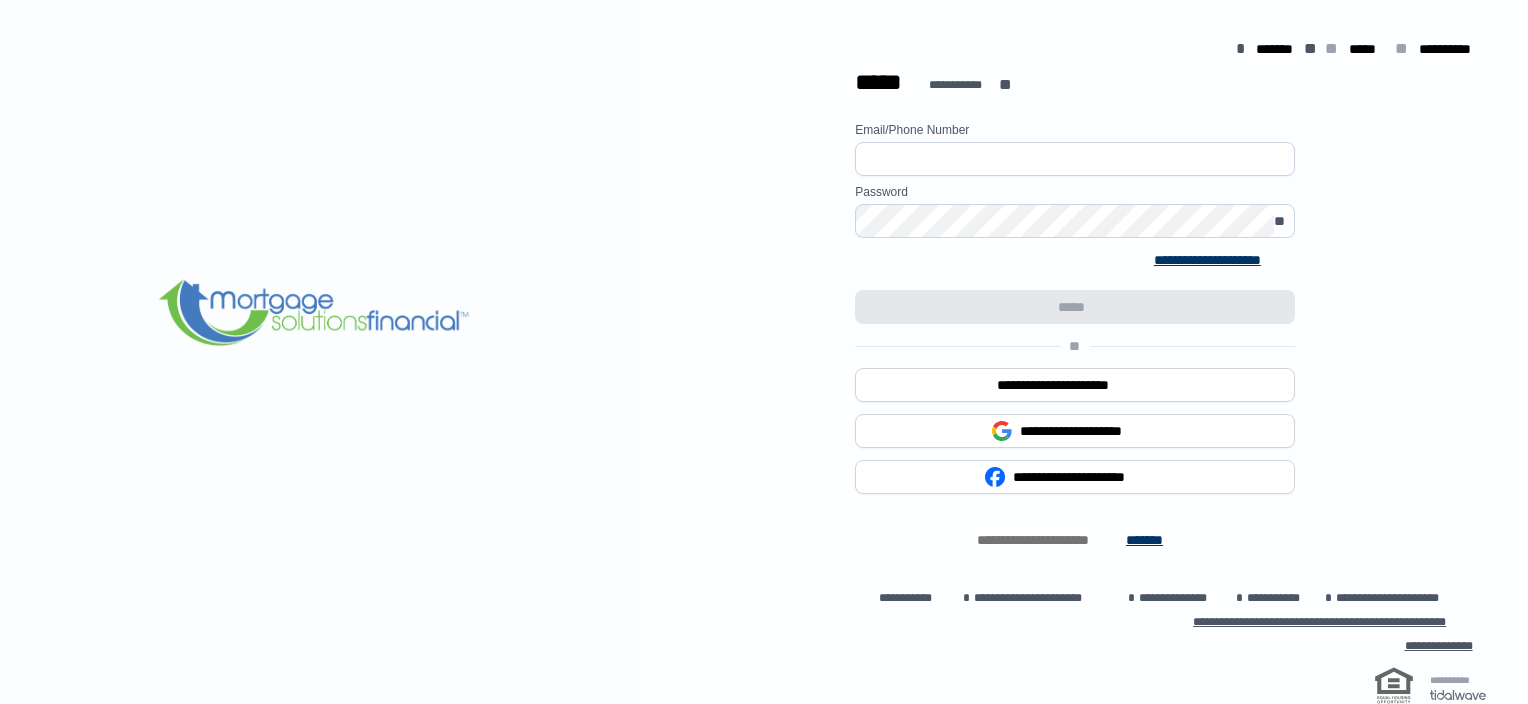 click at bounding box center (1075, 159) 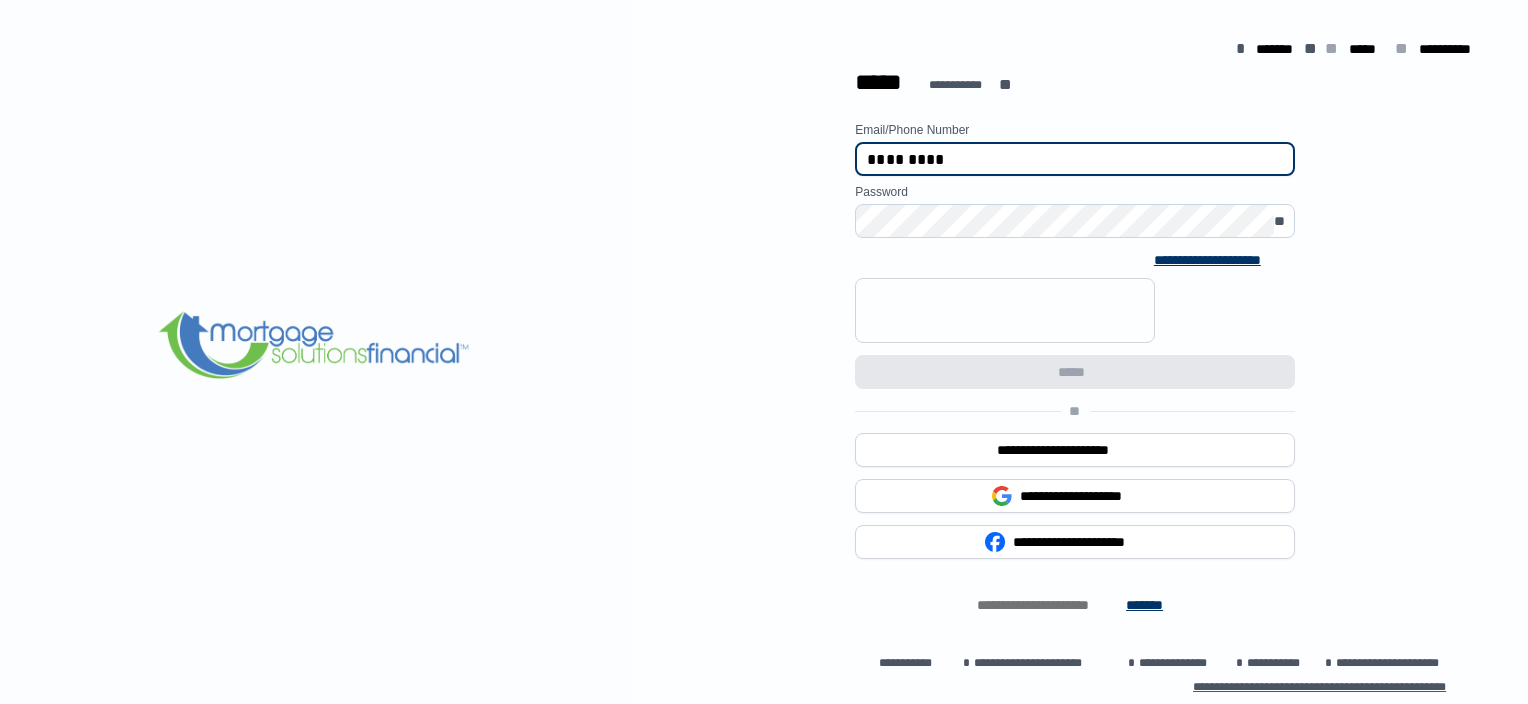 type on "**********" 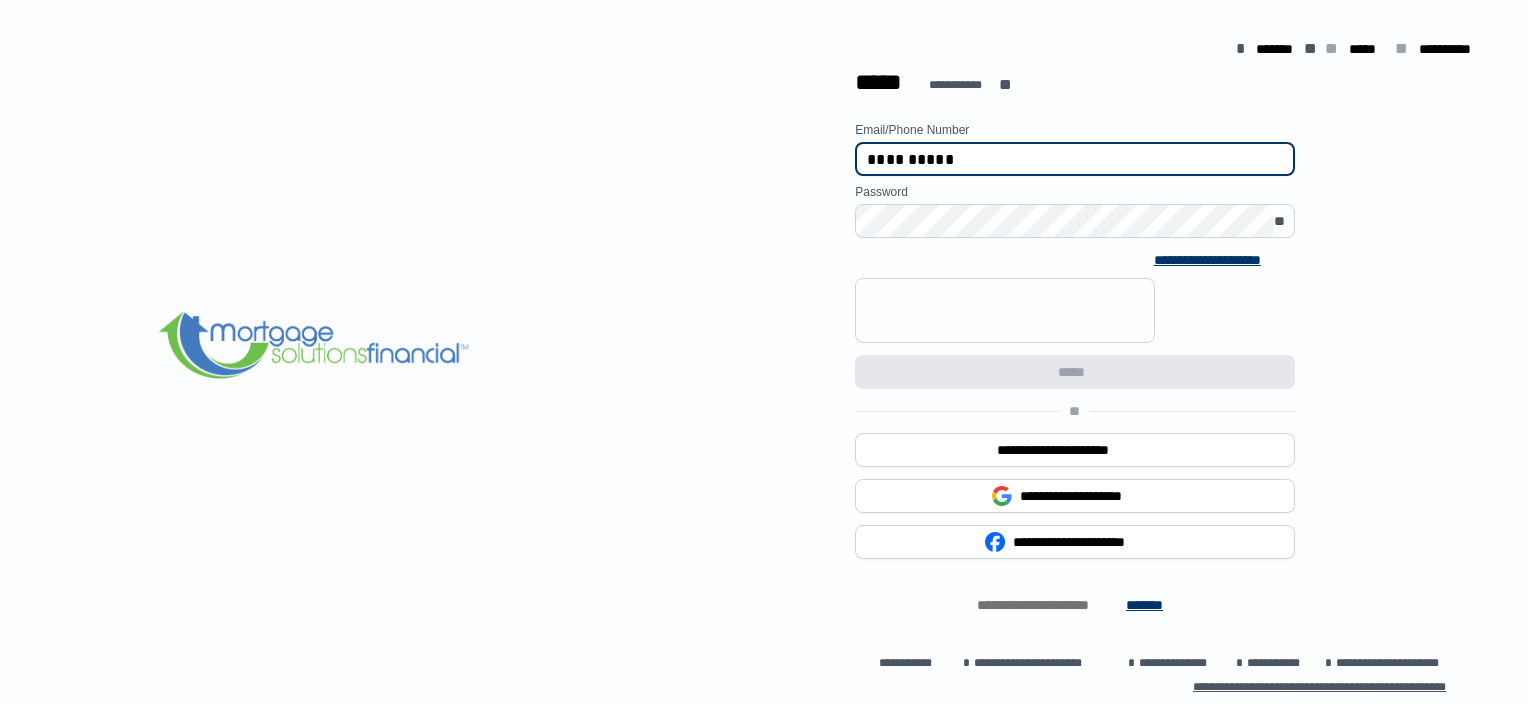 drag, startPoint x: 964, startPoint y: 161, endPoint x: 824, endPoint y: 172, distance: 140.43147 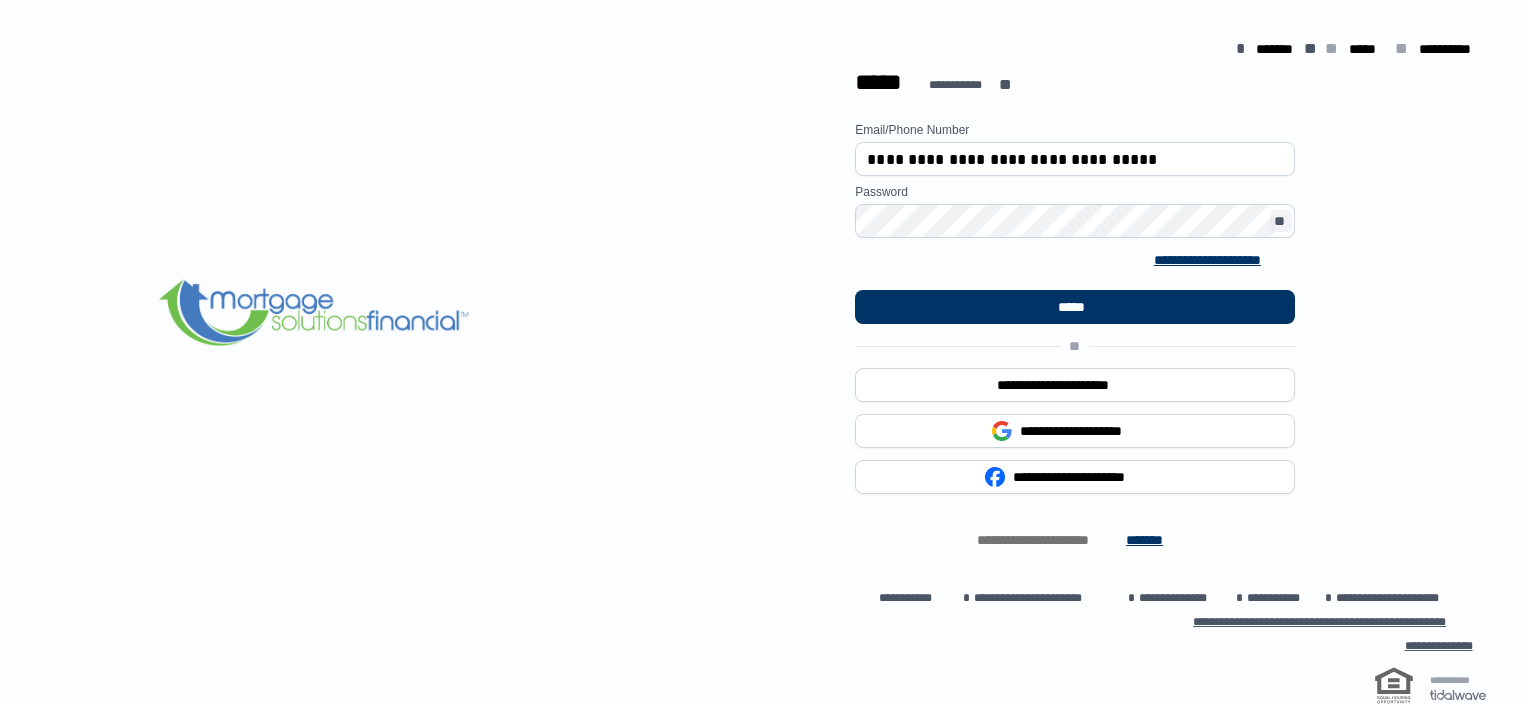 click on "**" at bounding box center (1281, 221) 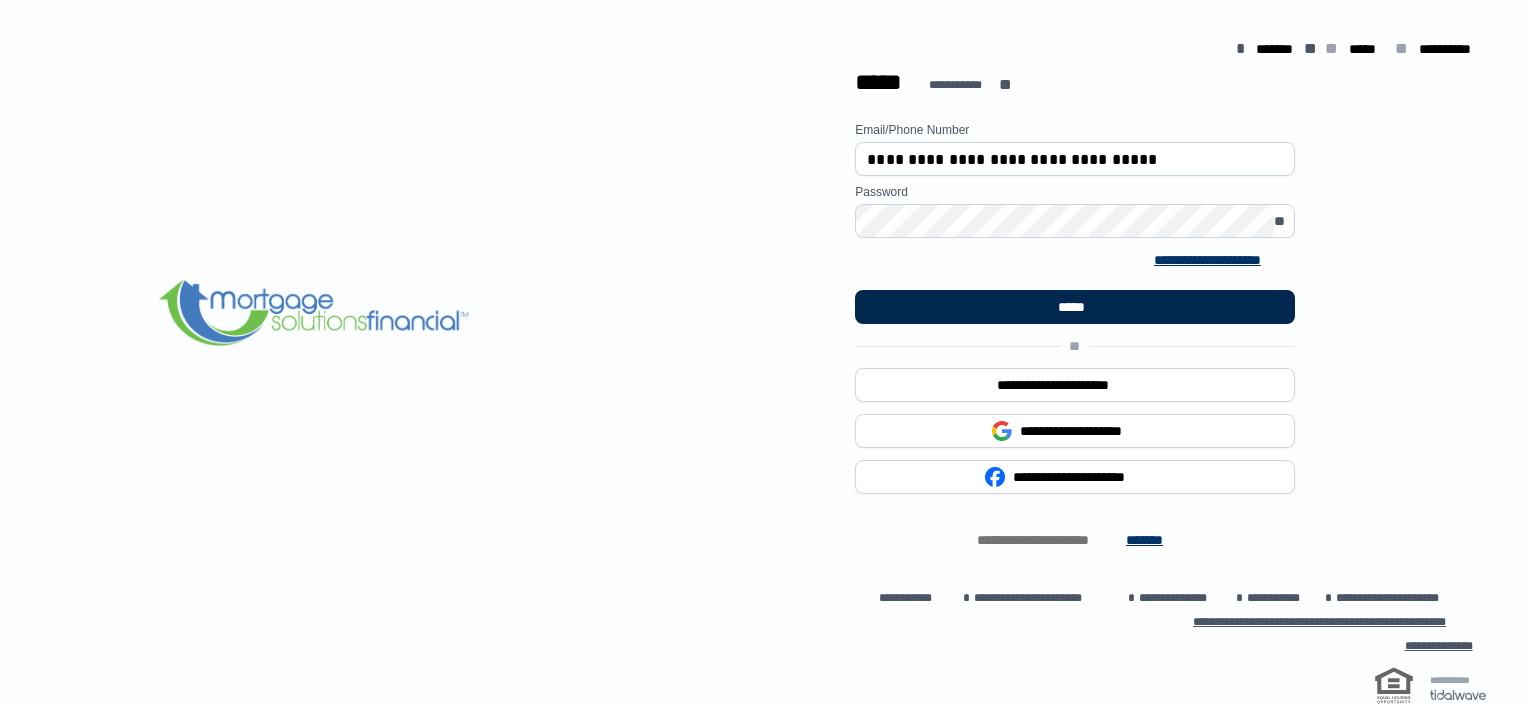click on "*****" at bounding box center [1075, 307] 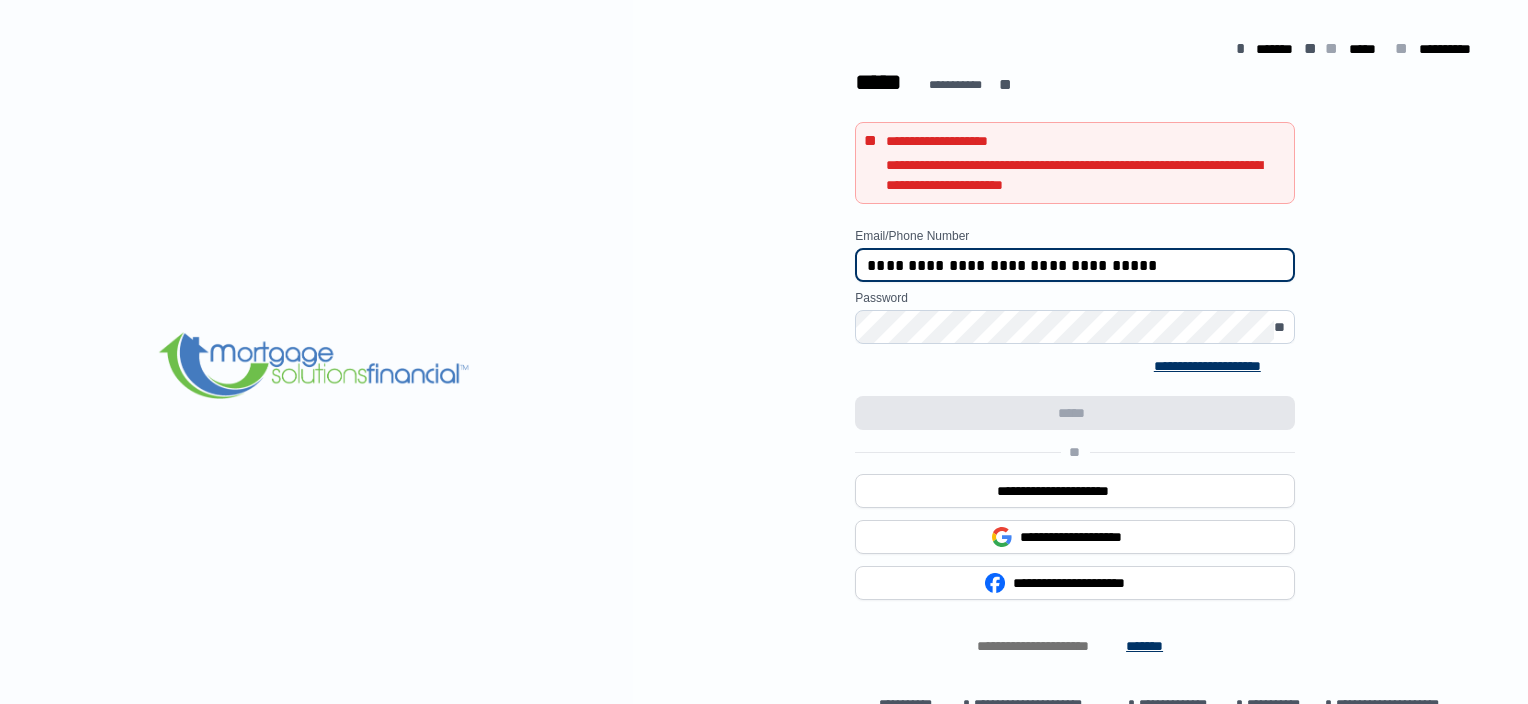click on "**********" at bounding box center (1075, 265) 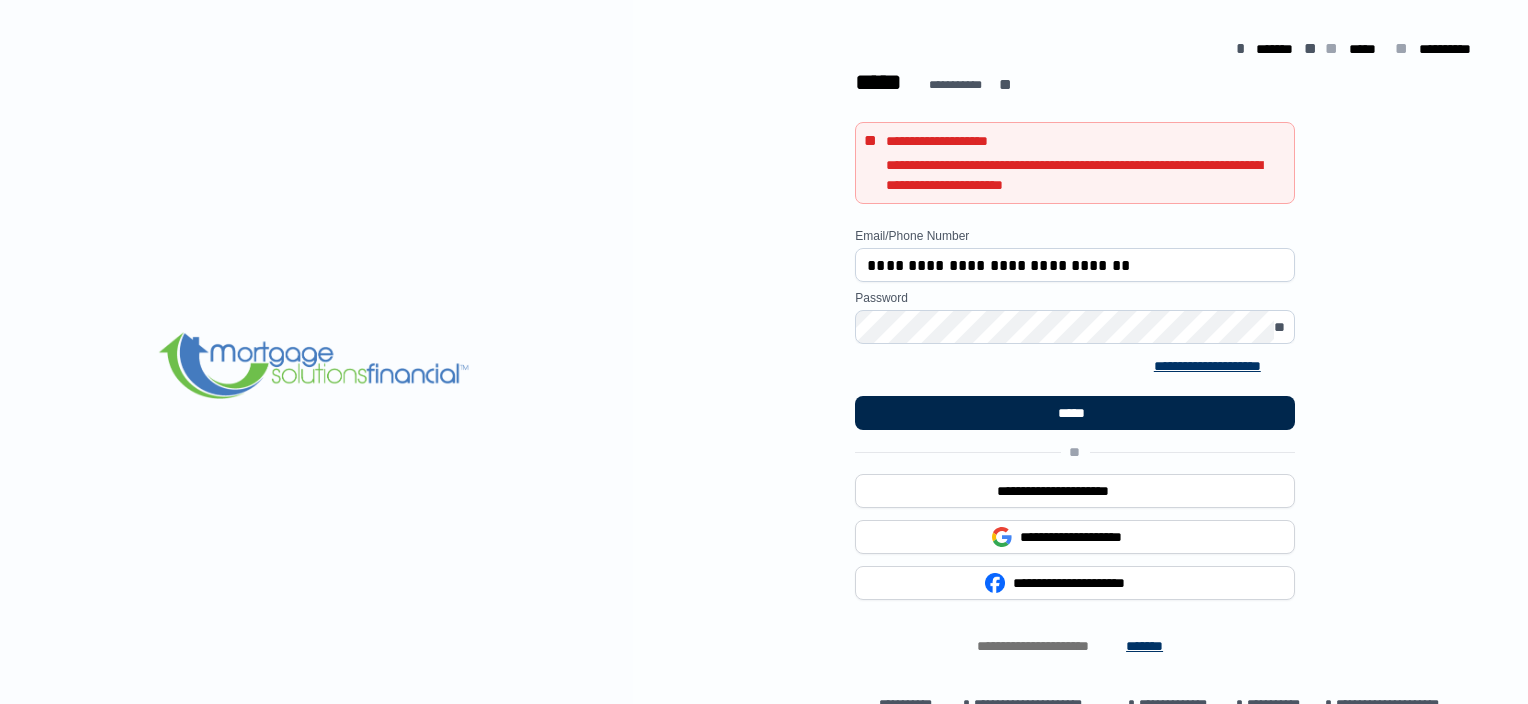 click on "*****" at bounding box center (1075, 413) 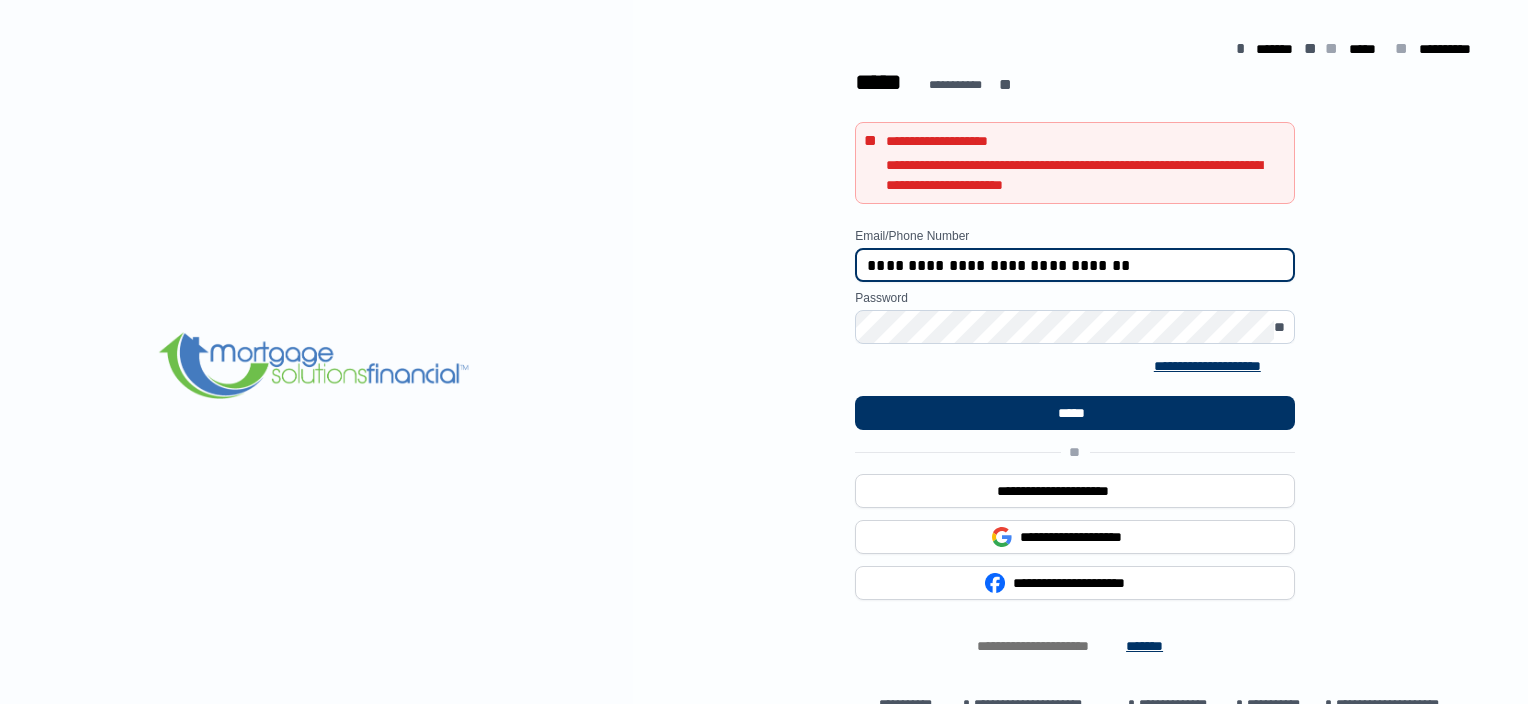 drag, startPoint x: 892, startPoint y: 269, endPoint x: 881, endPoint y: 308, distance: 40.5216 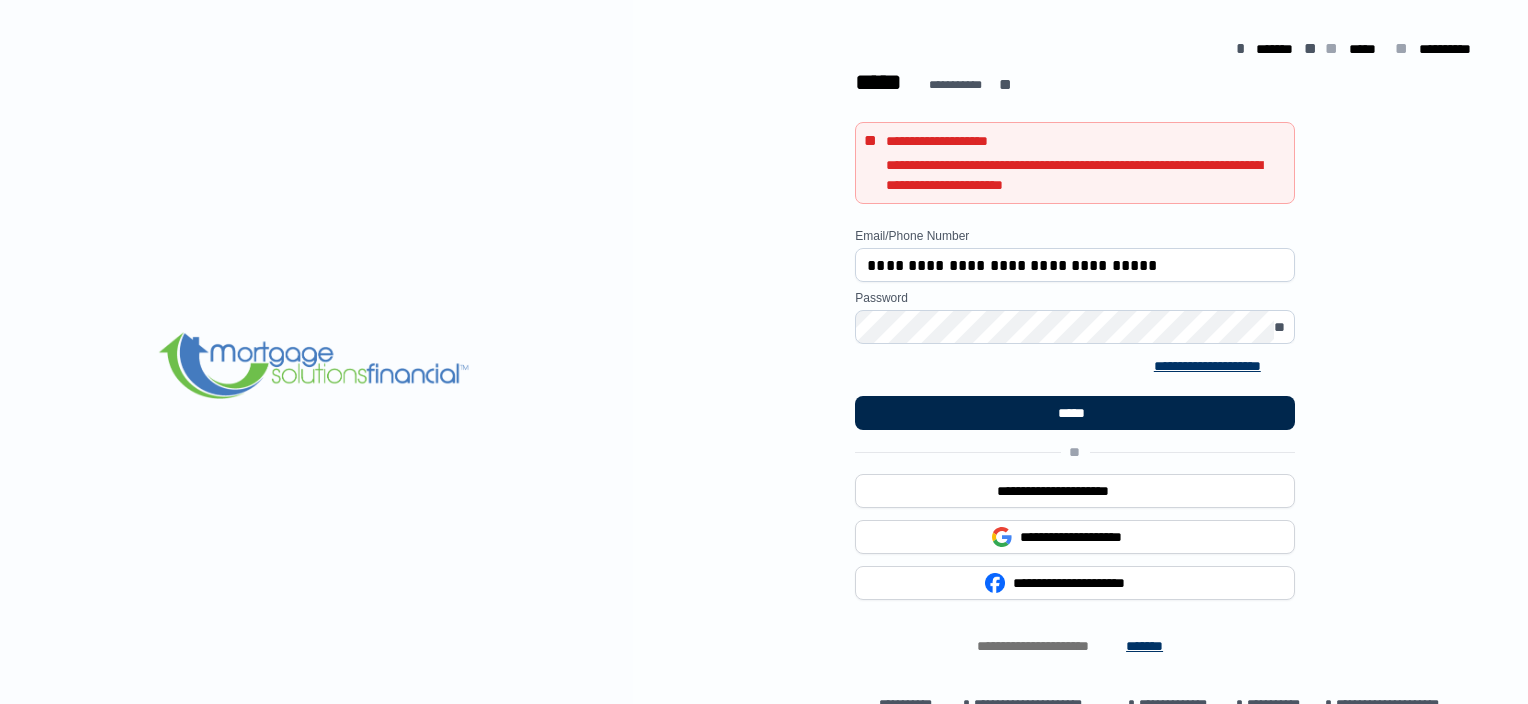 click on "*****" at bounding box center (1075, 413) 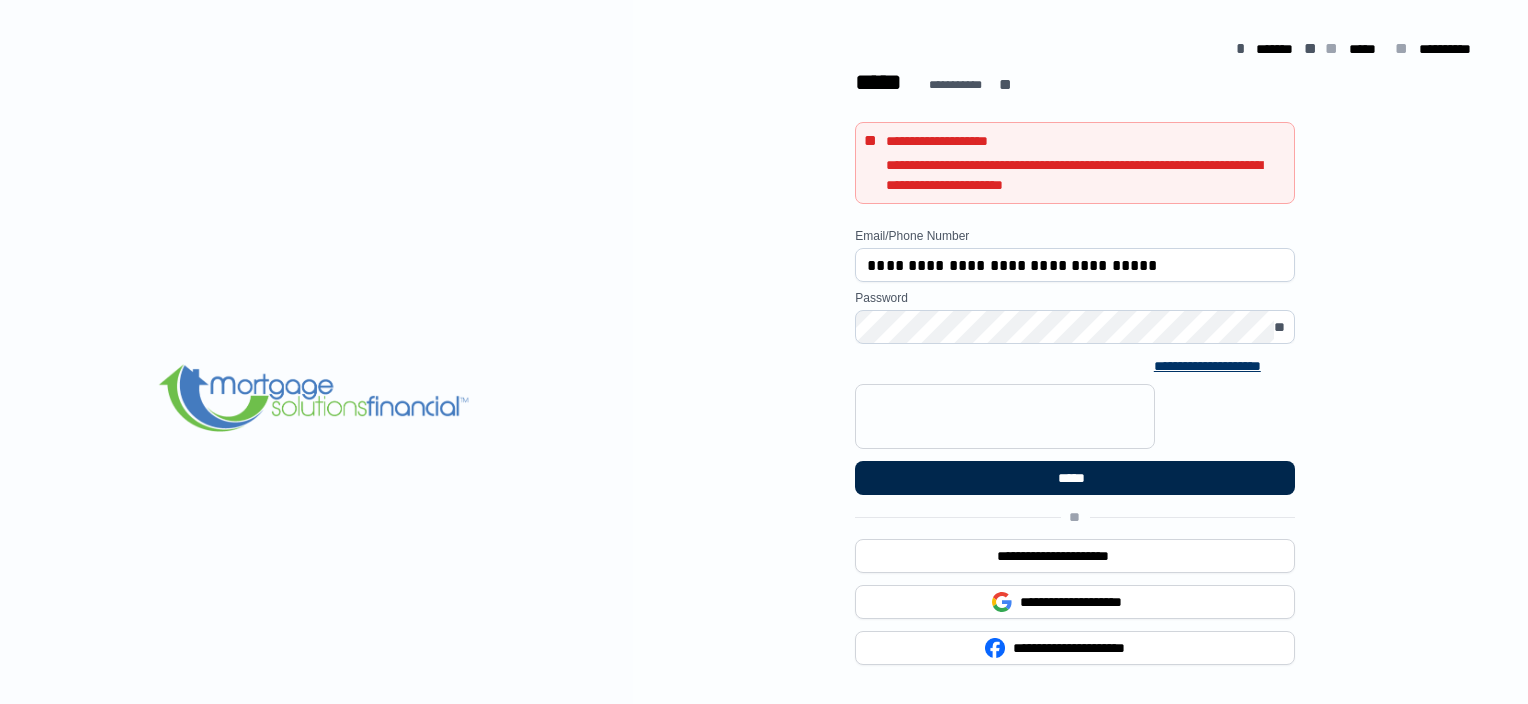 click on "*****" at bounding box center (1075, 478) 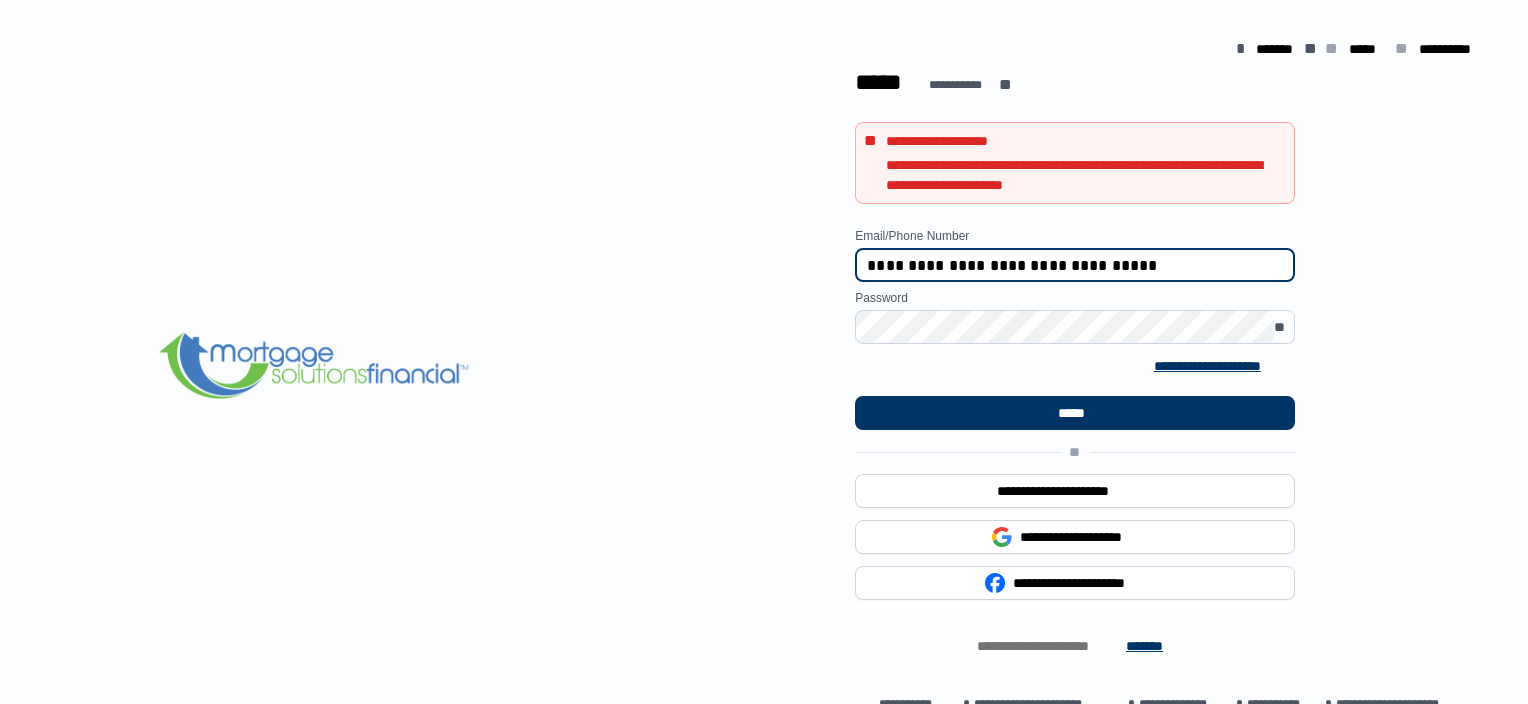 click on "**********" at bounding box center (1075, 265) 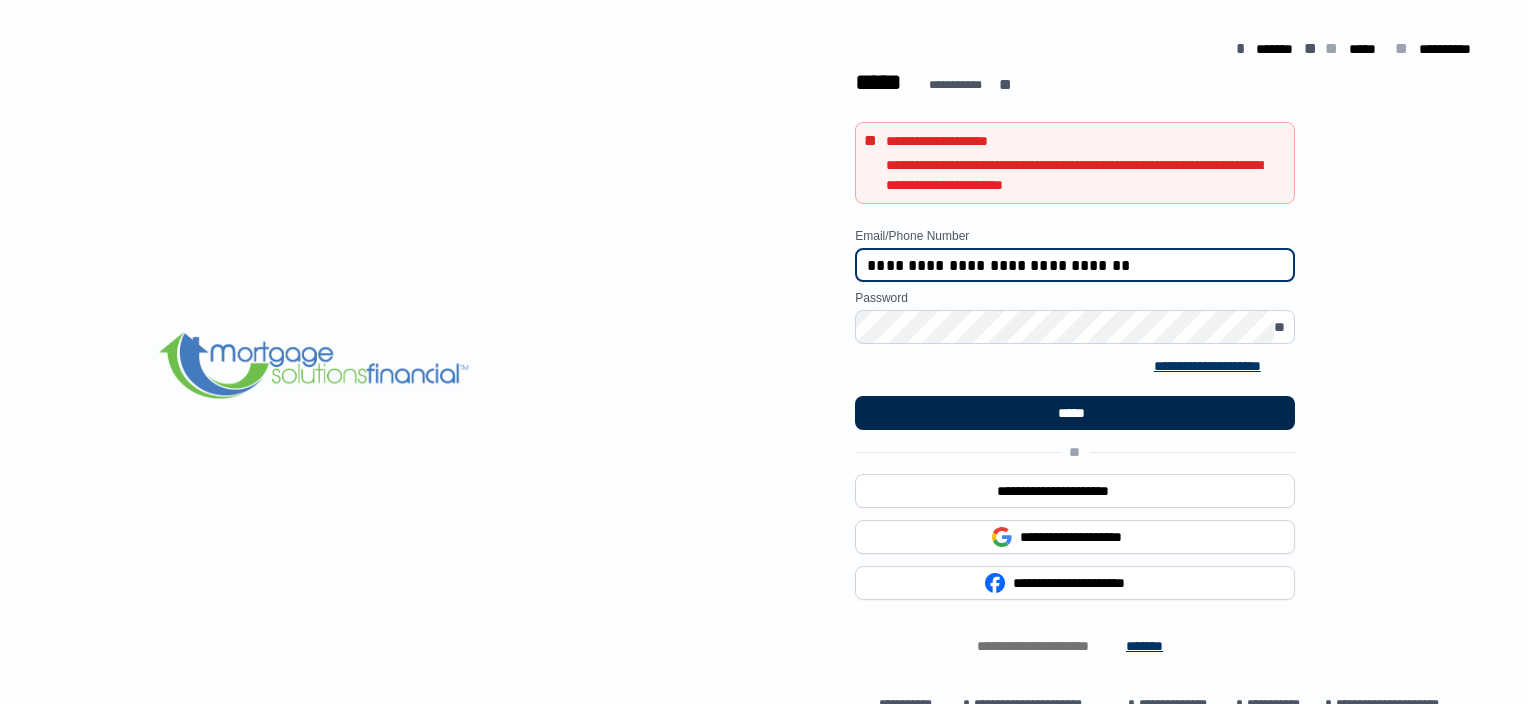 click on "*****" at bounding box center [1075, 413] 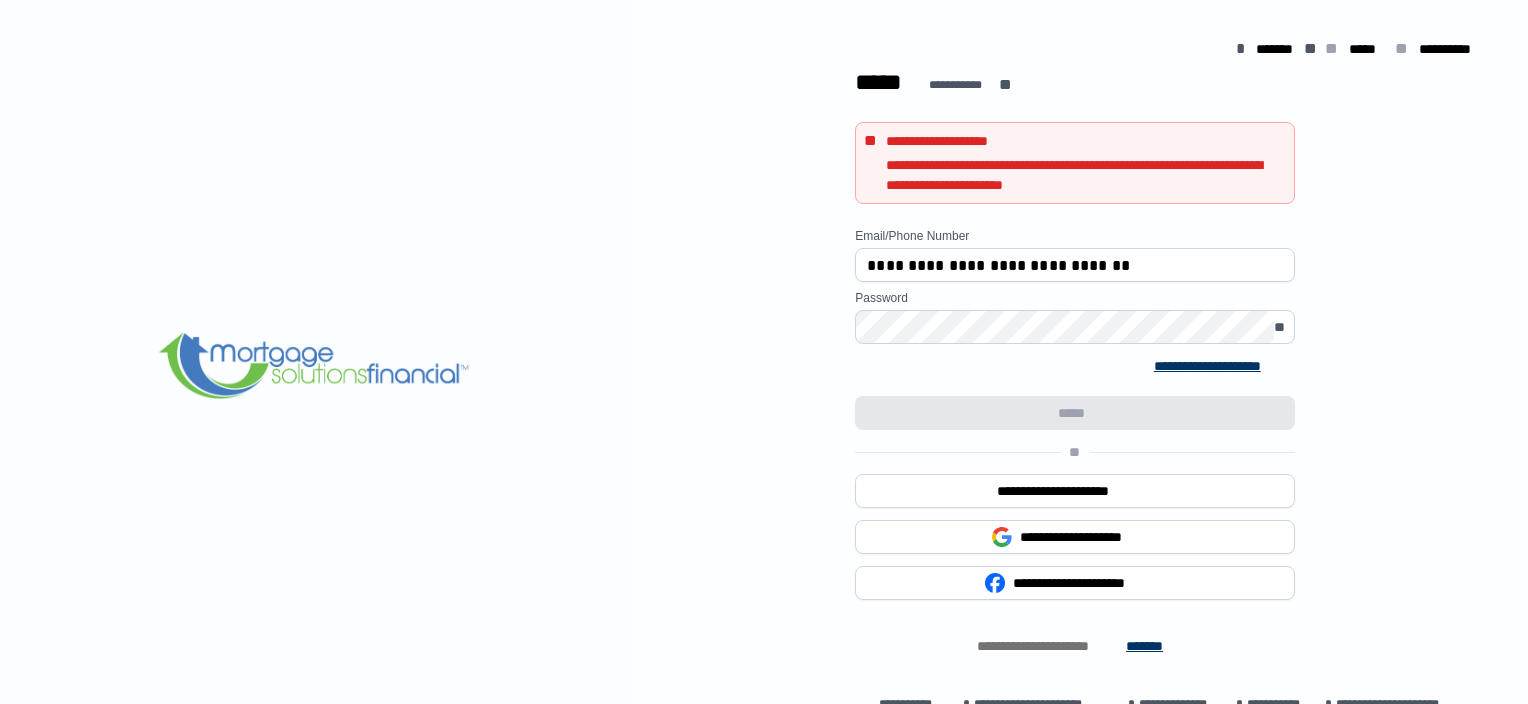 click on "**********" at bounding box center (1075, 265) 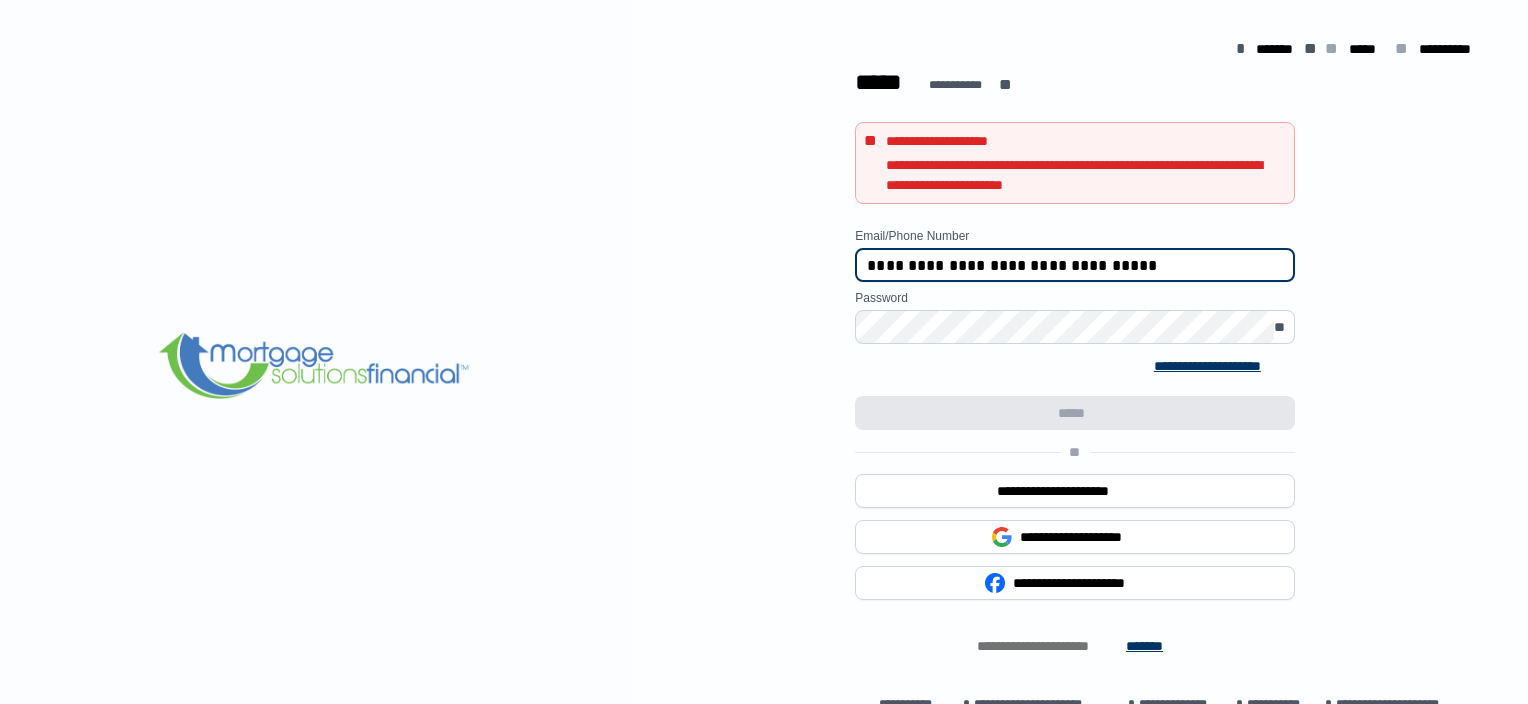 type on "**********" 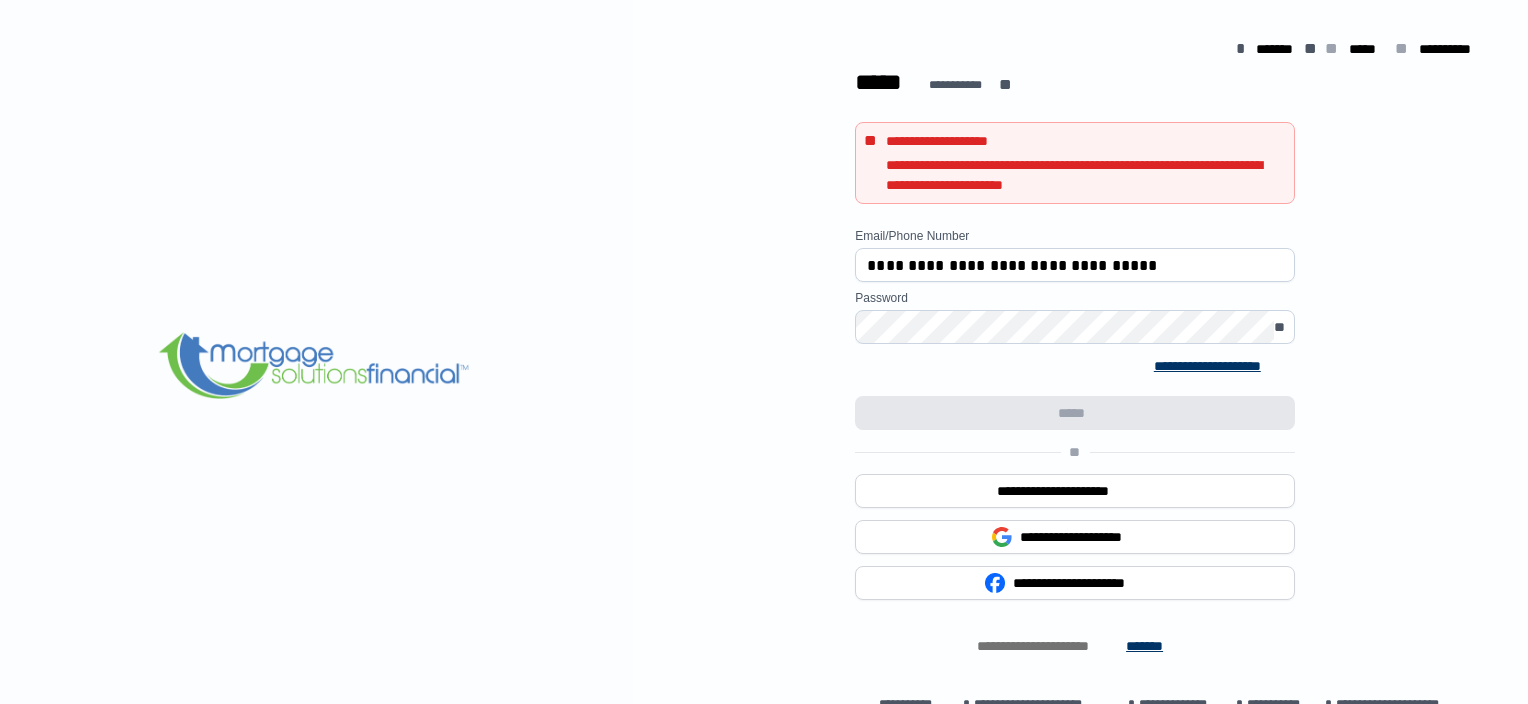 drag, startPoint x: 779, startPoint y: 344, endPoint x: 796, endPoint y: 344, distance: 17 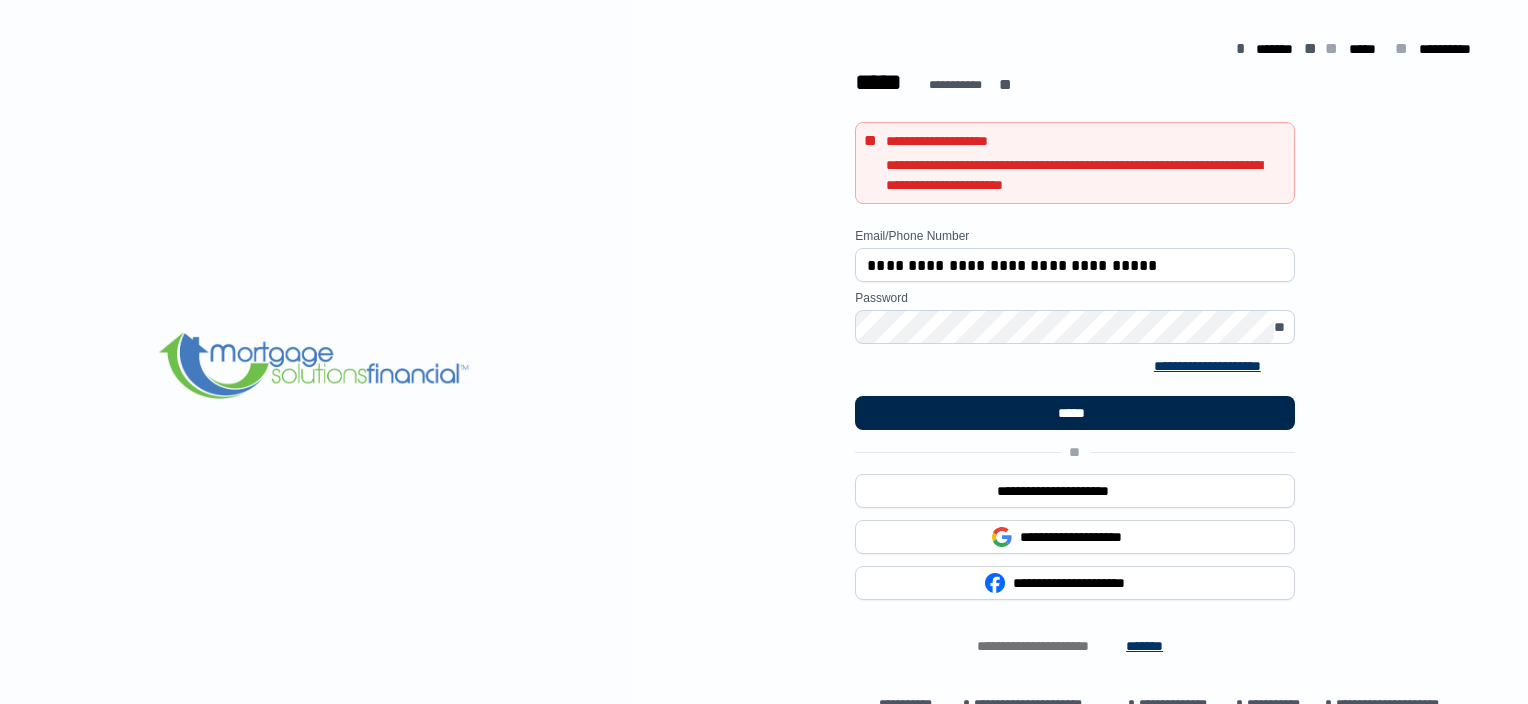 click on "*****" at bounding box center (1075, 413) 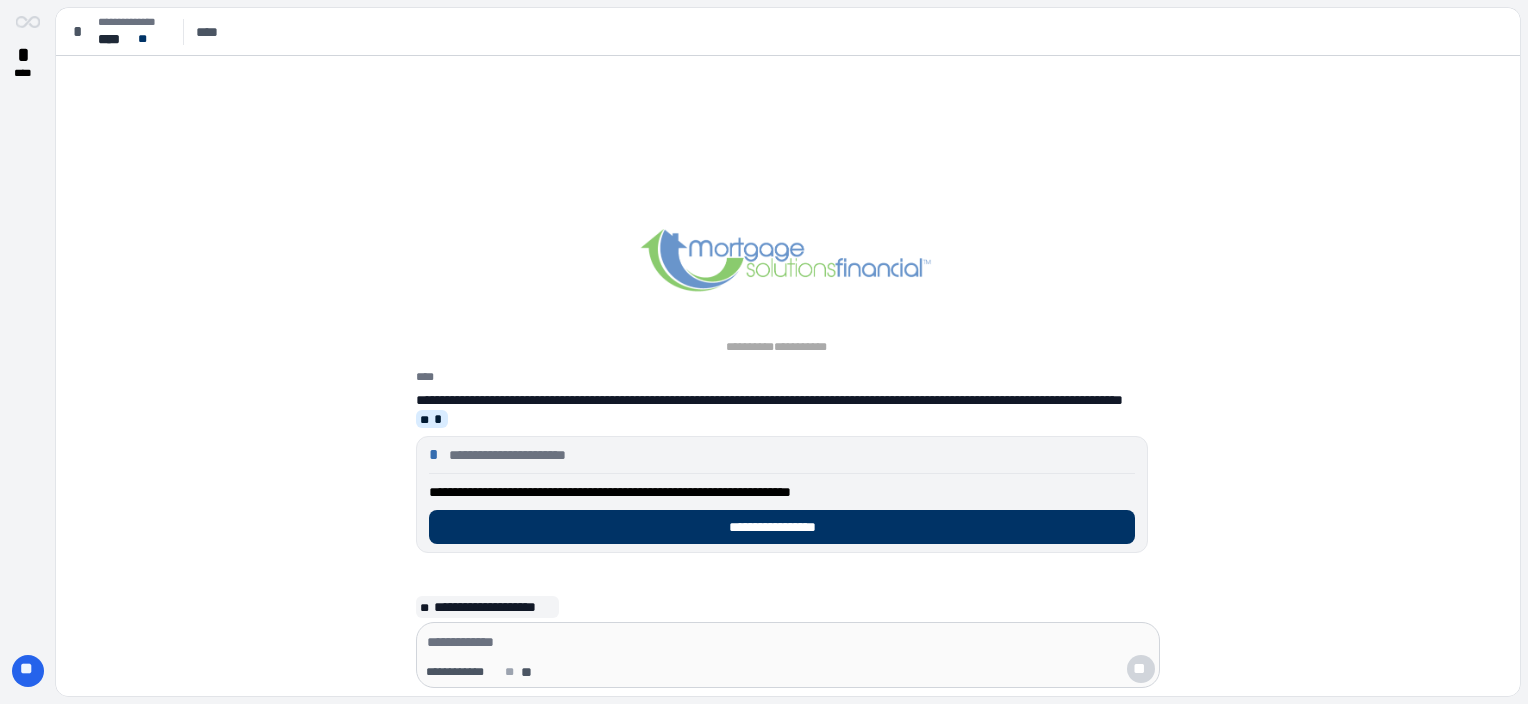 scroll, scrollTop: 0, scrollLeft: 0, axis: both 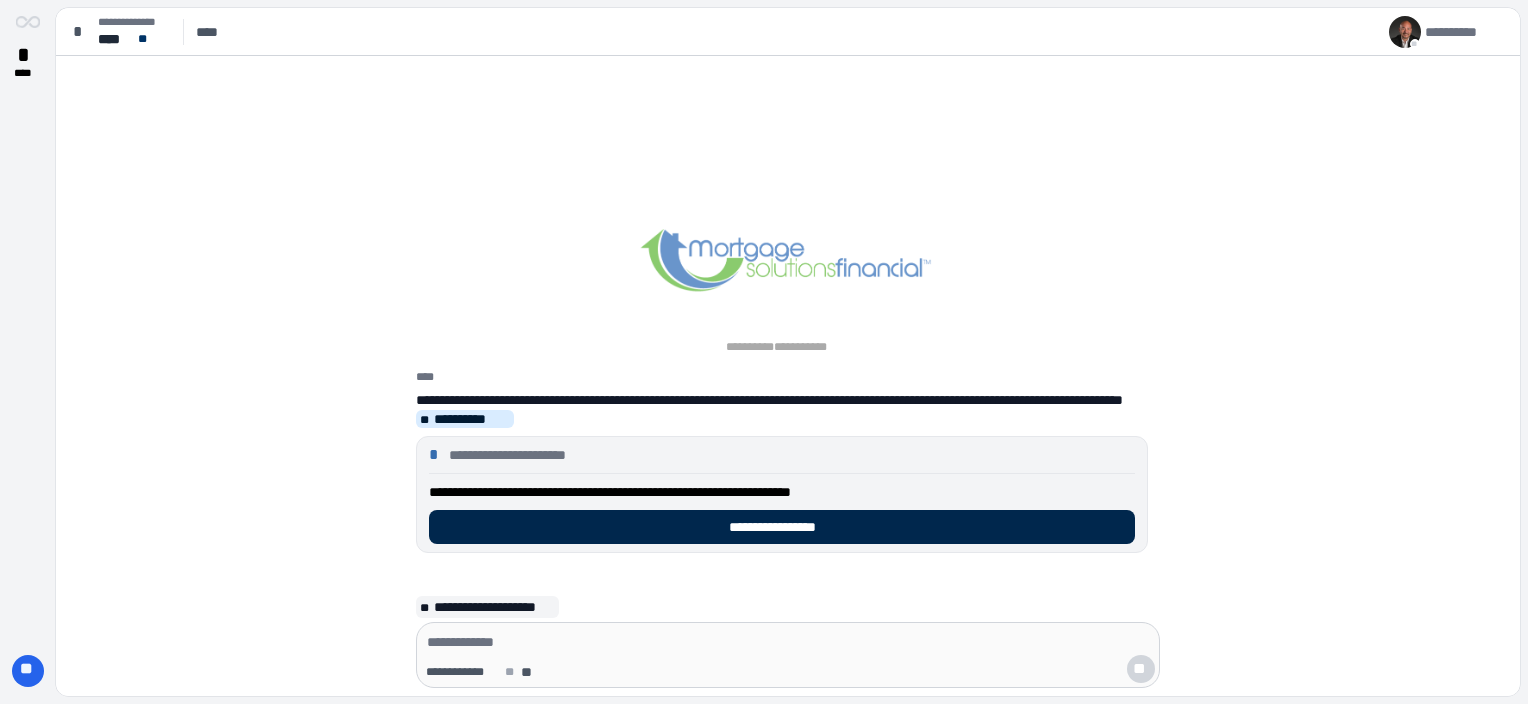 click on "**********" at bounding box center [782, 527] 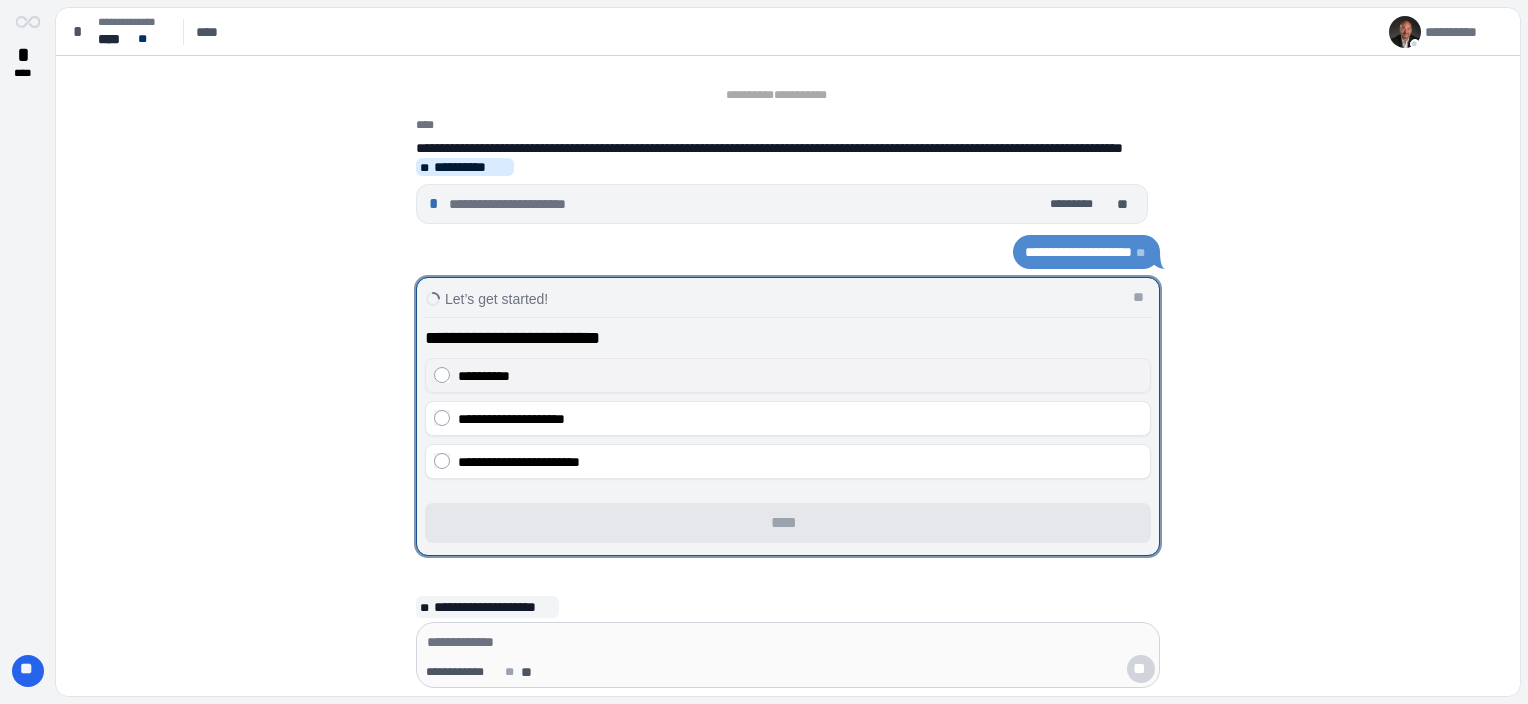 click on "**********" at bounding box center [800, 376] 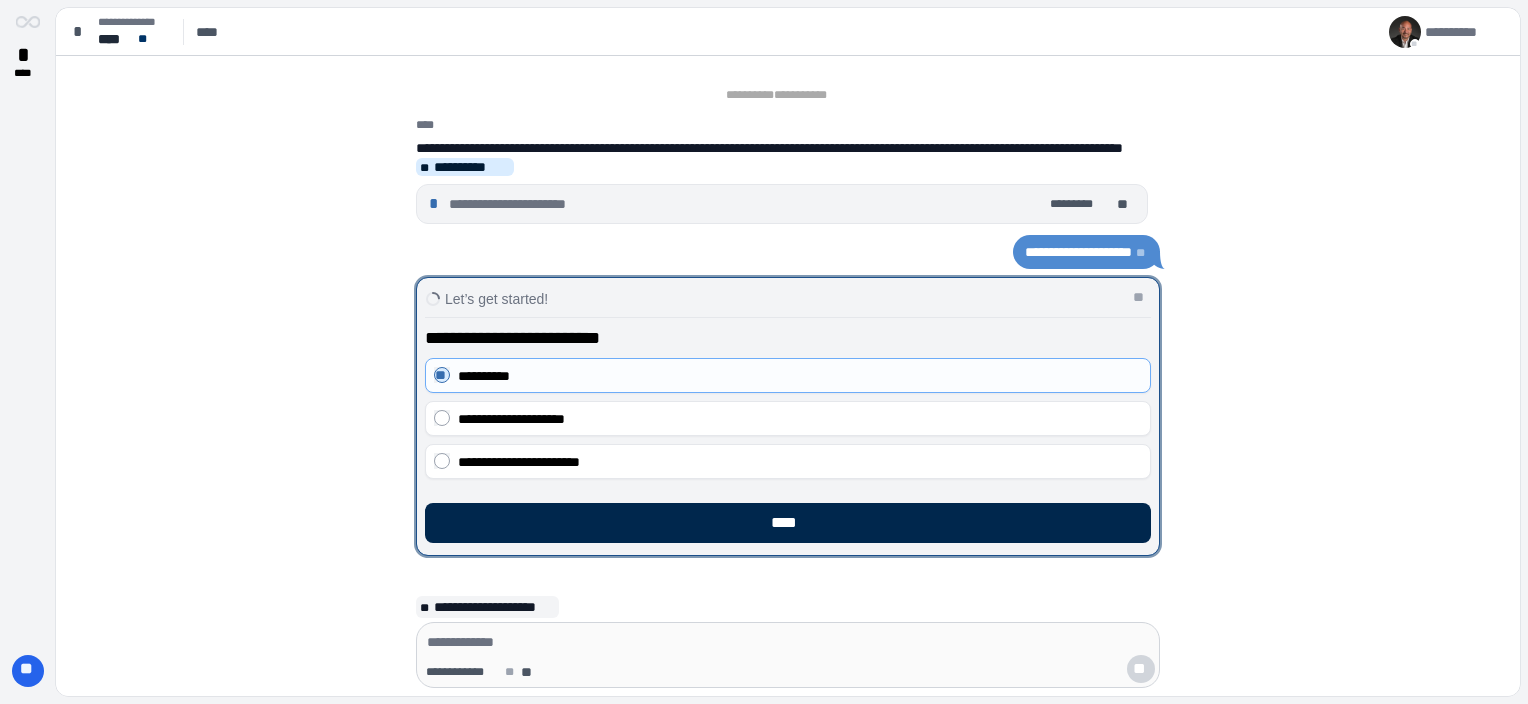 click on "****" at bounding box center [788, 523] 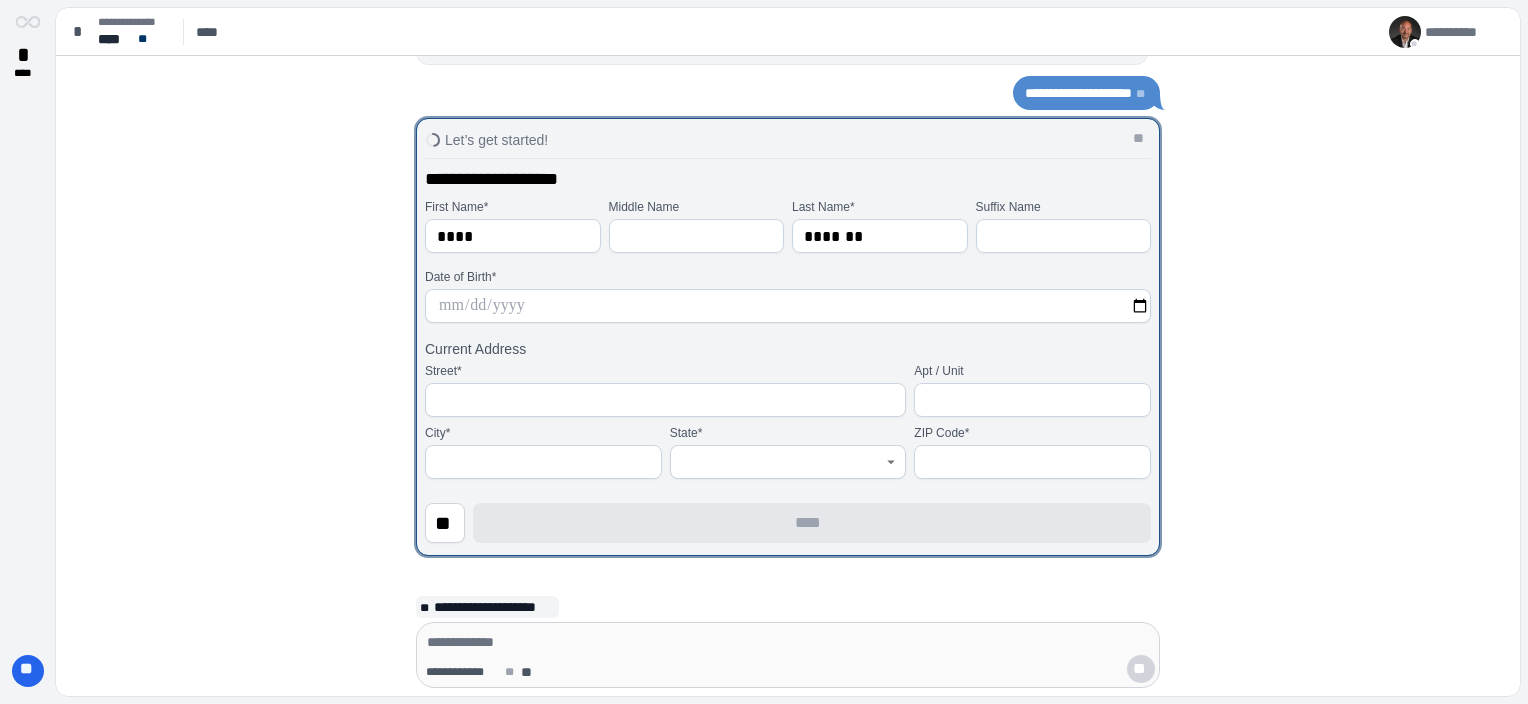 click at bounding box center (788, 306) 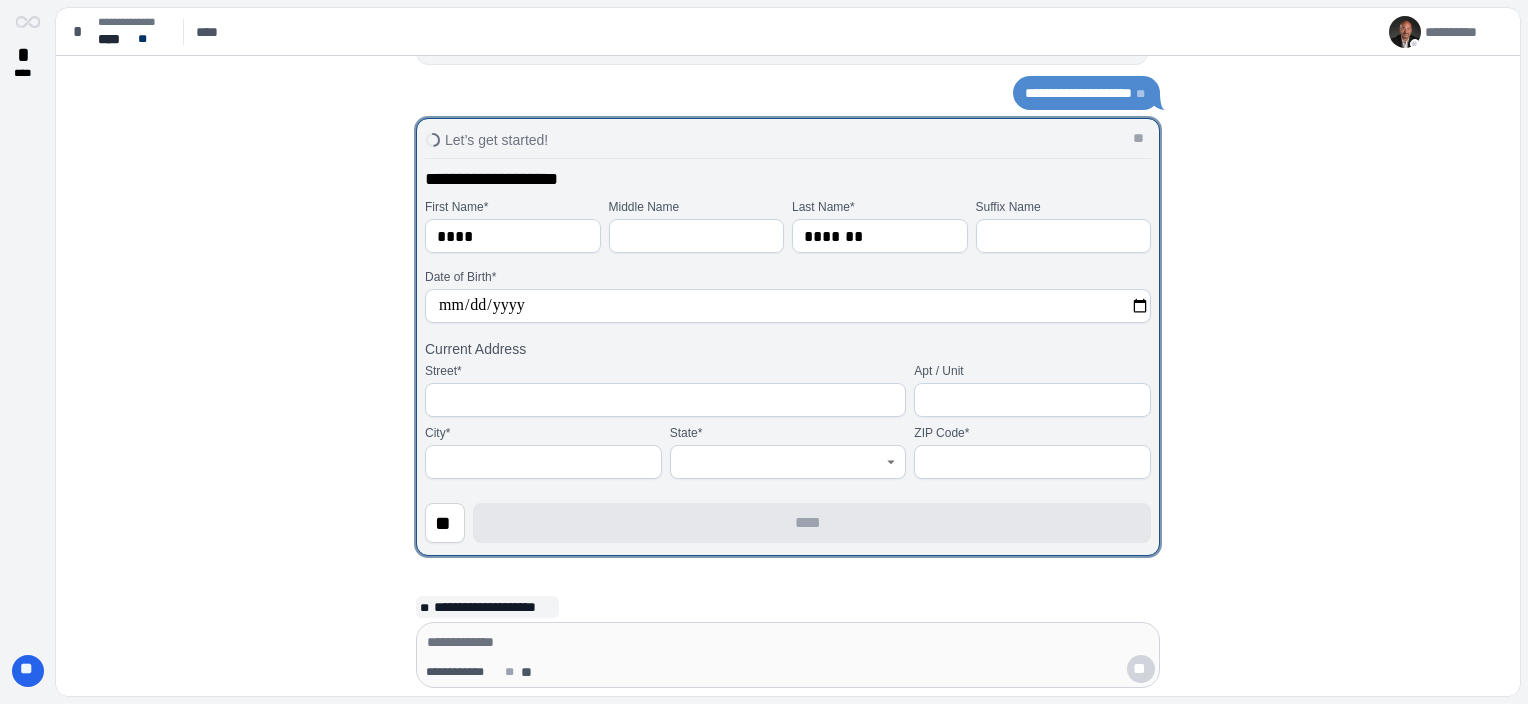 type on "**********" 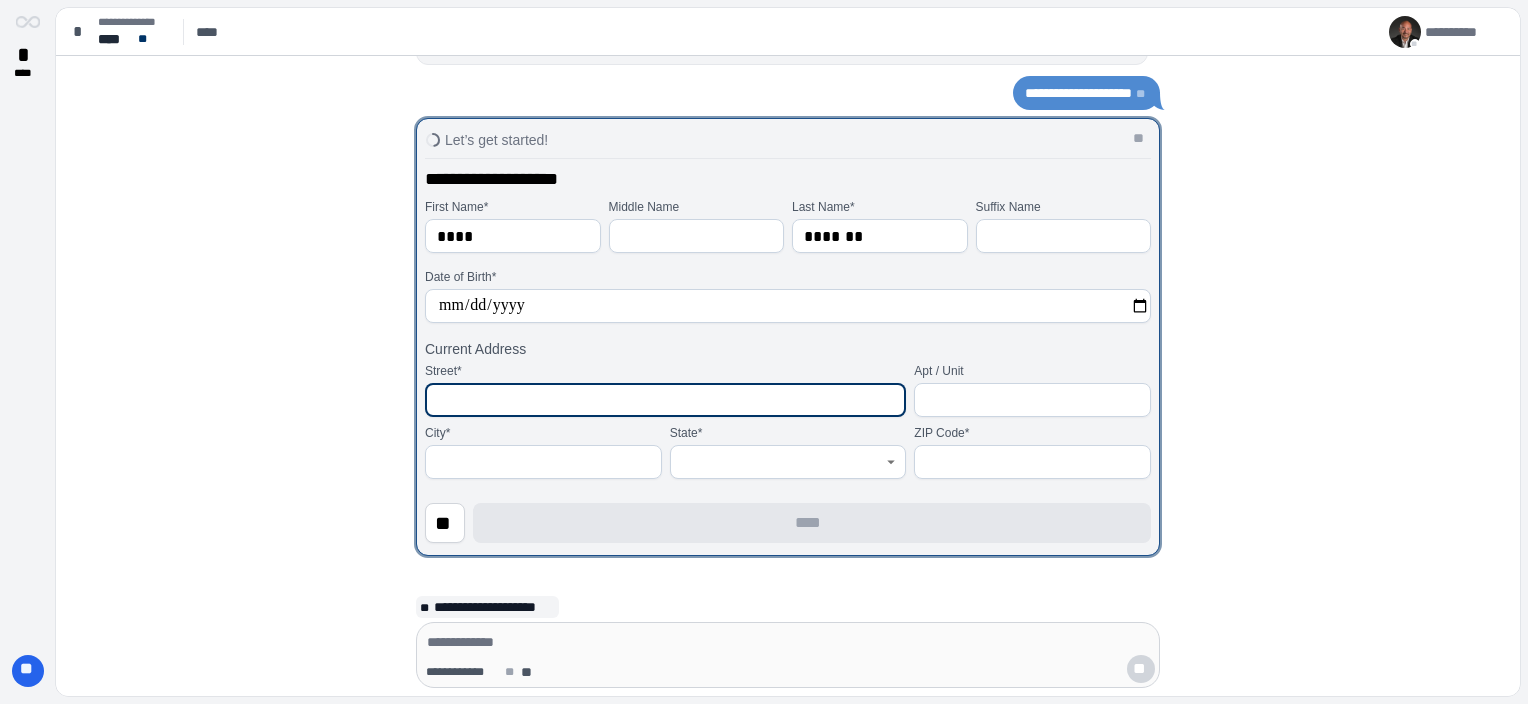 click at bounding box center (665, 400) 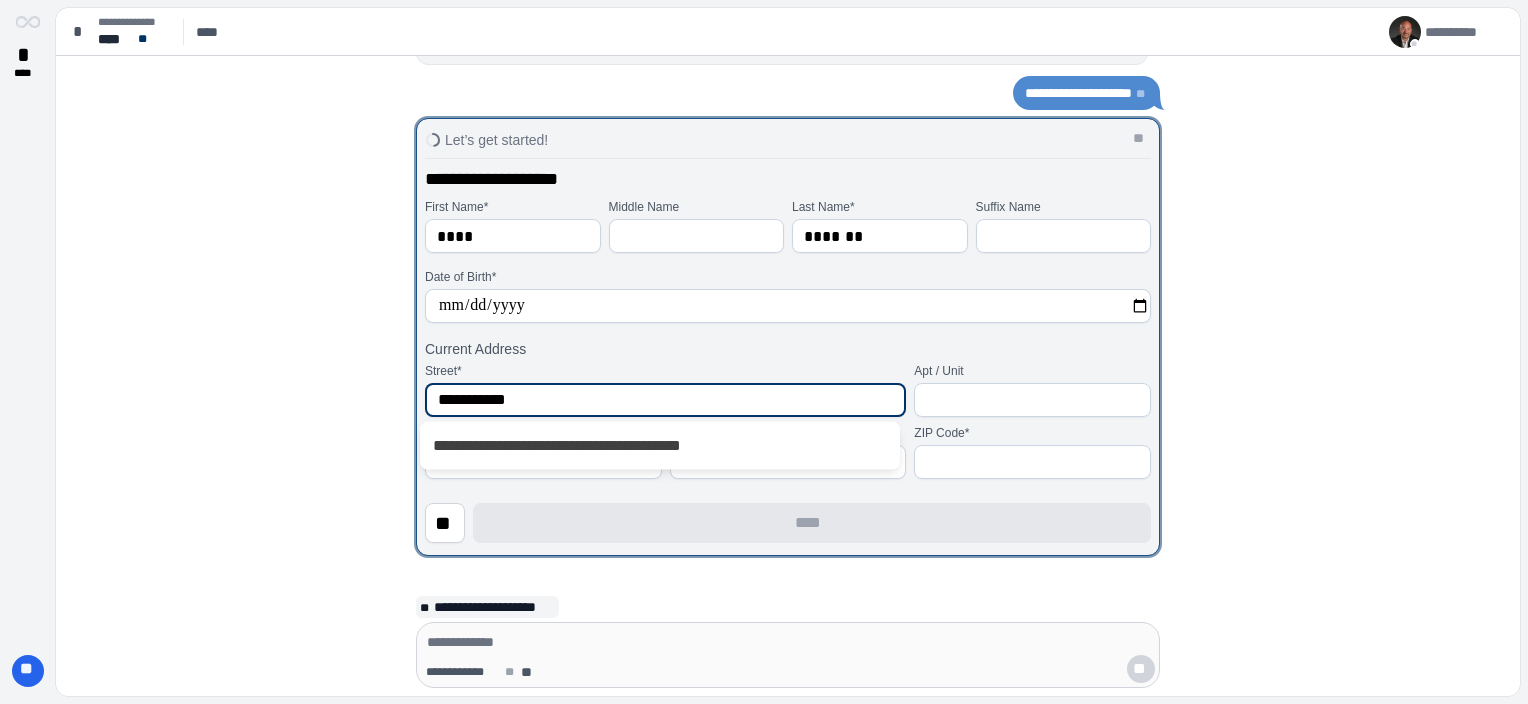 drag, startPoint x: 583, startPoint y: 442, endPoint x: 617, endPoint y: 448, distance: 34.525352 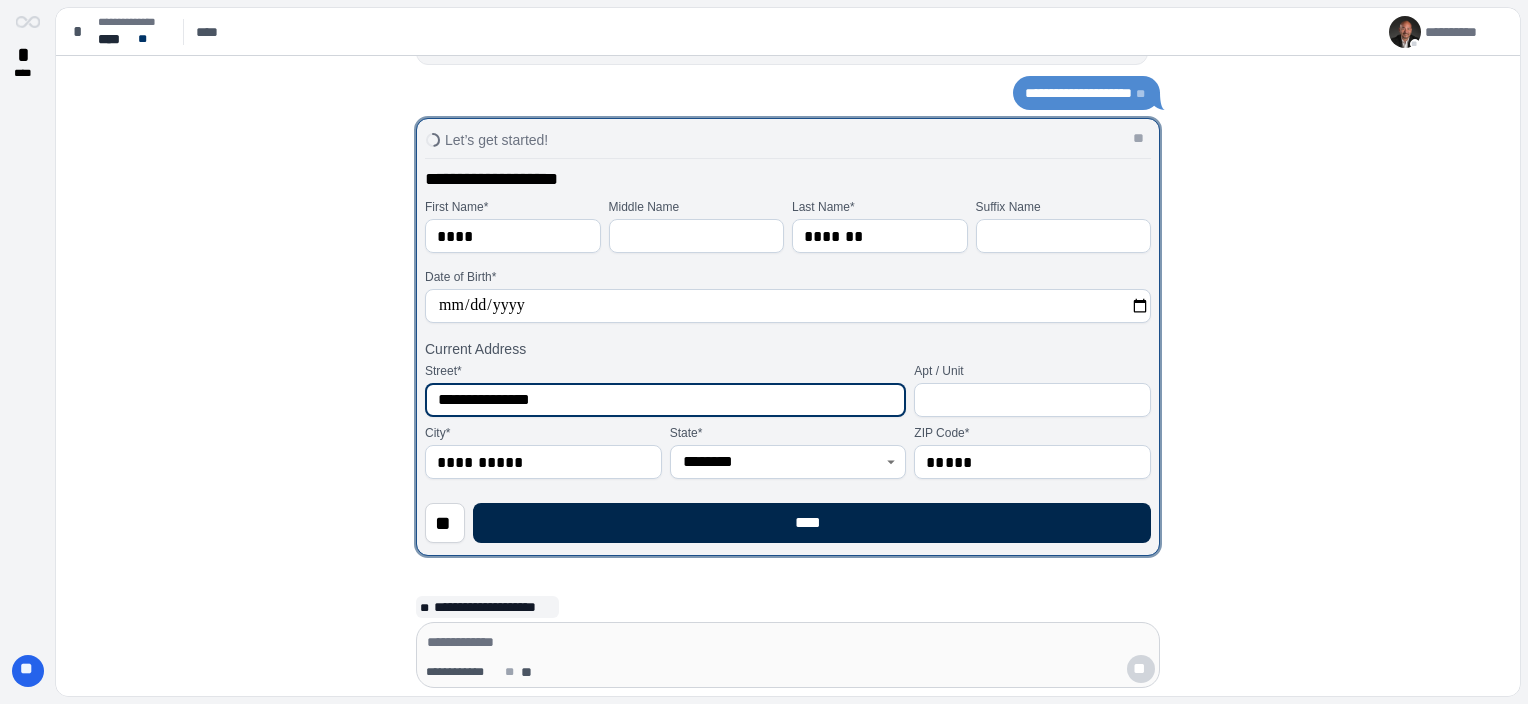 type on "**********" 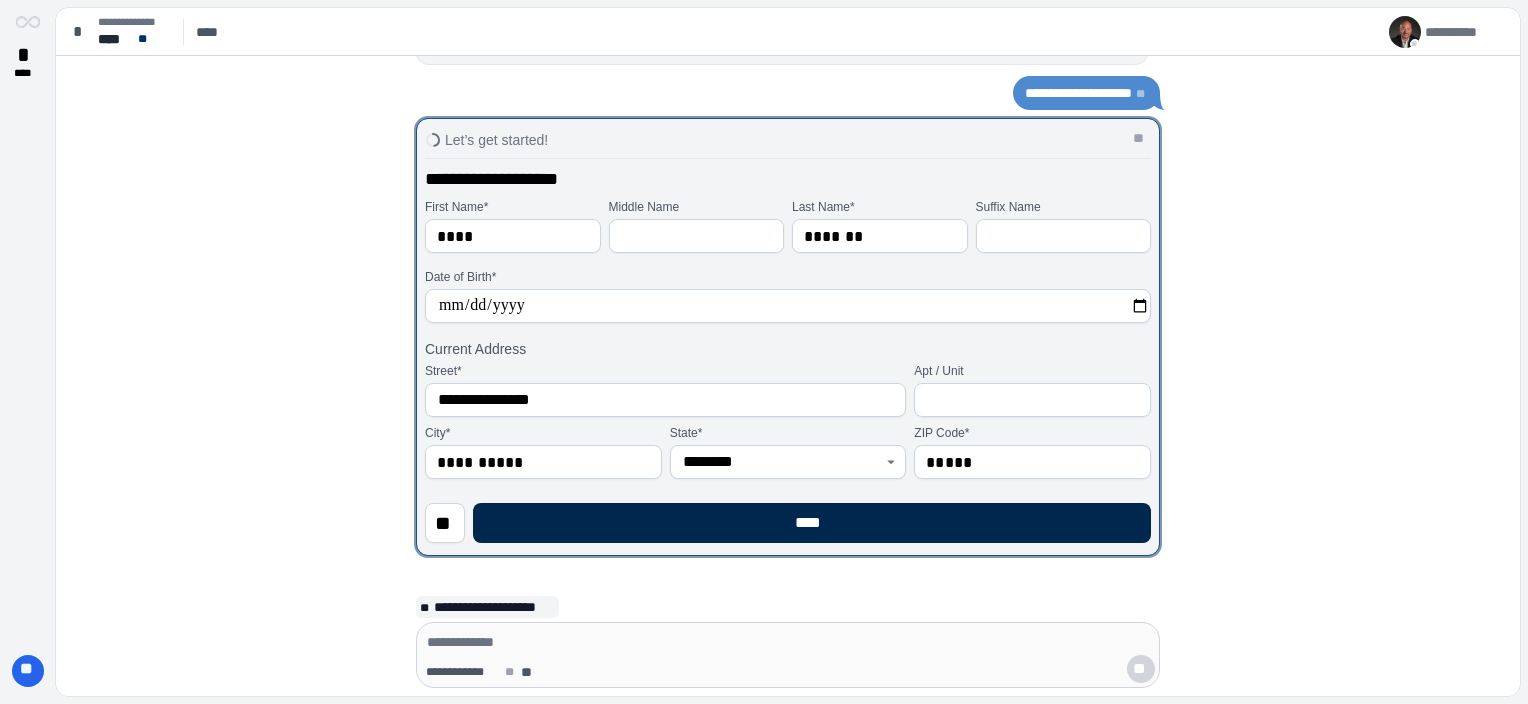 click on "****" at bounding box center (812, 523) 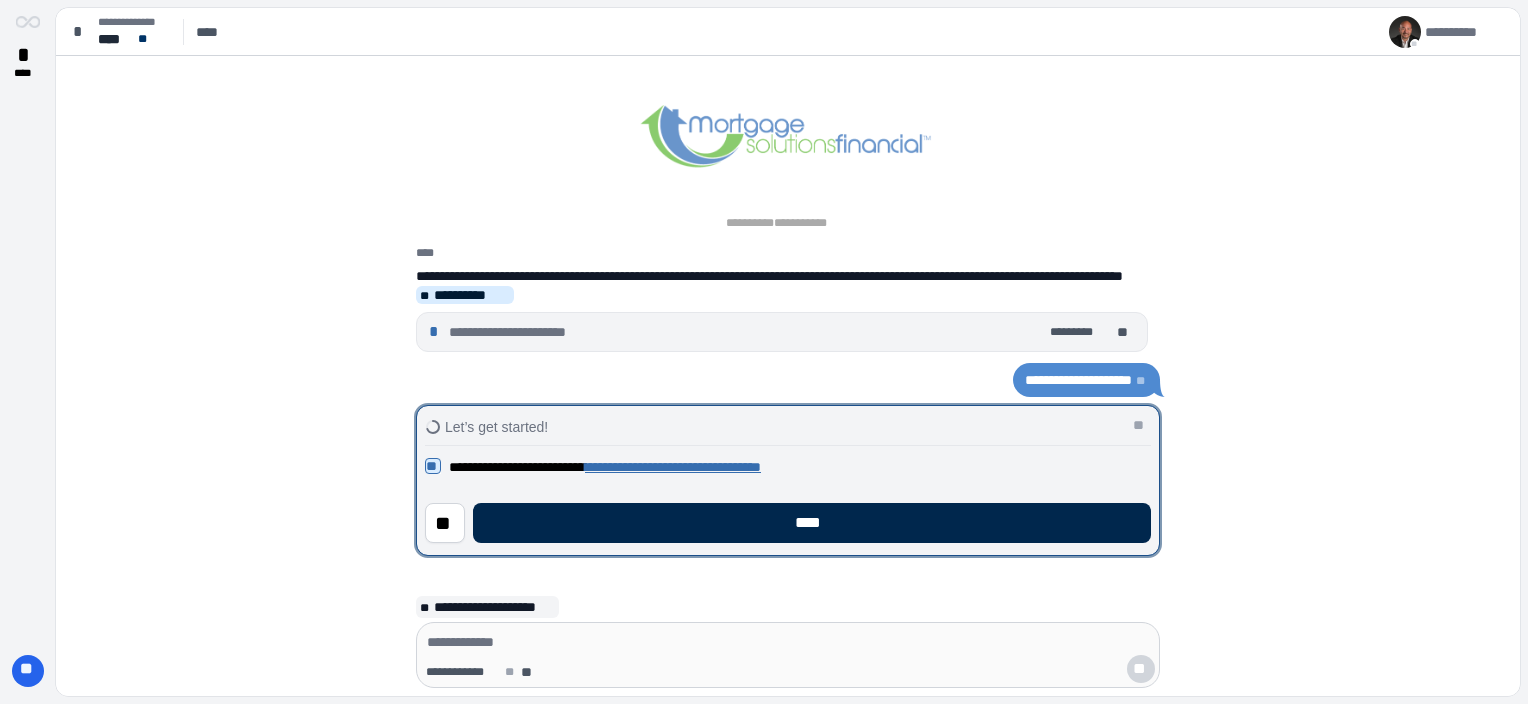click on "****" at bounding box center [812, 523] 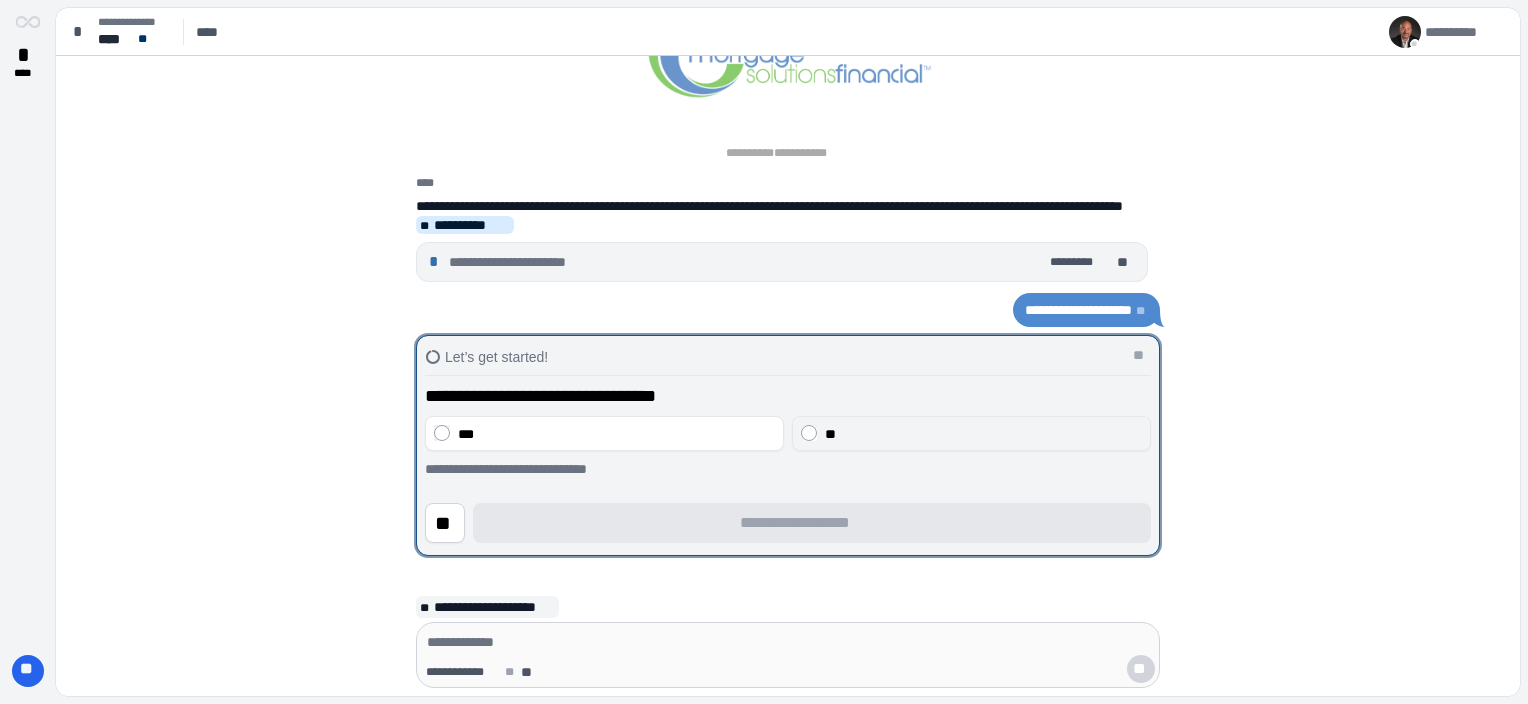 drag, startPoint x: 823, startPoint y: 429, endPoint x: 784, endPoint y: 472, distance: 58.0517 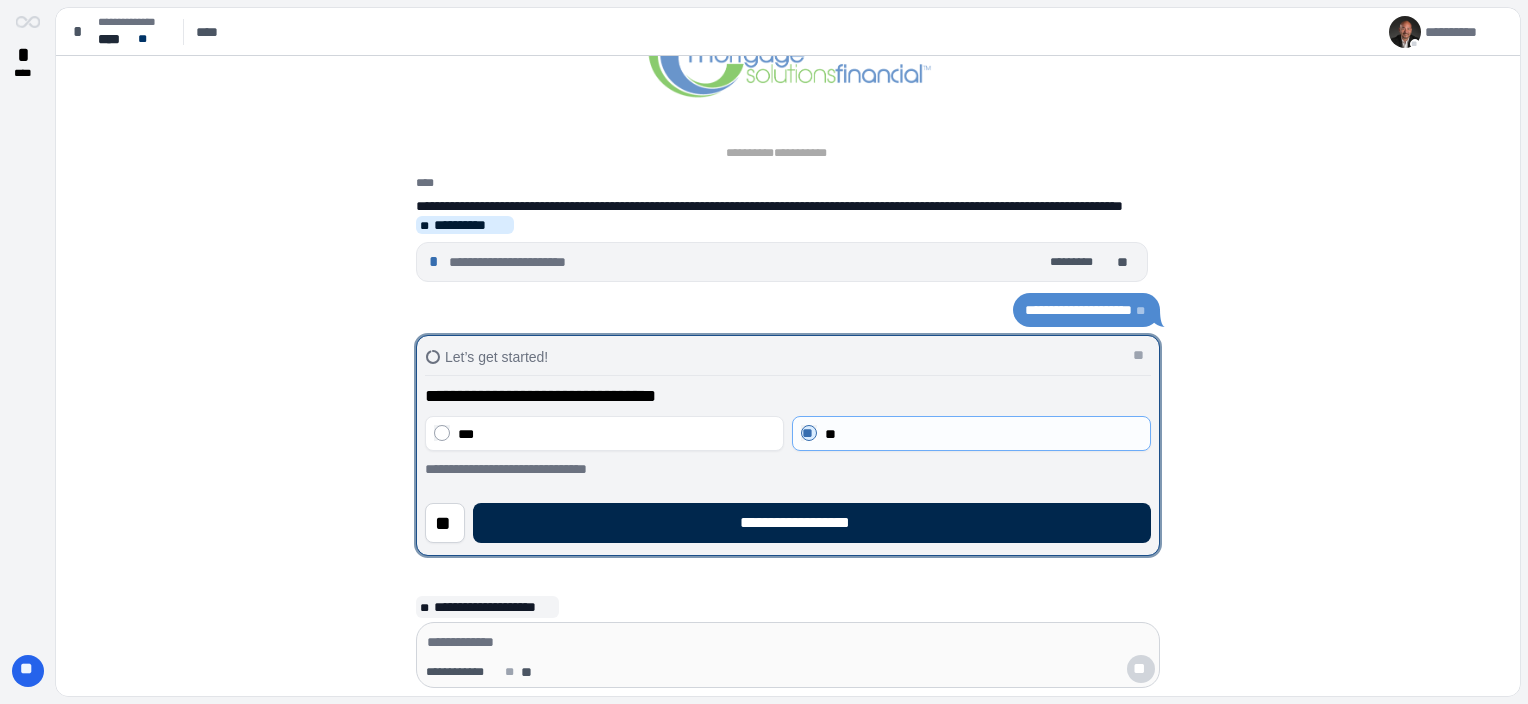 click on "**********" at bounding box center [812, 523] 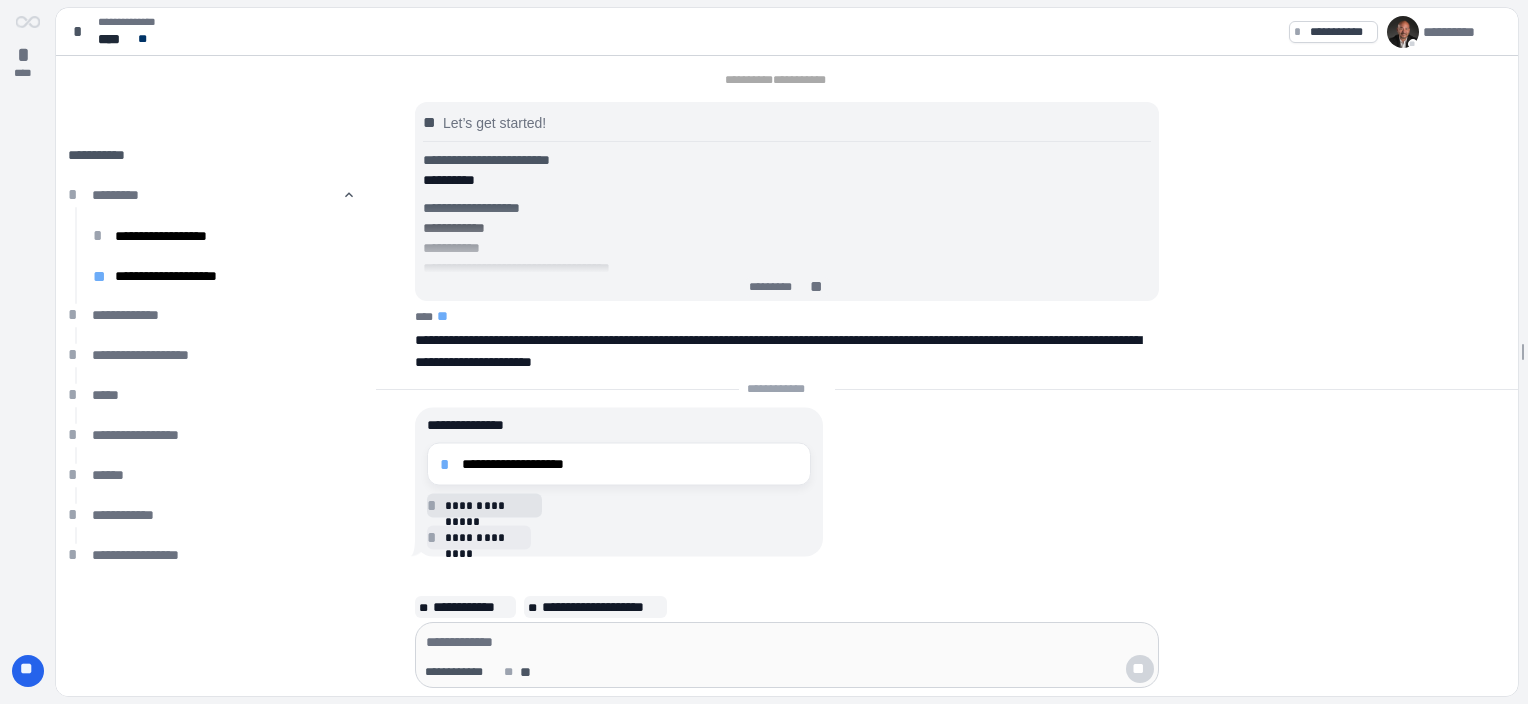 click on "*" at bounding box center [448, 464] 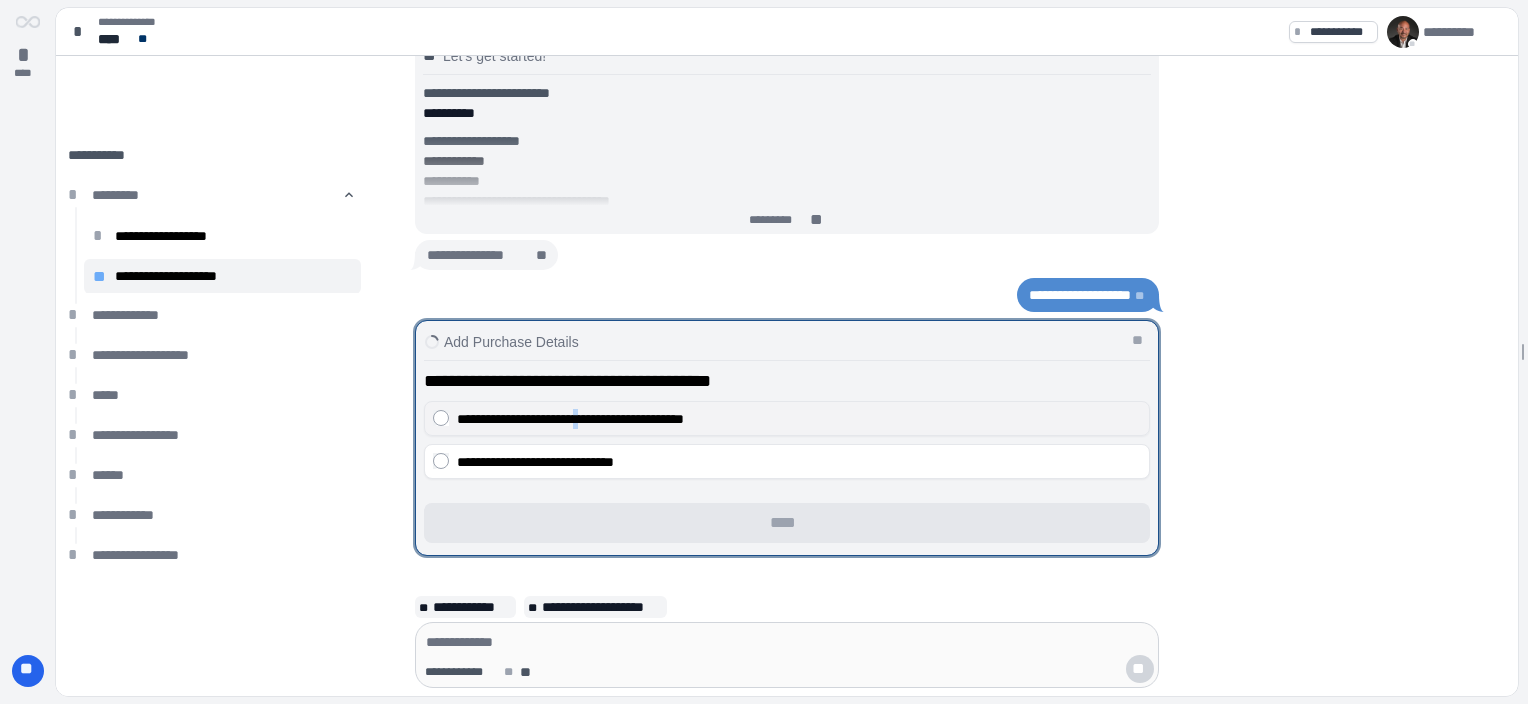 click on "**********" at bounding box center (570, 419) 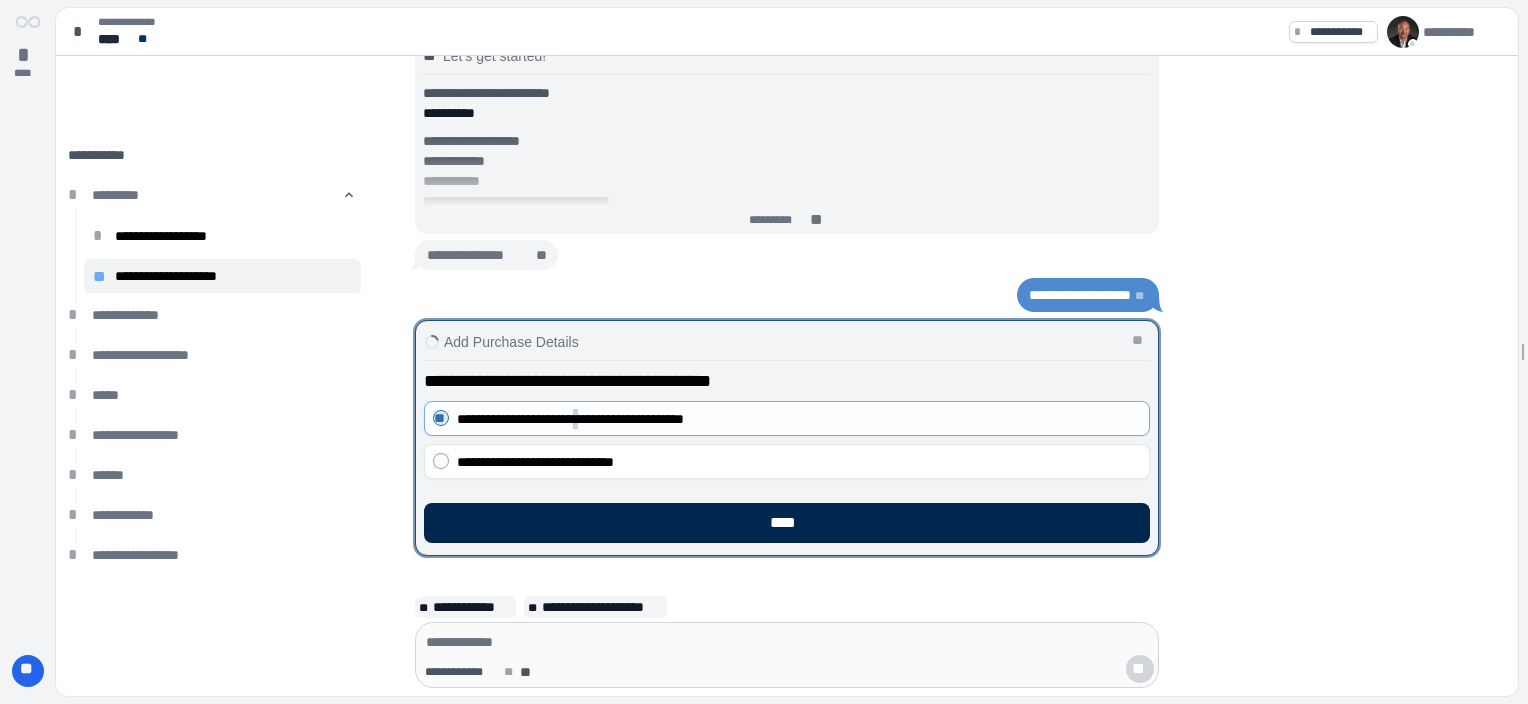 click on "****" at bounding box center (787, 523) 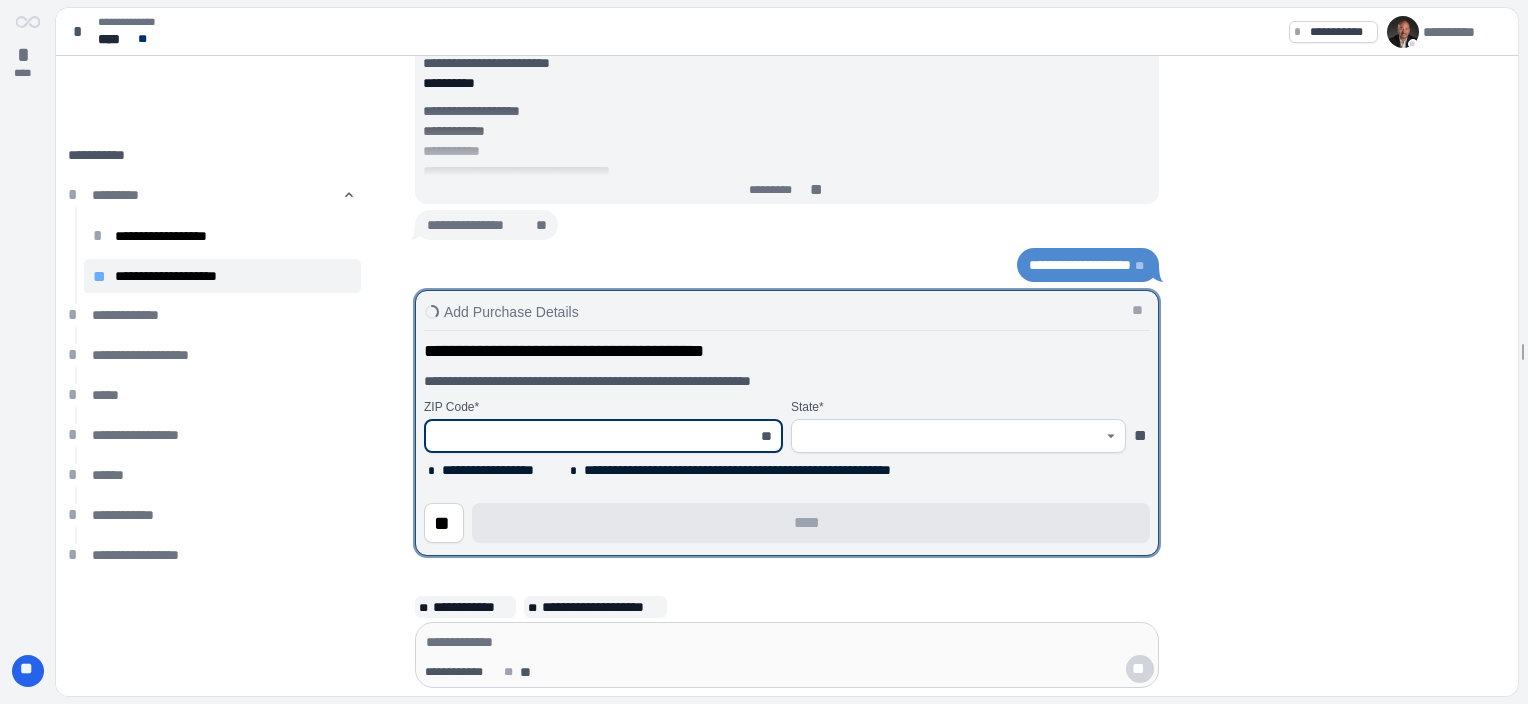 click at bounding box center (592, 436) 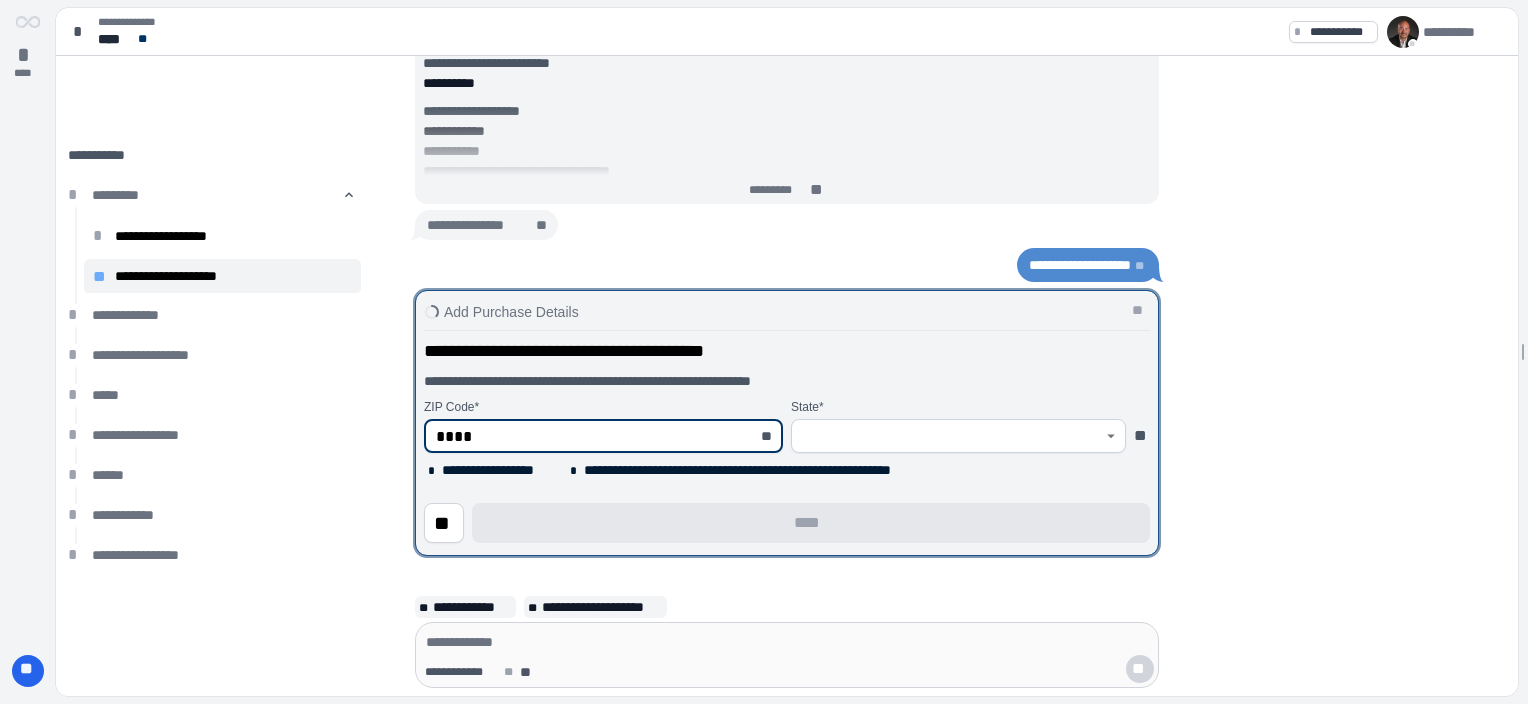 type on "*****" 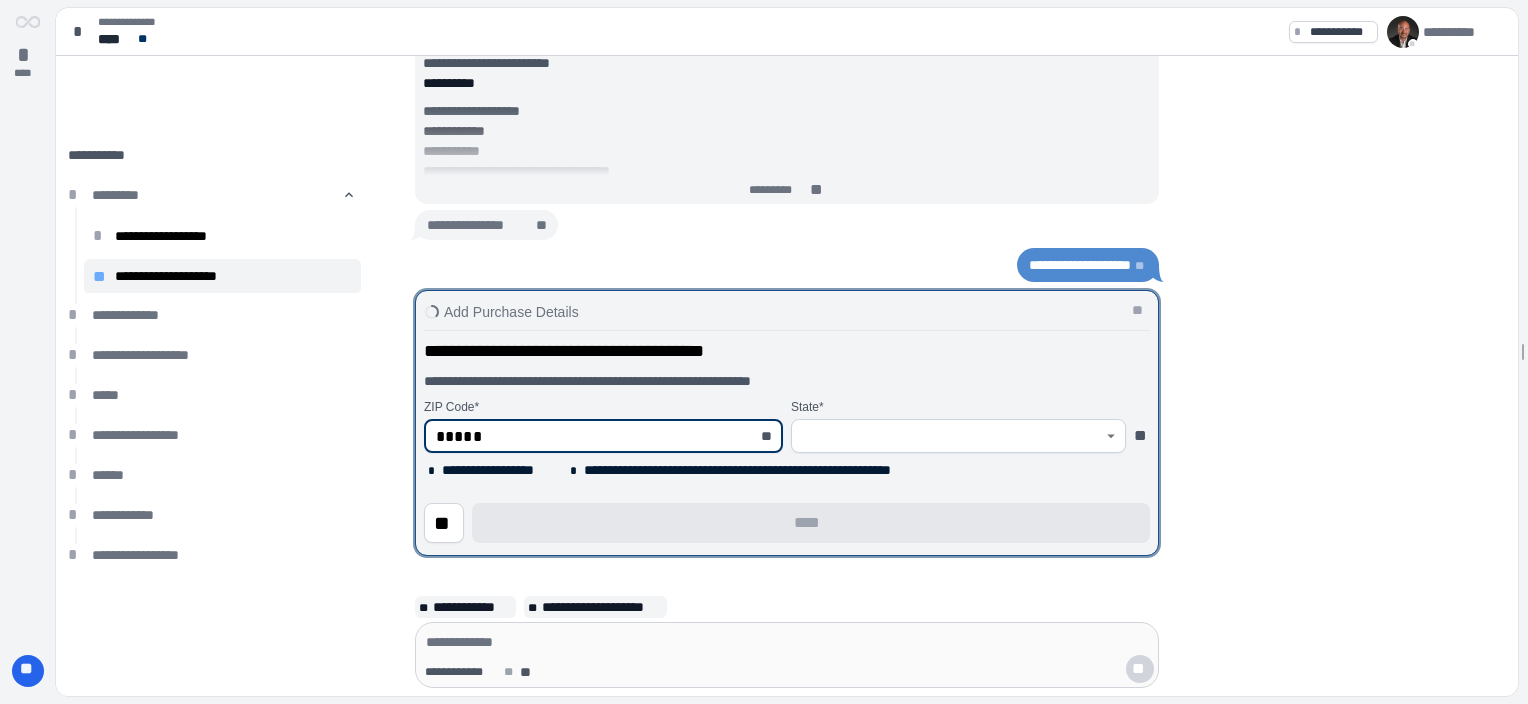 type on "******" 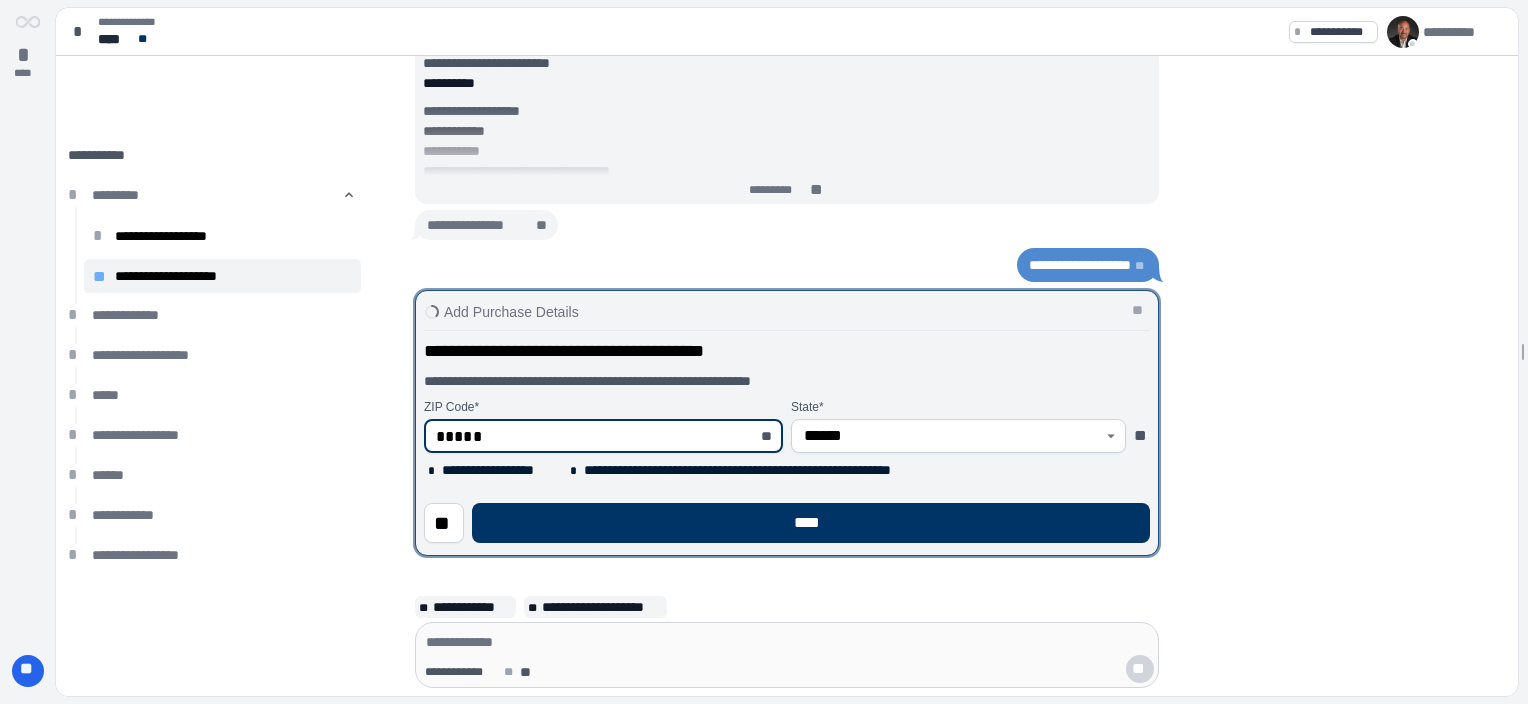 type on "*****" 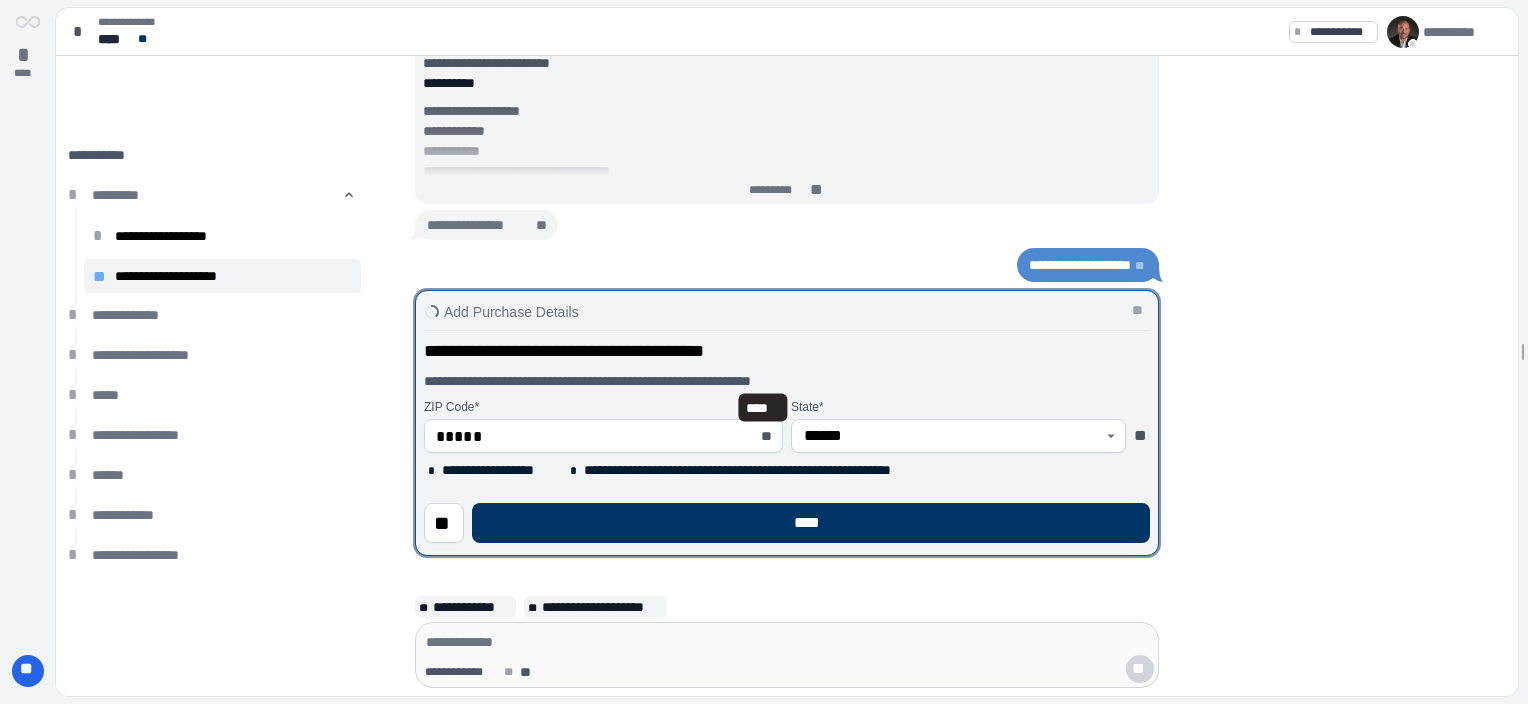 type 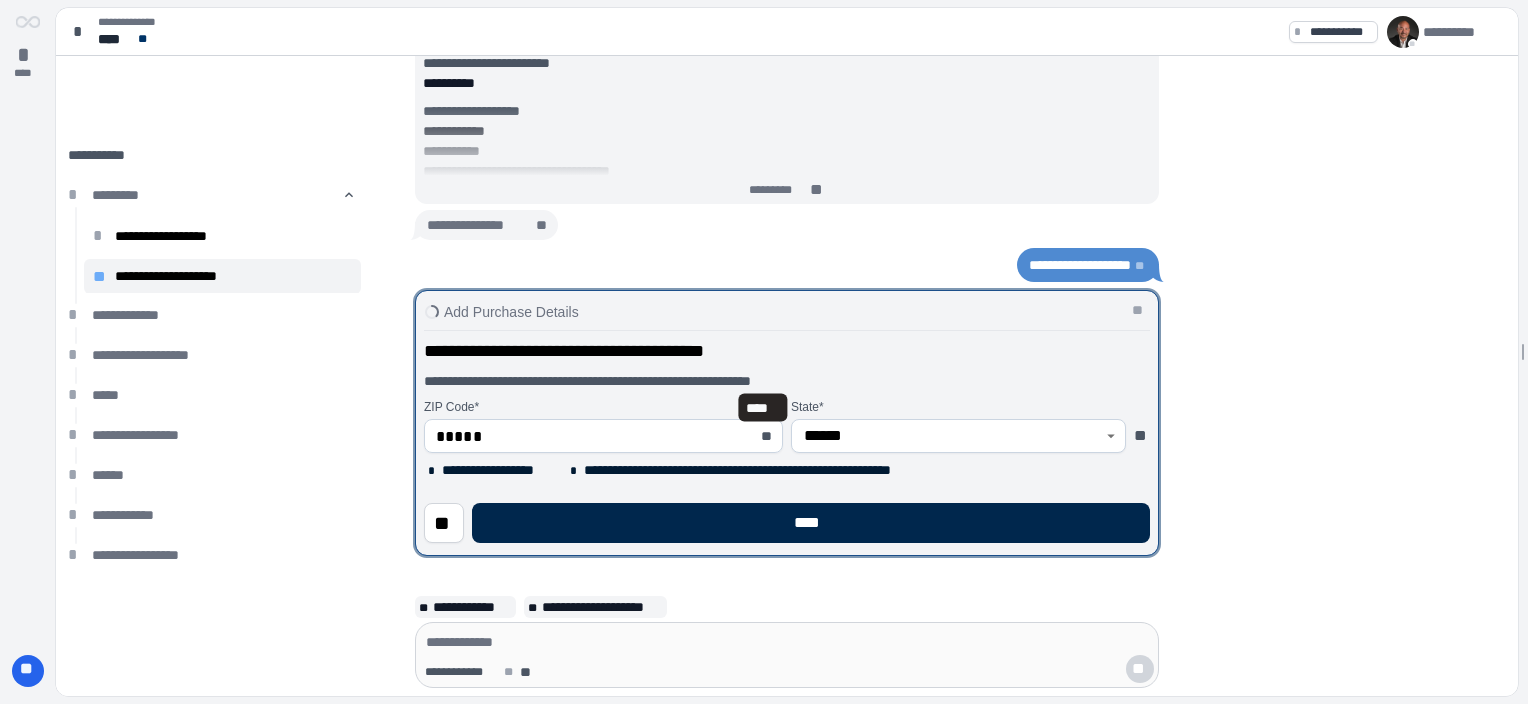 click on "****" at bounding box center (811, 523) 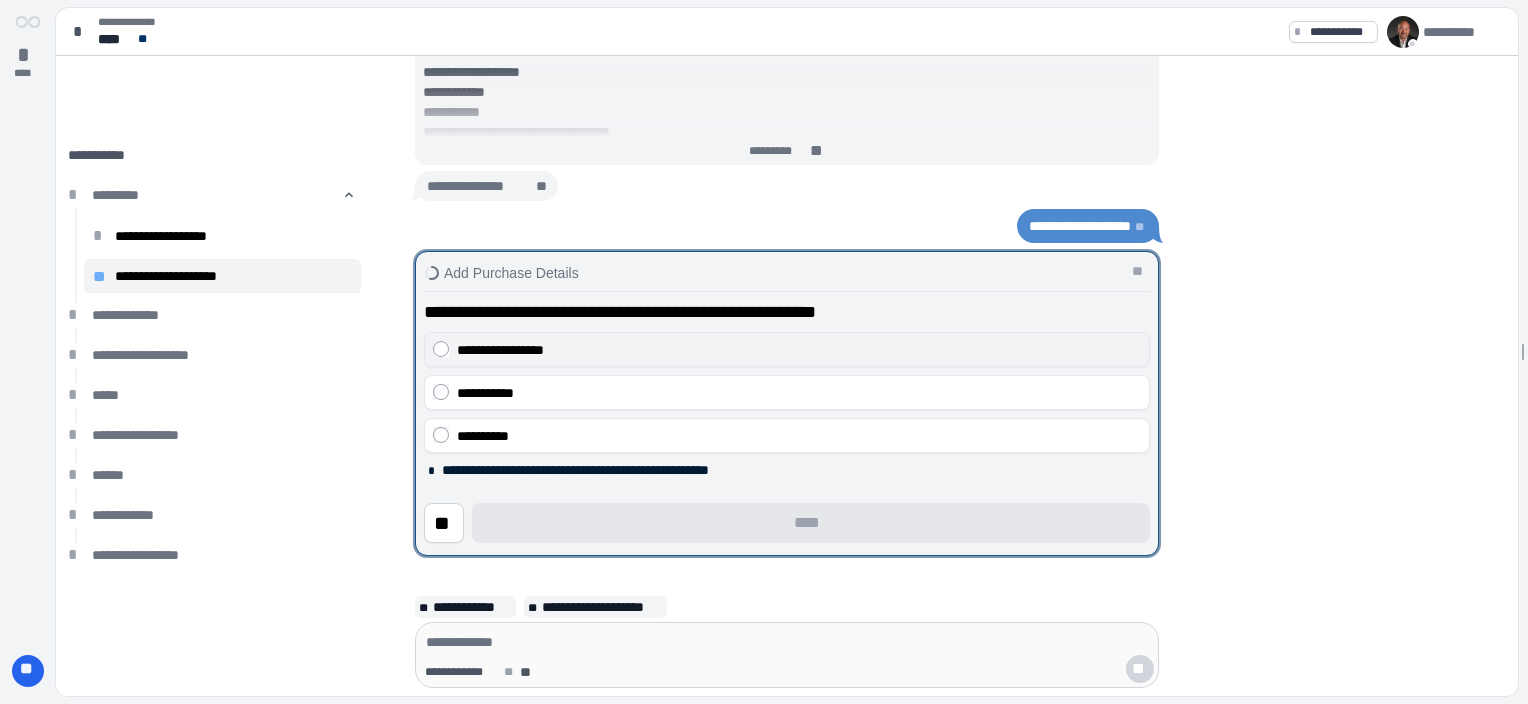 click on "**********" at bounding box center [799, 350] 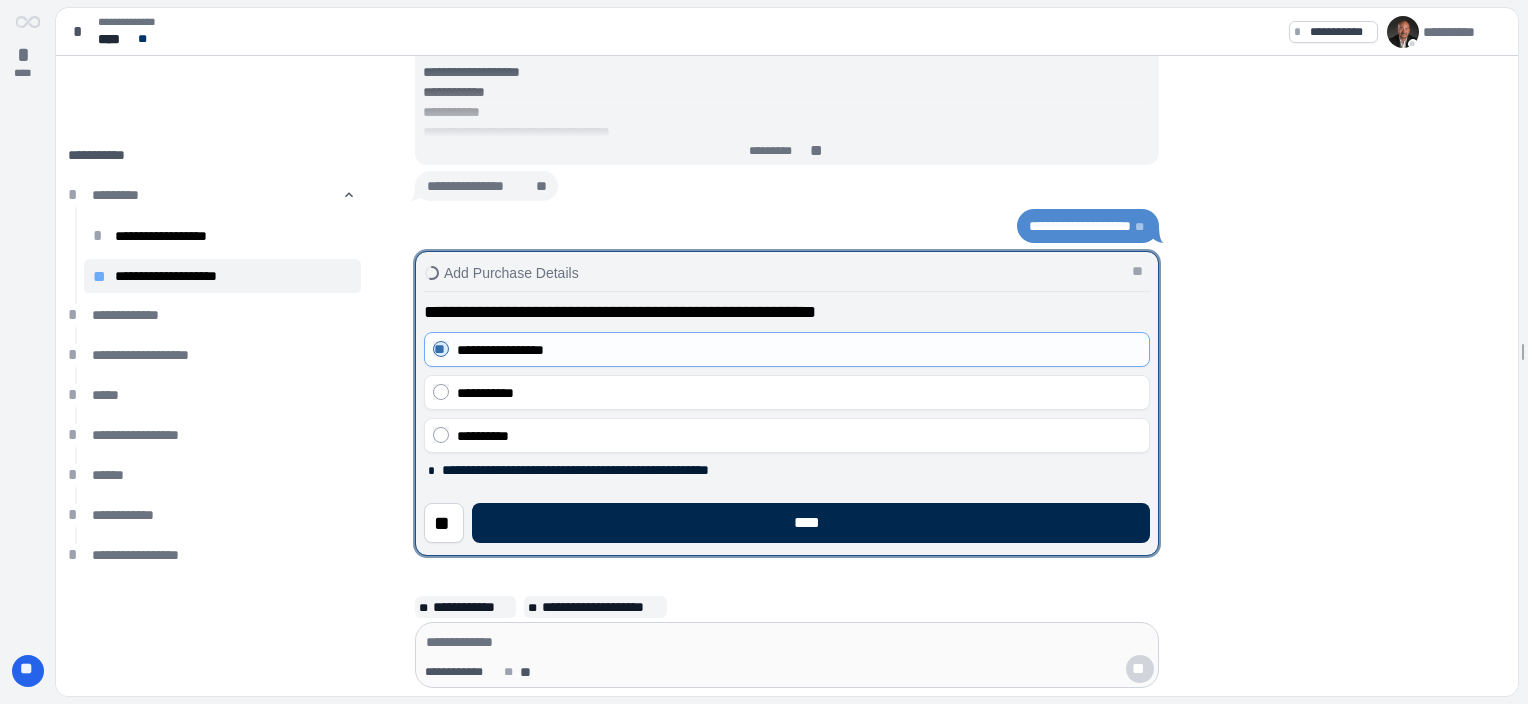 click on "****" at bounding box center (811, 523) 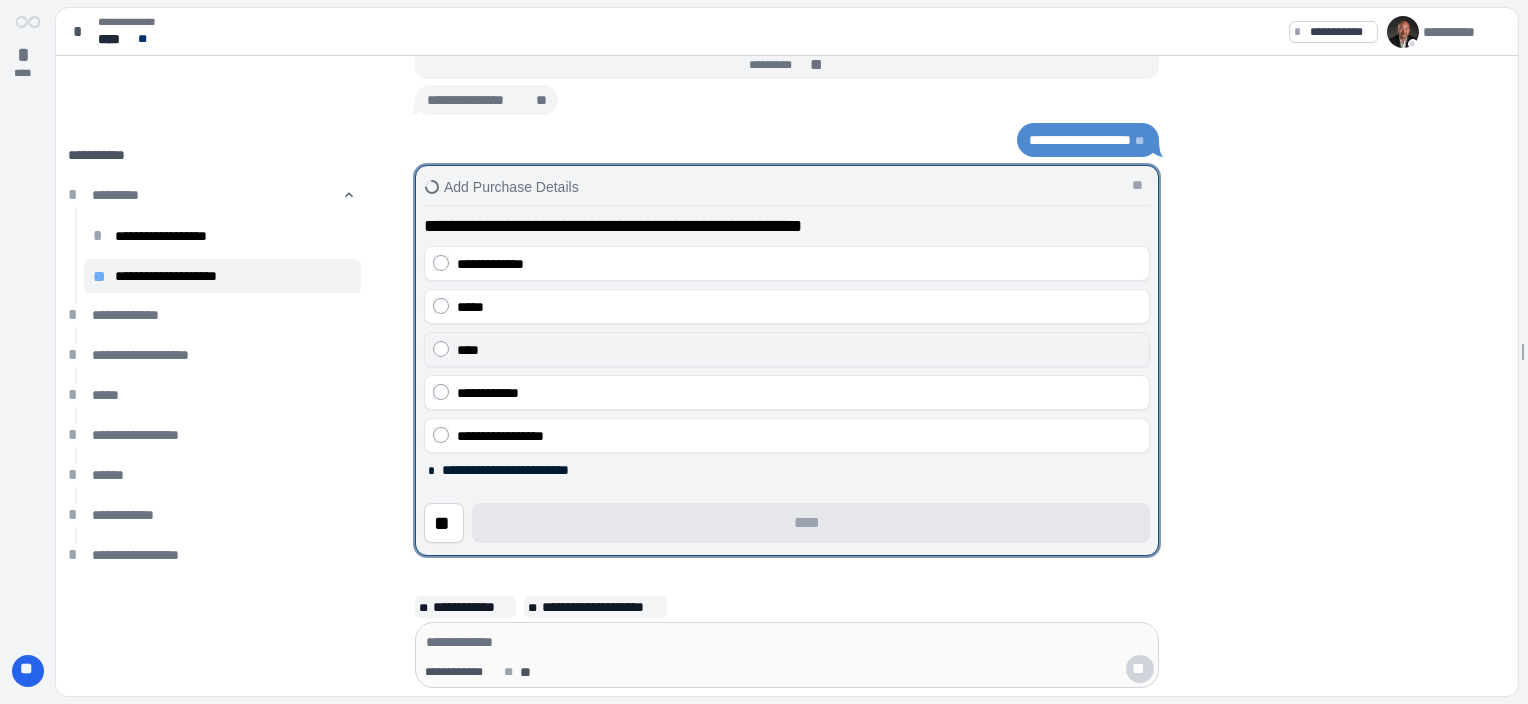 drag, startPoint x: 549, startPoint y: 265, endPoint x: 605, endPoint y: 351, distance: 102.625534 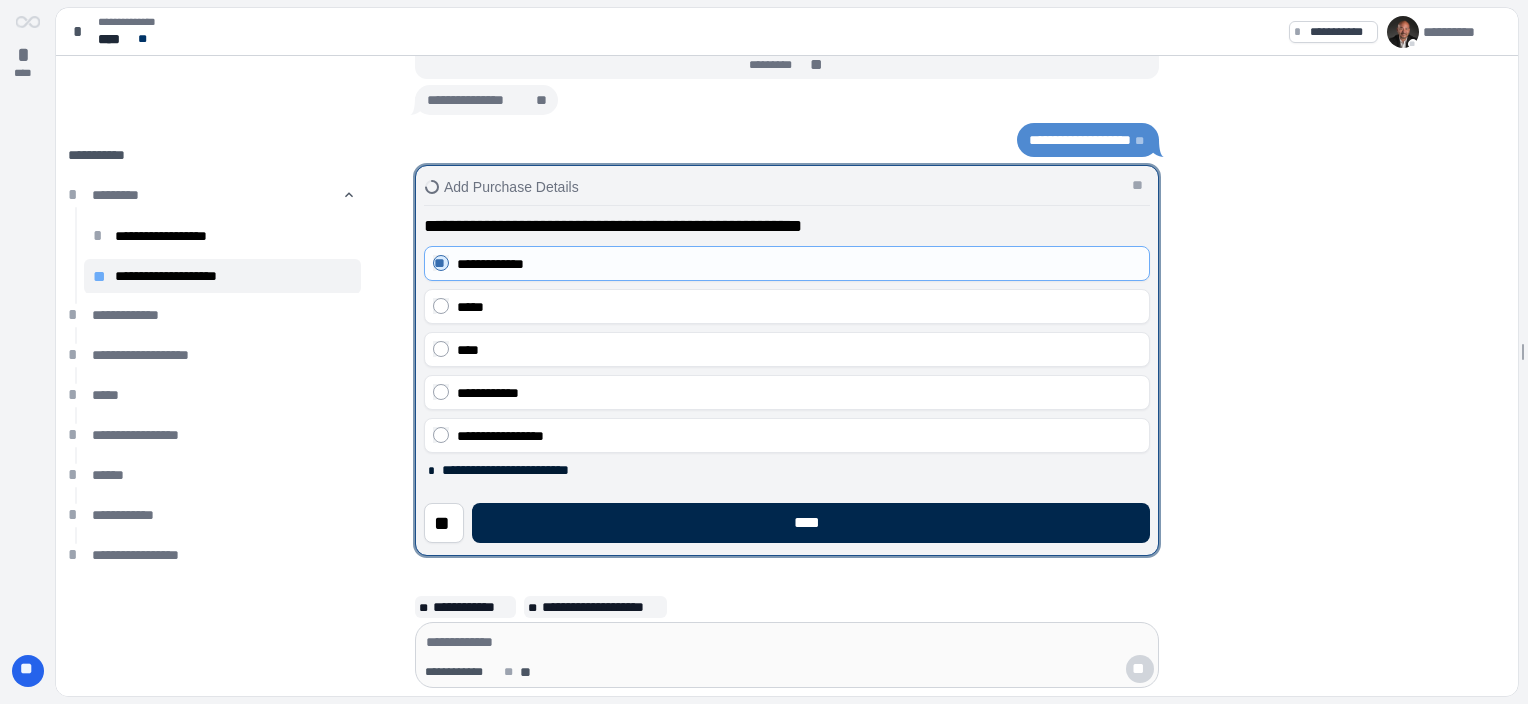 click on "****" at bounding box center (811, 523) 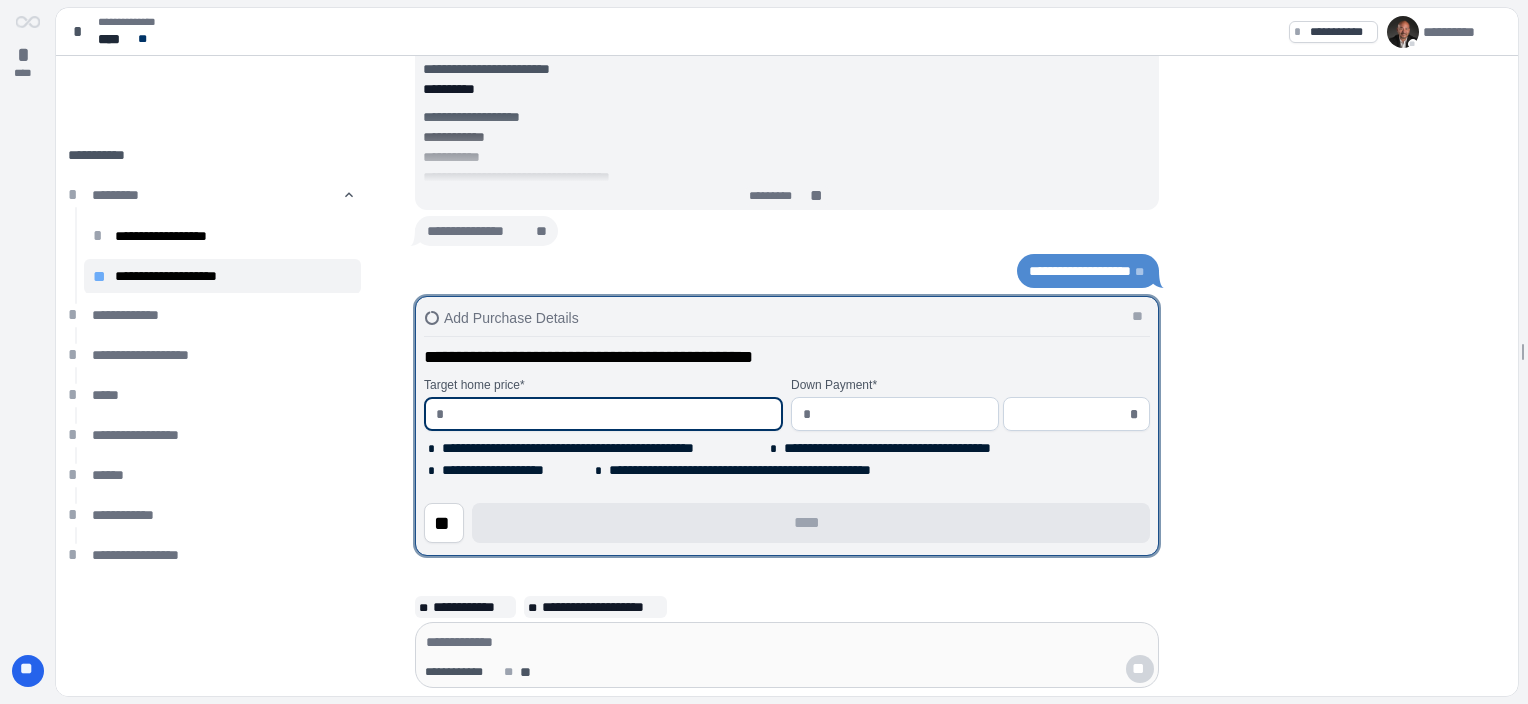 click at bounding box center [611, 414] 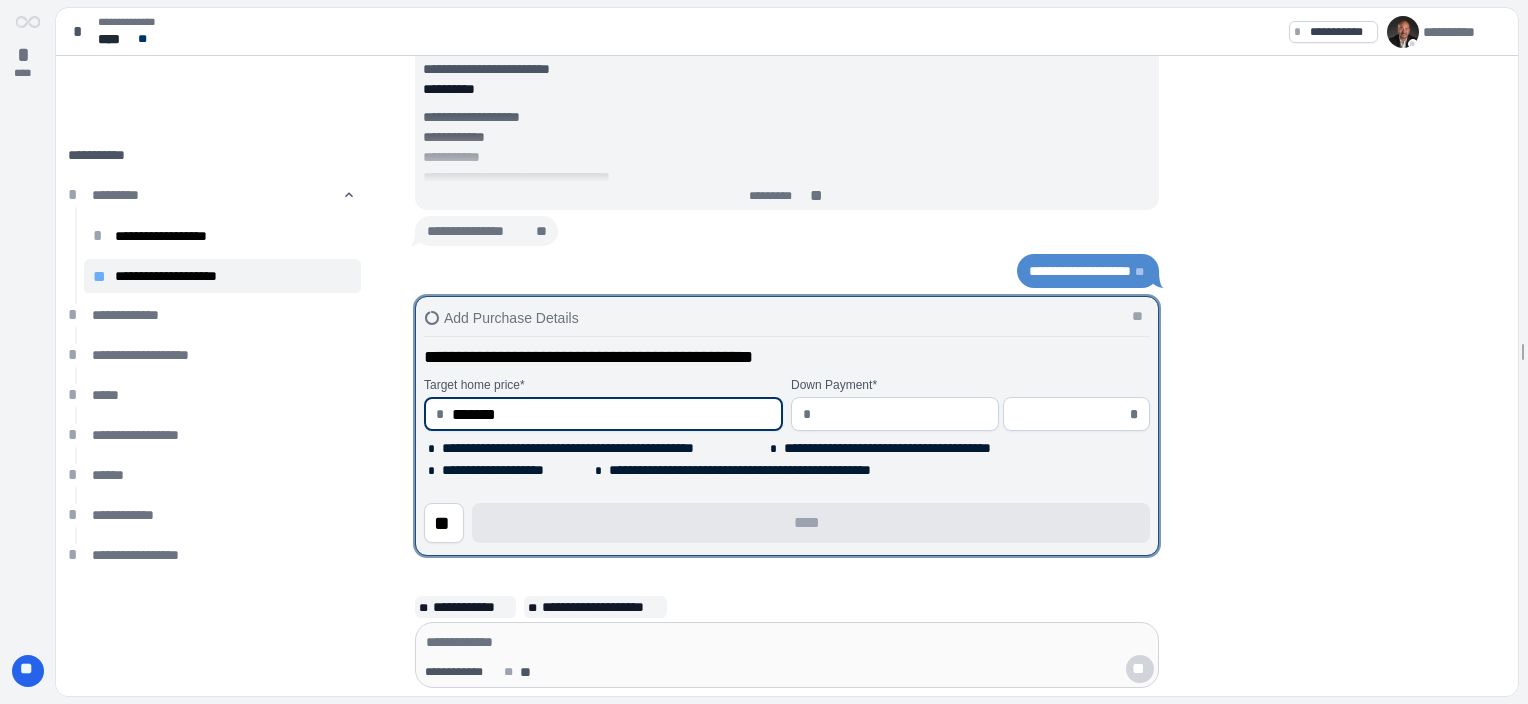type on "**********" 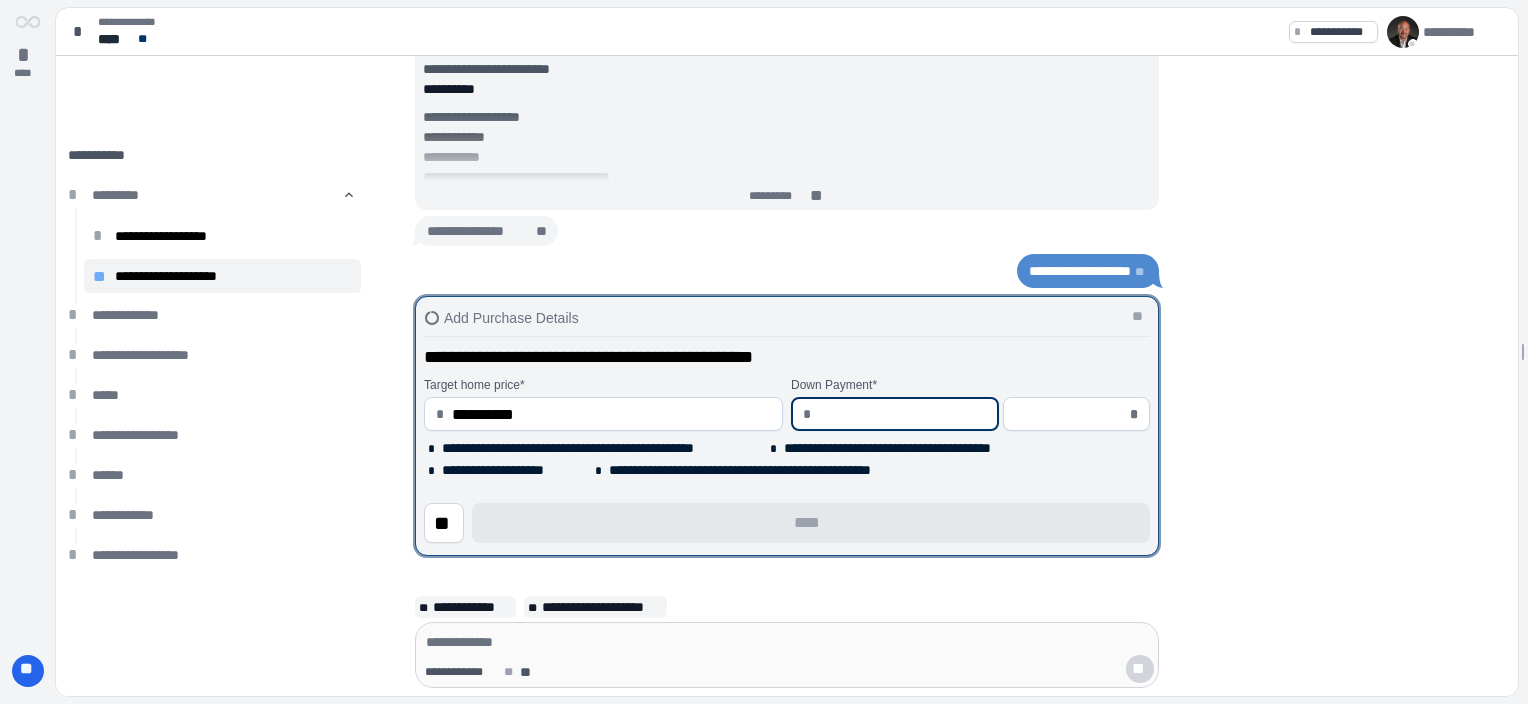 click on "**********" at bounding box center (611, 414) 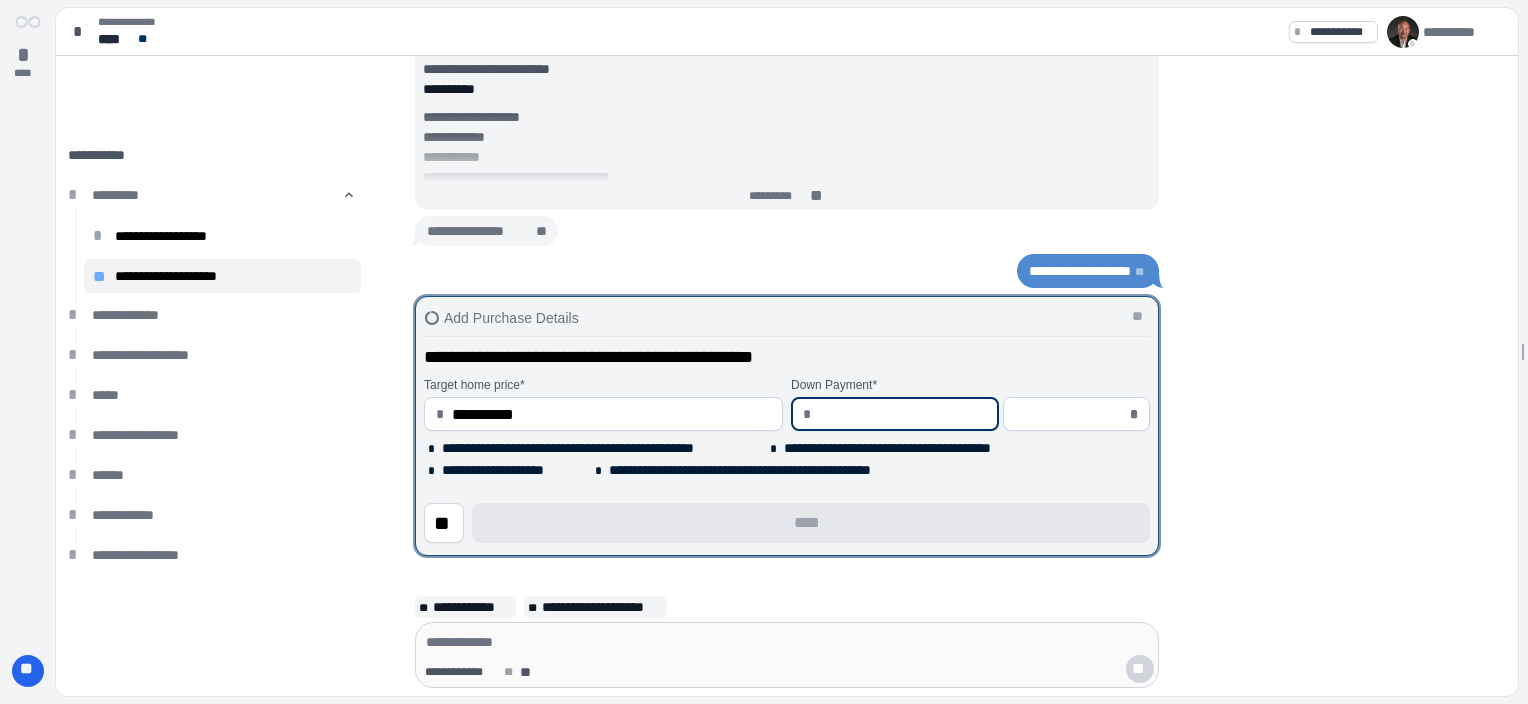 click at bounding box center (903, 414) 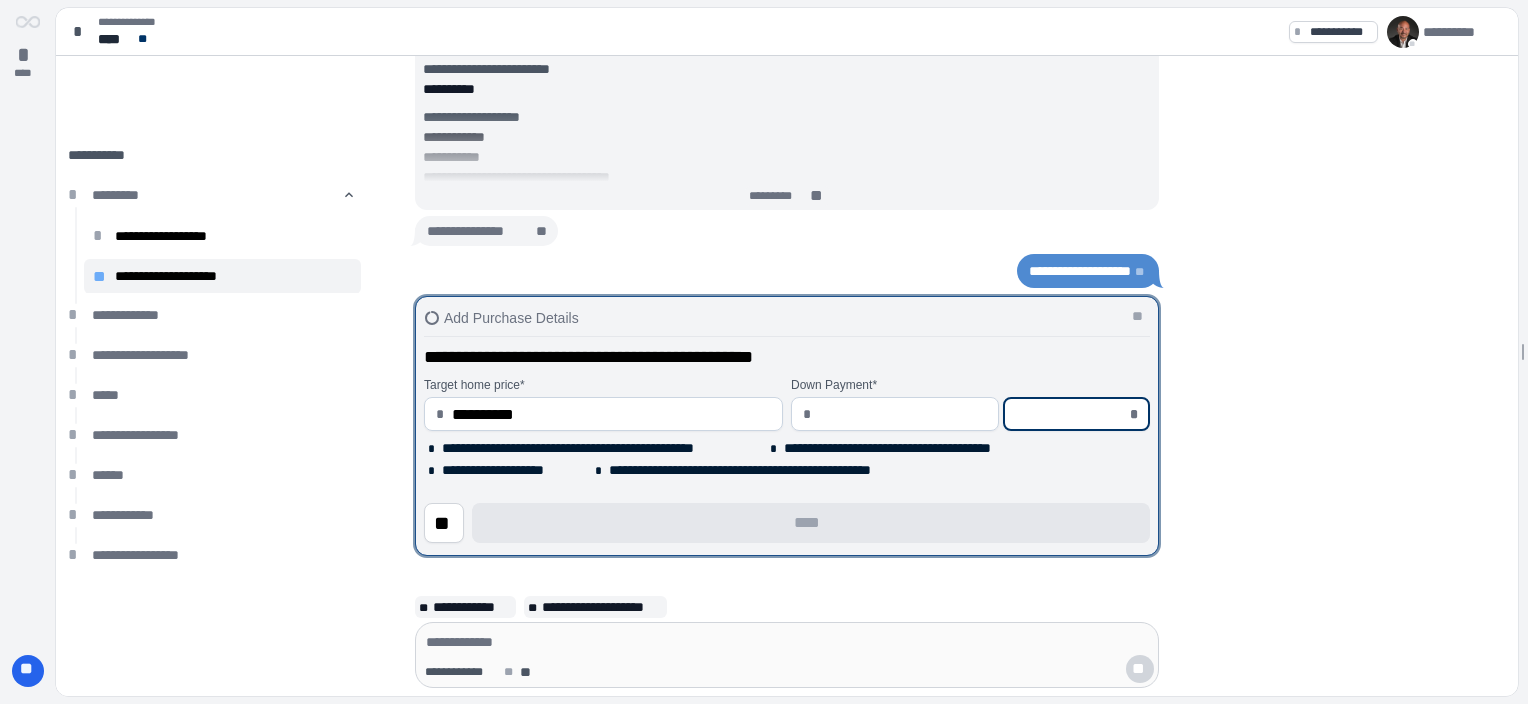 click at bounding box center (1070, 414) 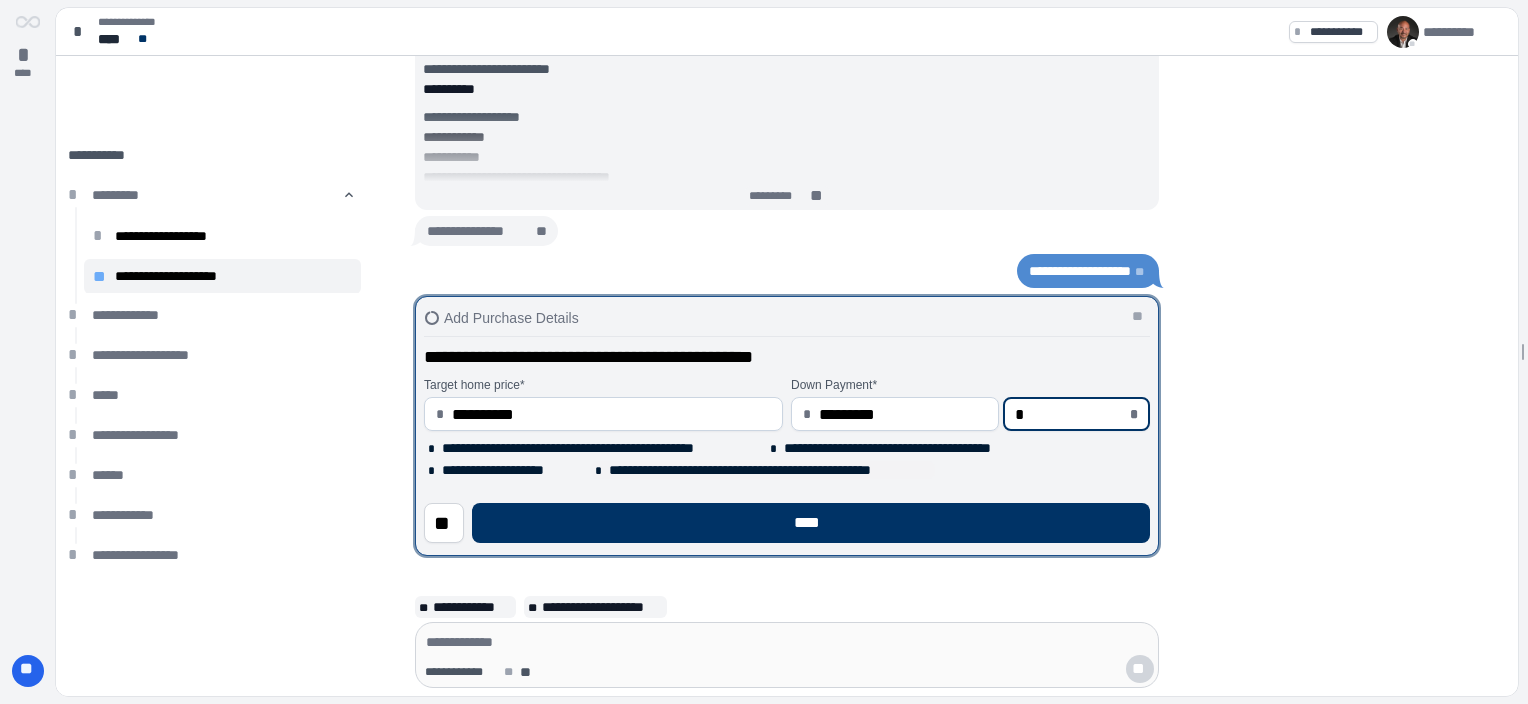 type on "*****" 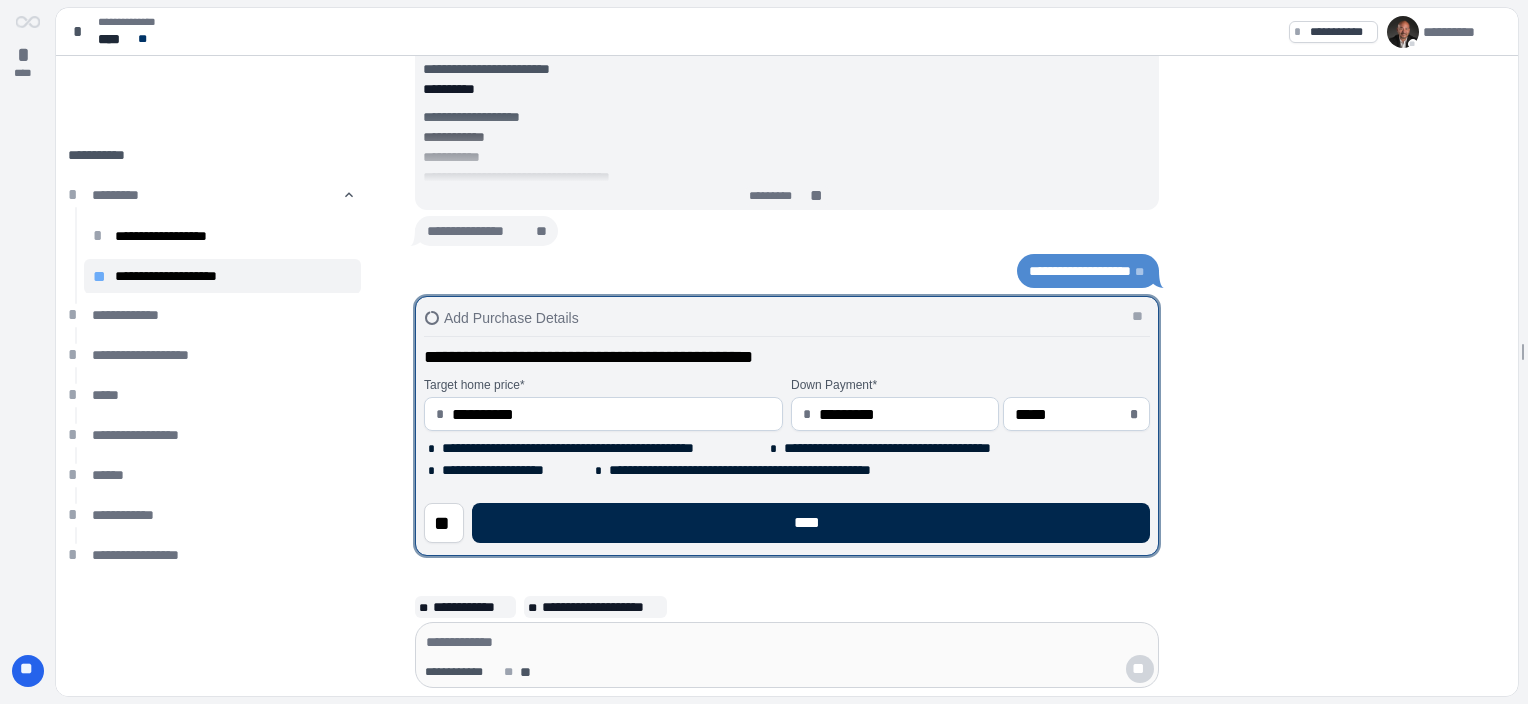 click on "****" at bounding box center (811, 523) 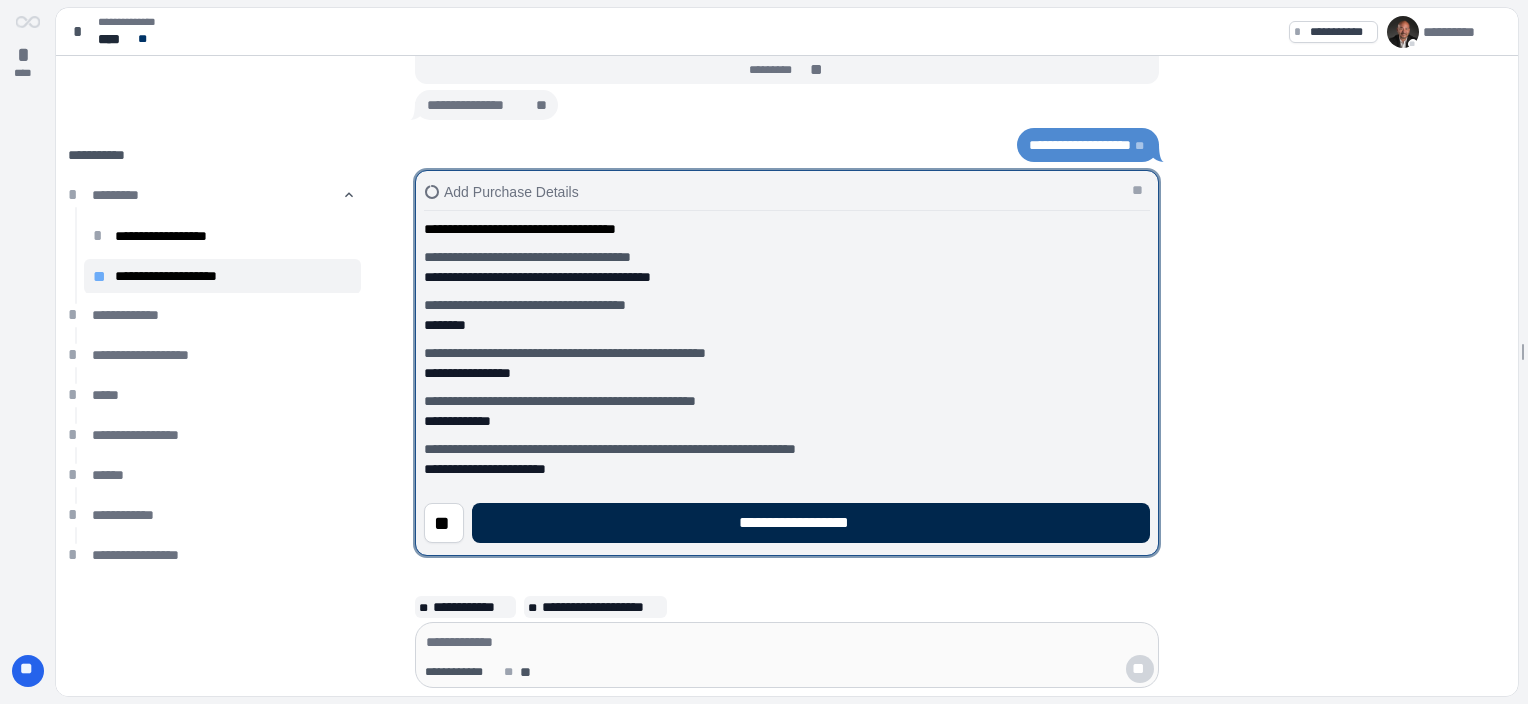 click on "**********" at bounding box center (811, 523) 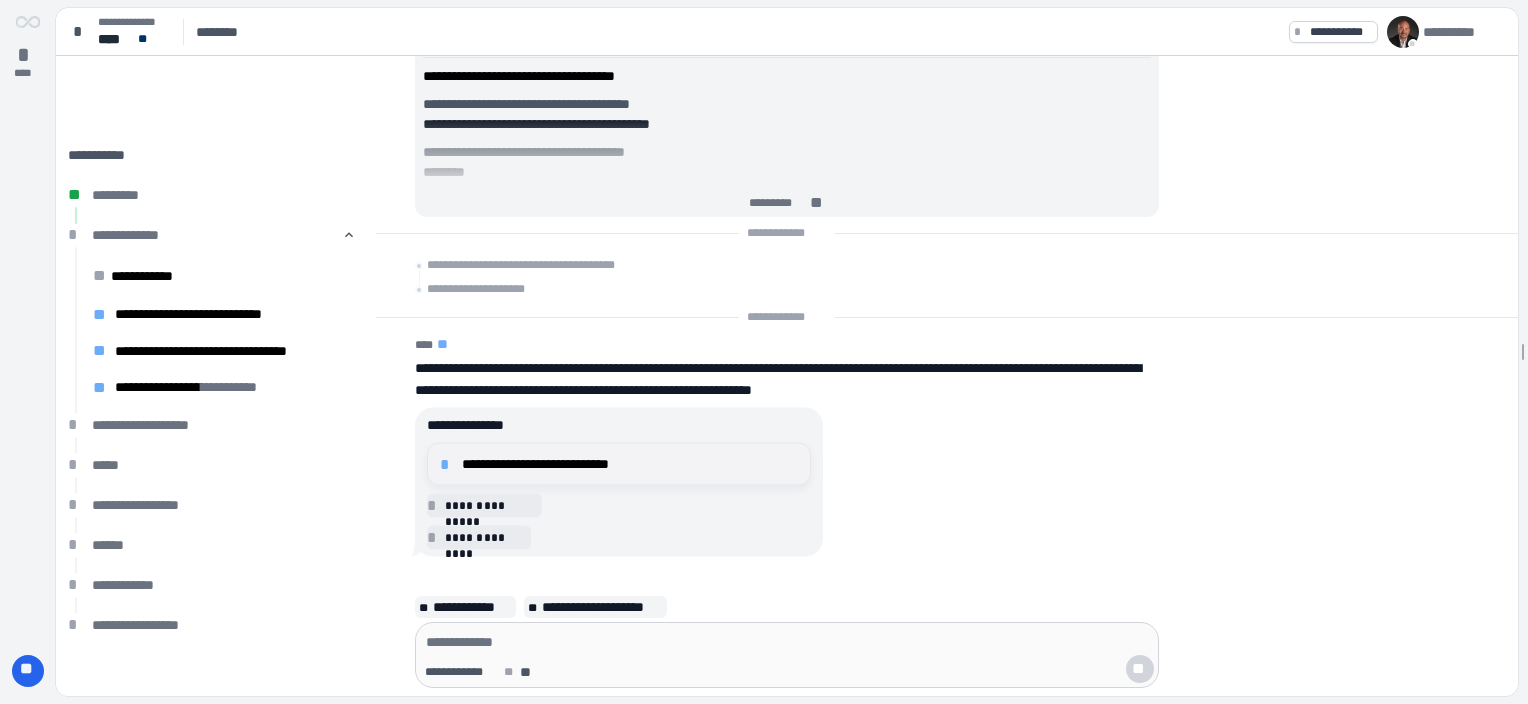 click on "*" at bounding box center (448, 464) 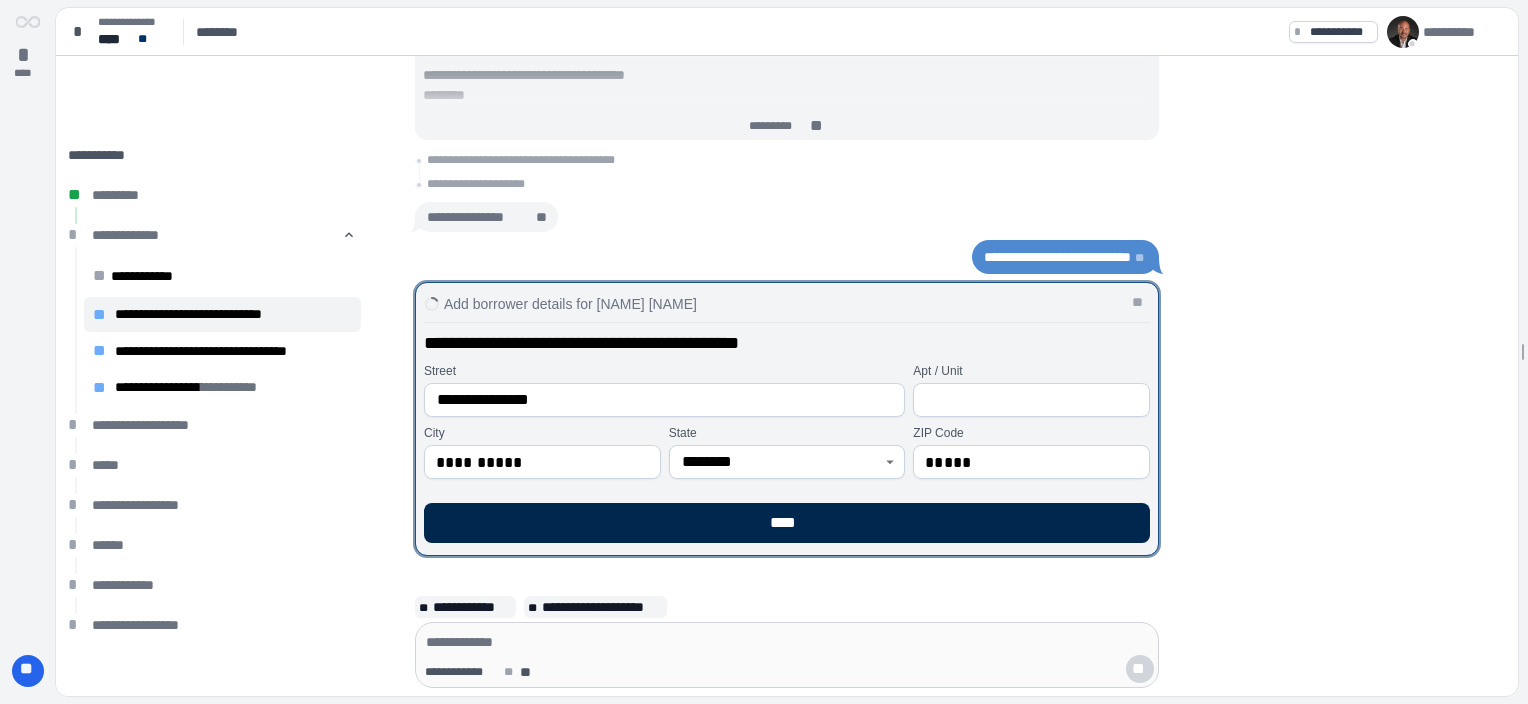 click on "****" at bounding box center (787, 523) 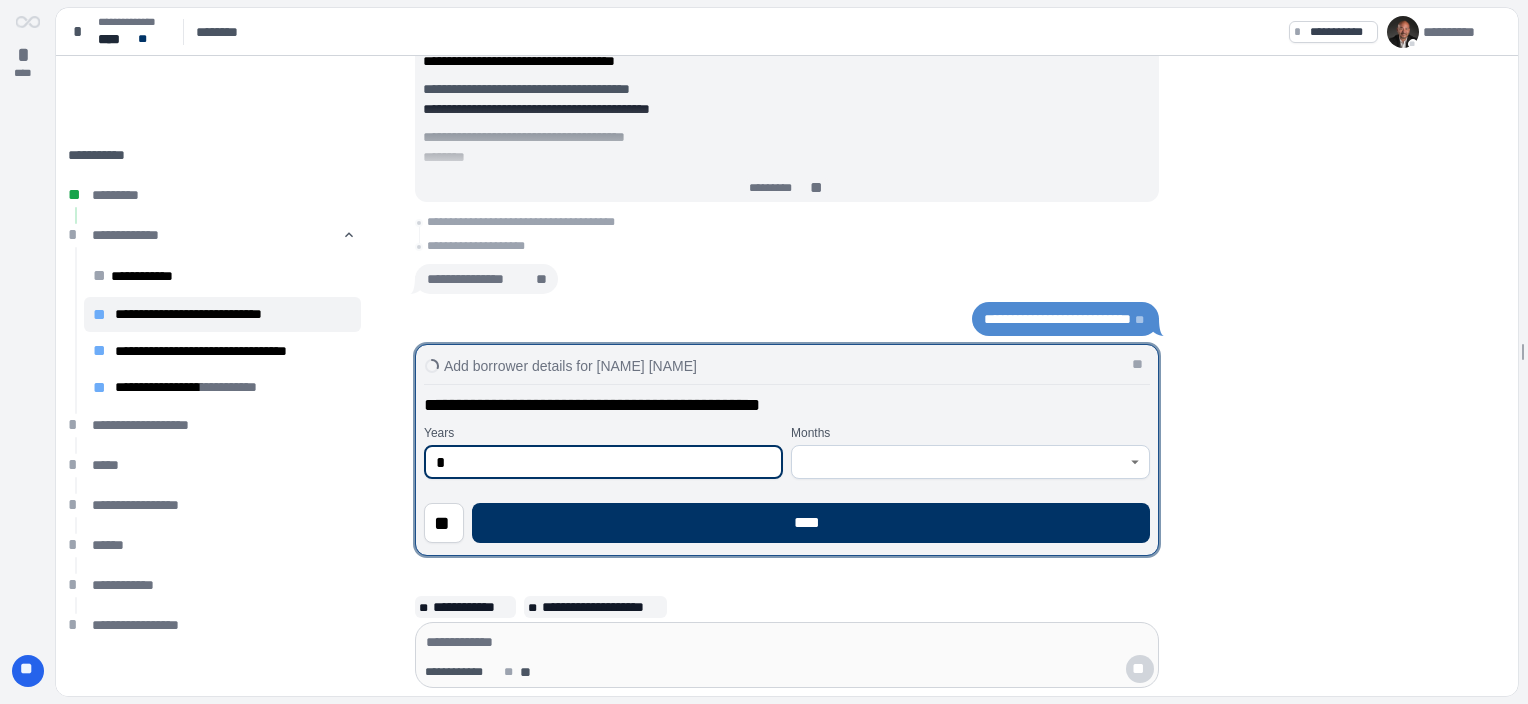 type on "*" 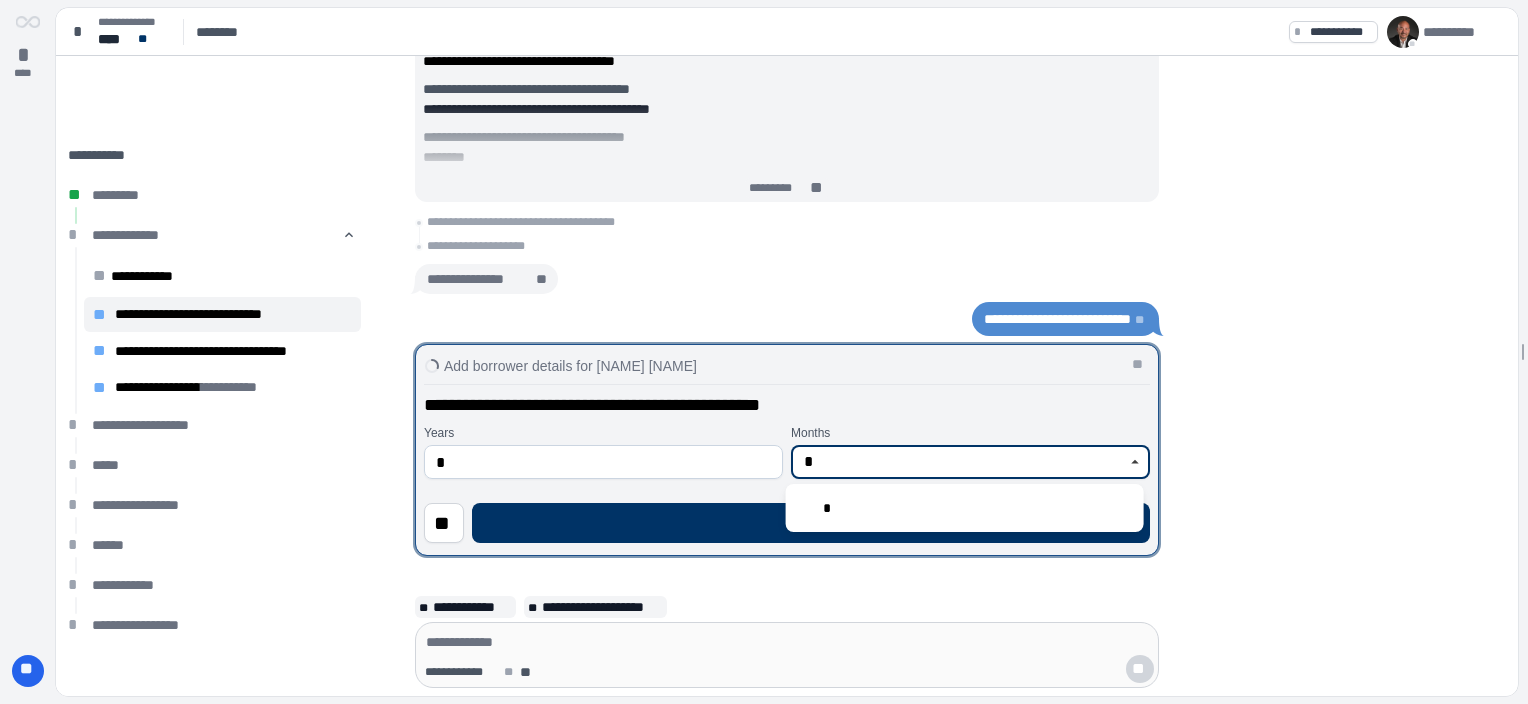 type on "*" 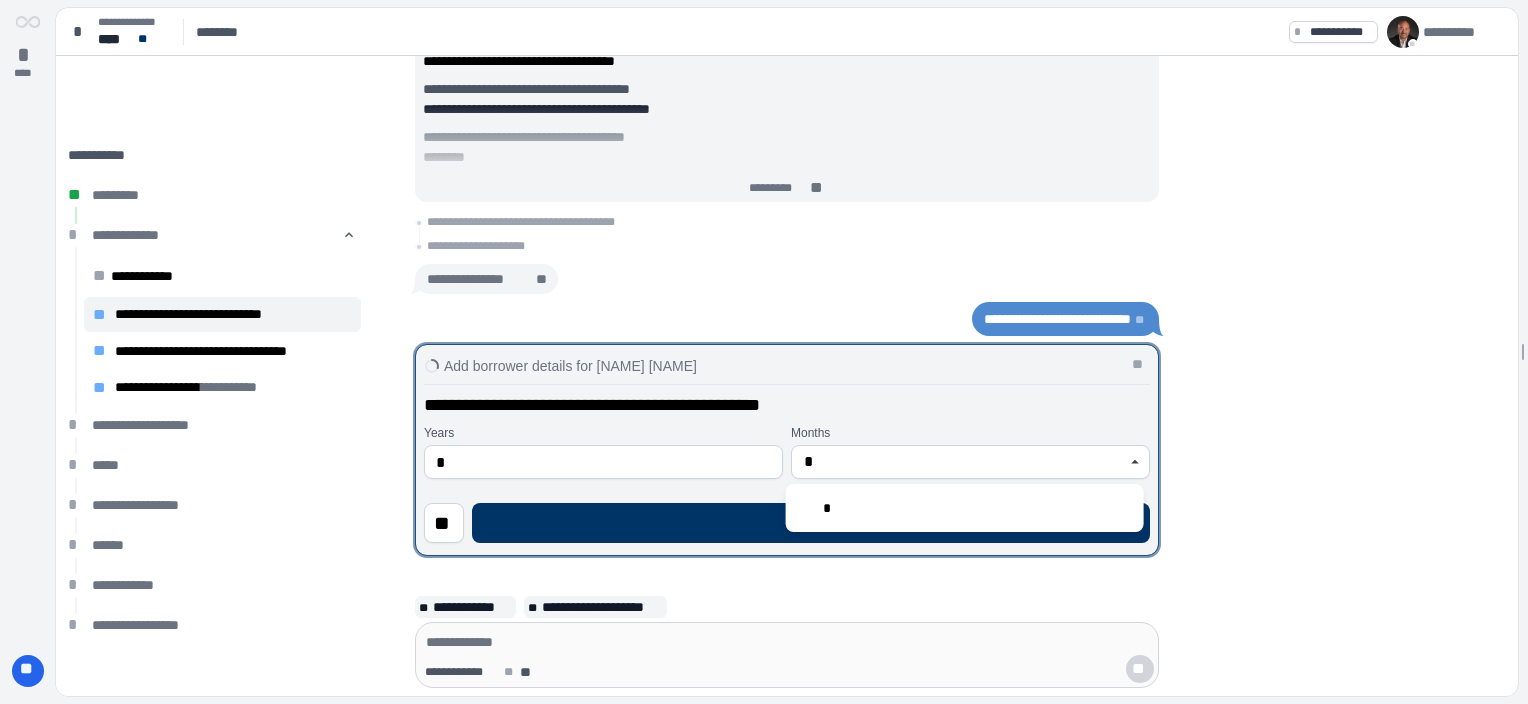 type 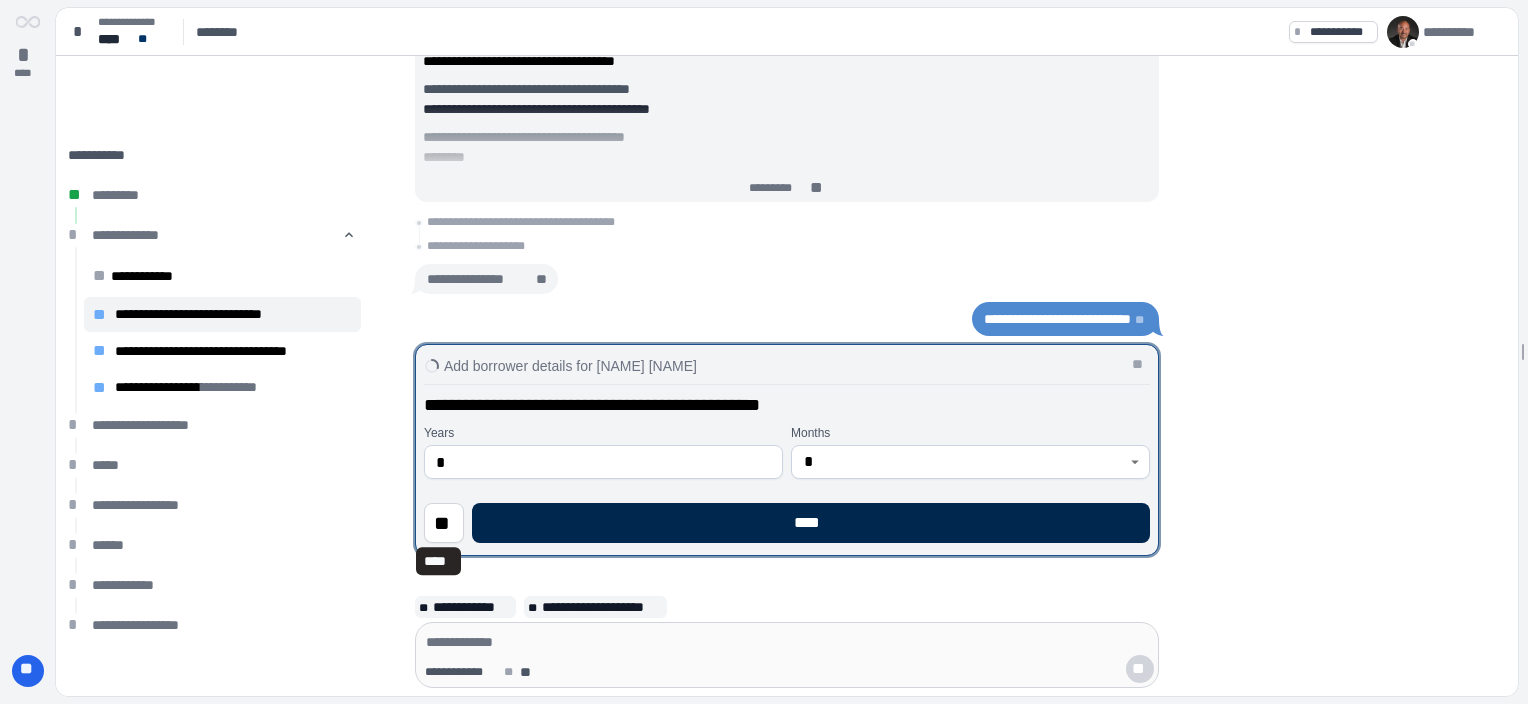 click on "****" at bounding box center (811, 523) 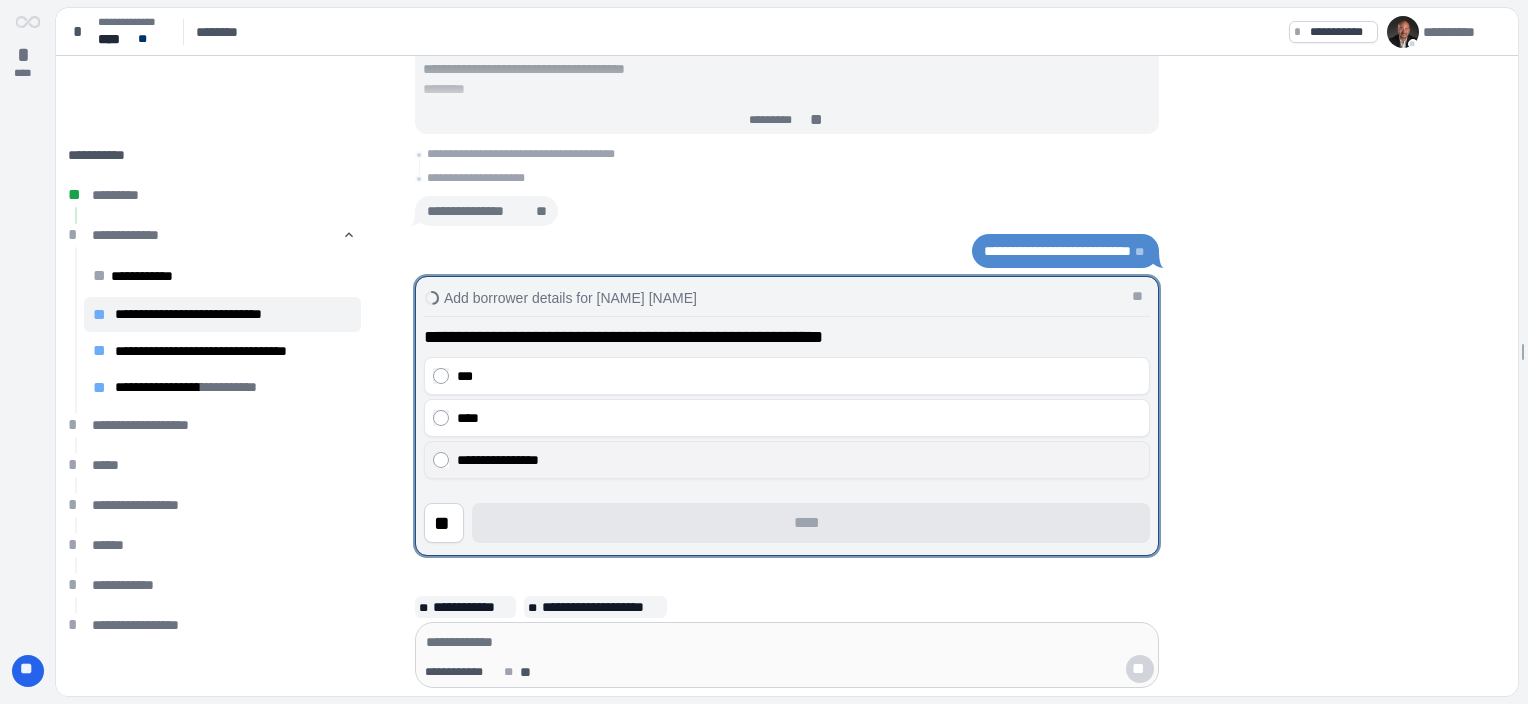 click on "**********" at bounding box center [787, 460] 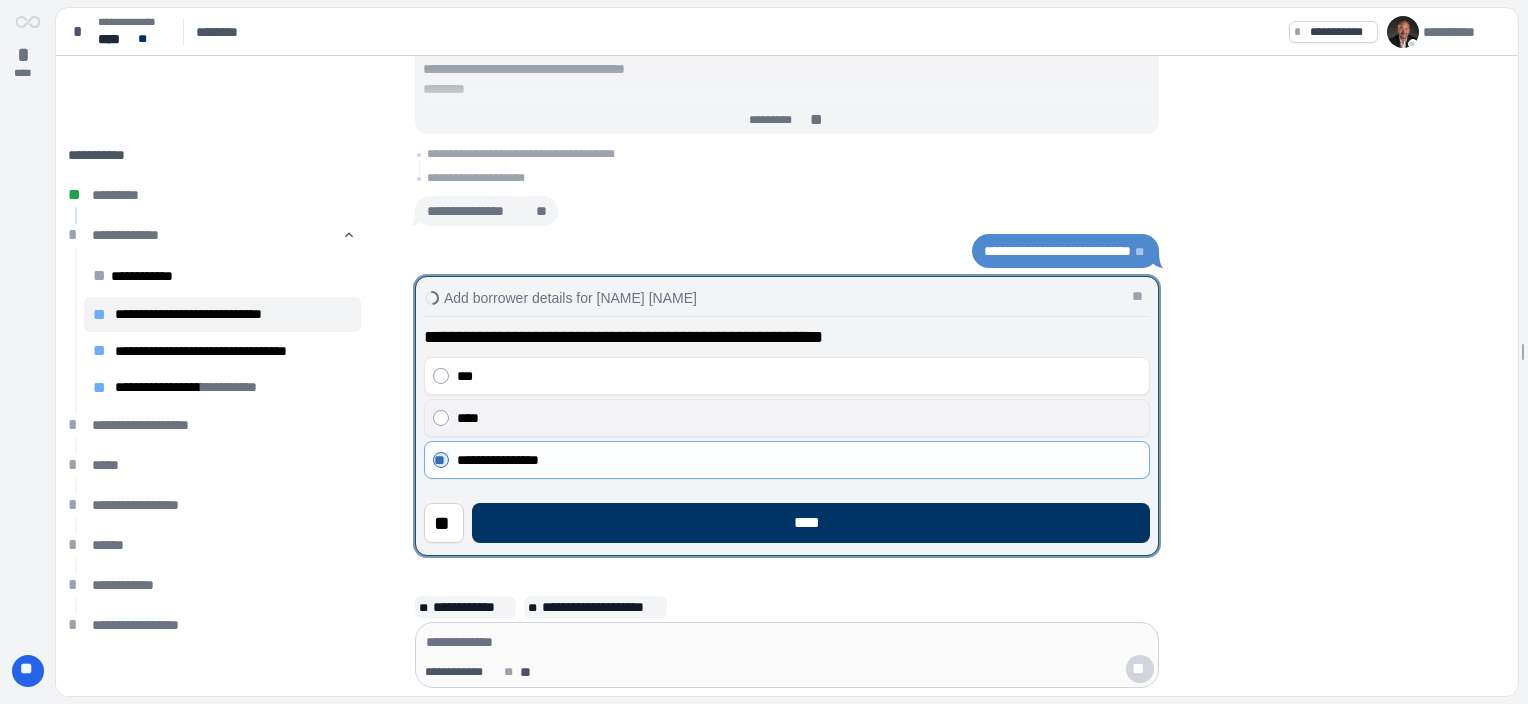 click on "****" at bounding box center [799, 418] 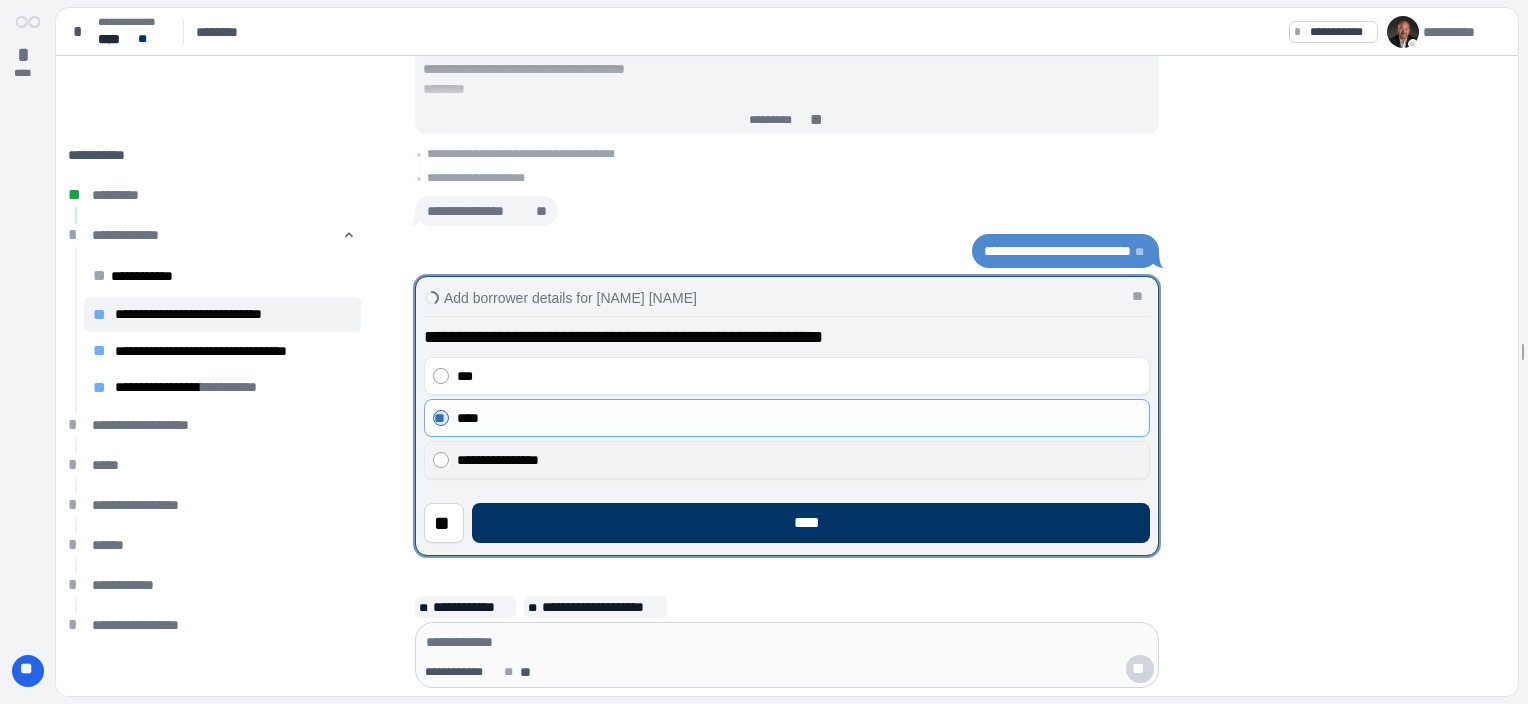 click on "**********" at bounding box center [799, 460] 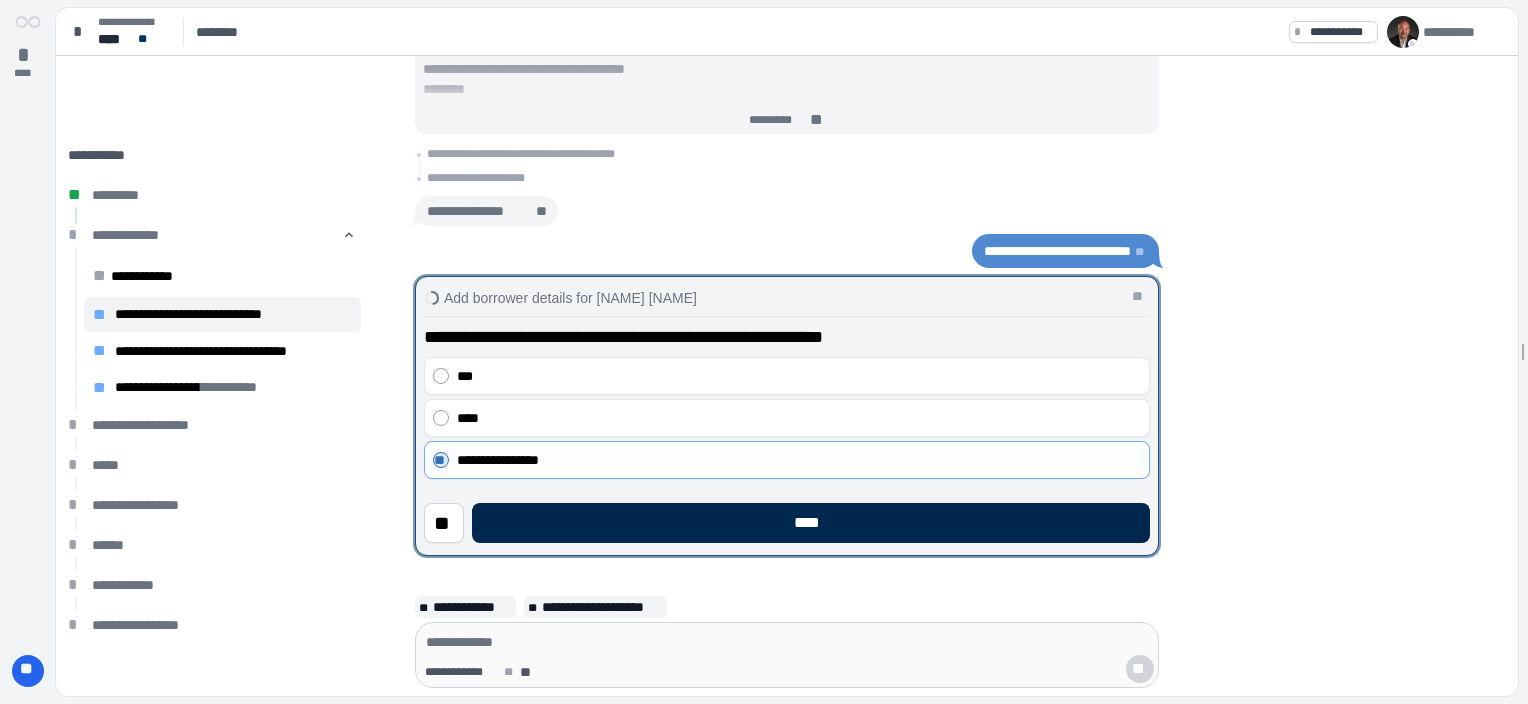 click on "****" at bounding box center (811, 523) 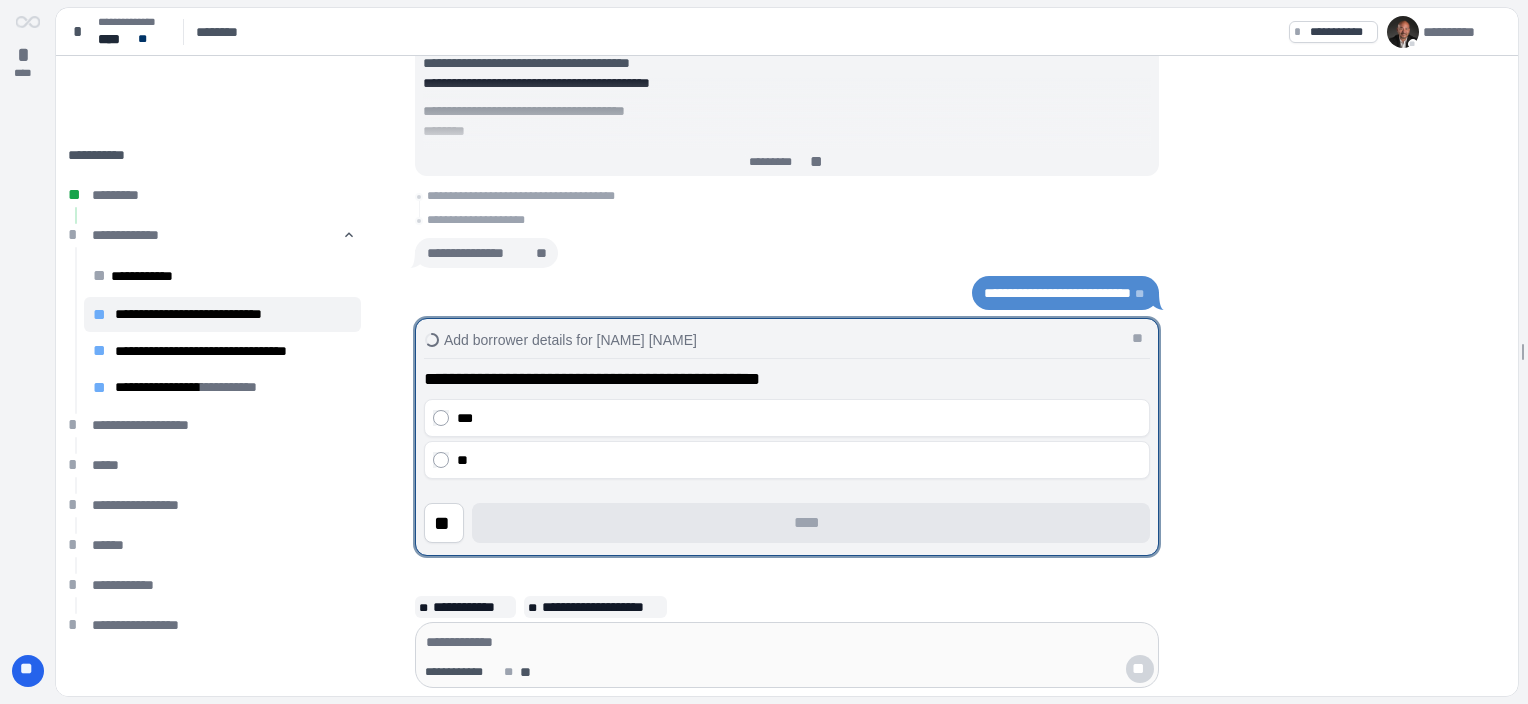 drag, startPoint x: 720, startPoint y: 453, endPoint x: 748, endPoint y: 484, distance: 41.773197 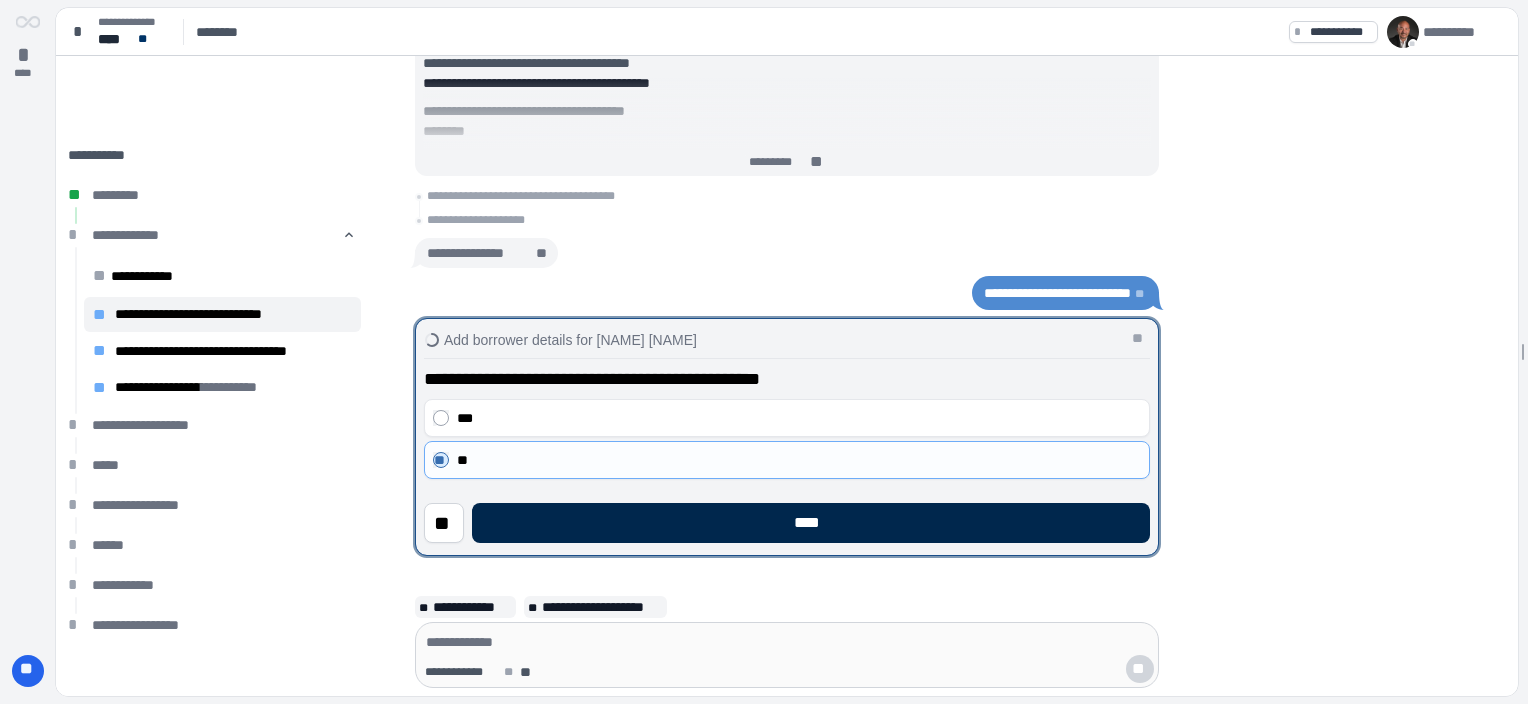 click on "****" at bounding box center [811, 523] 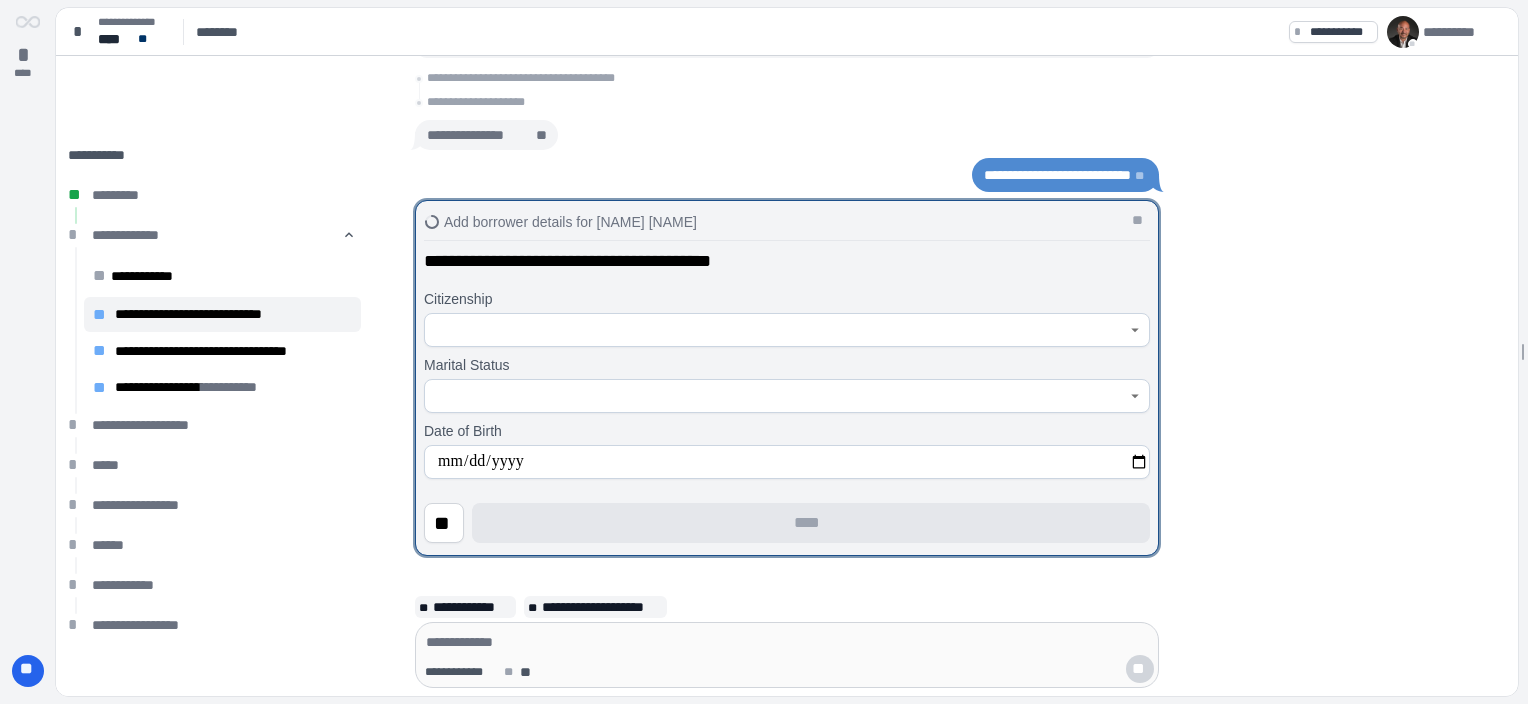 click at bounding box center [776, 330] 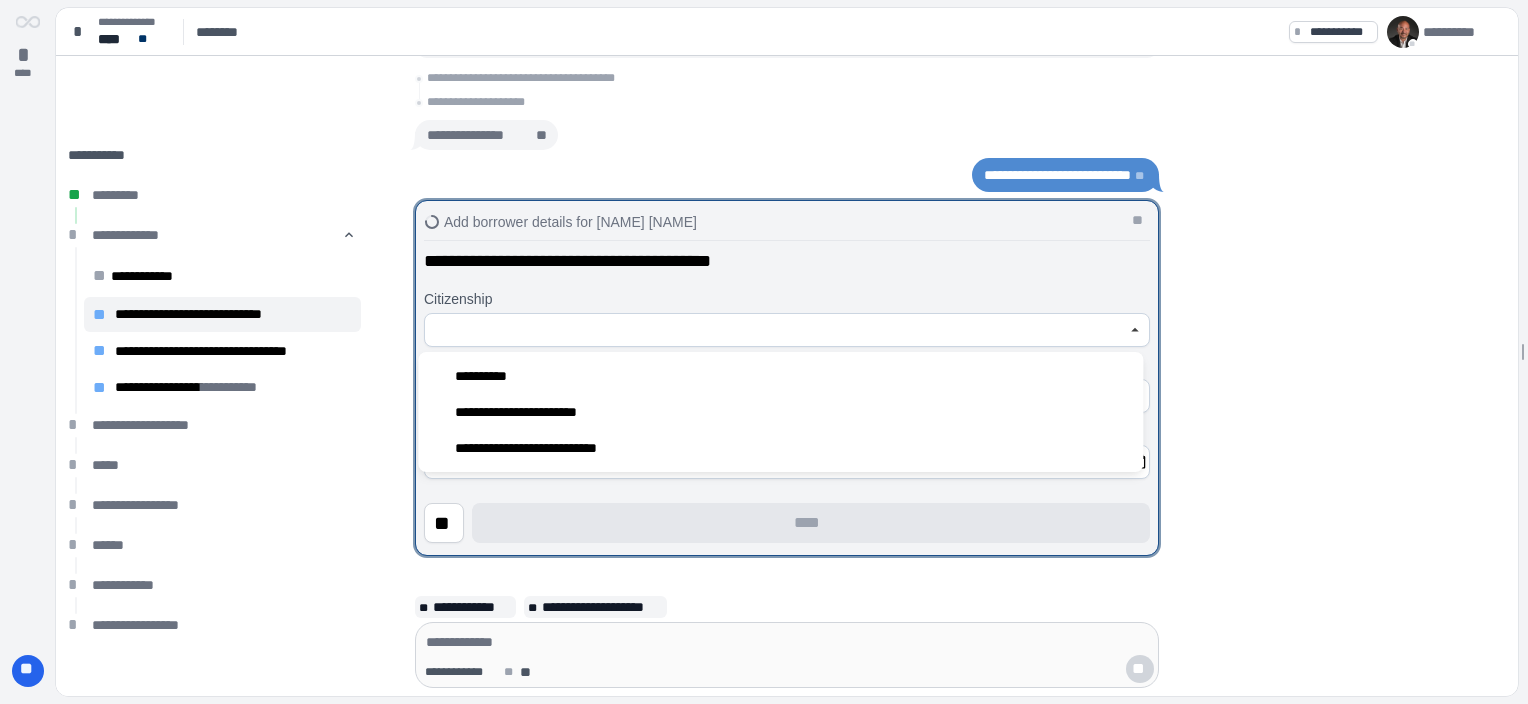 click on "**********" at bounding box center (780, 376) 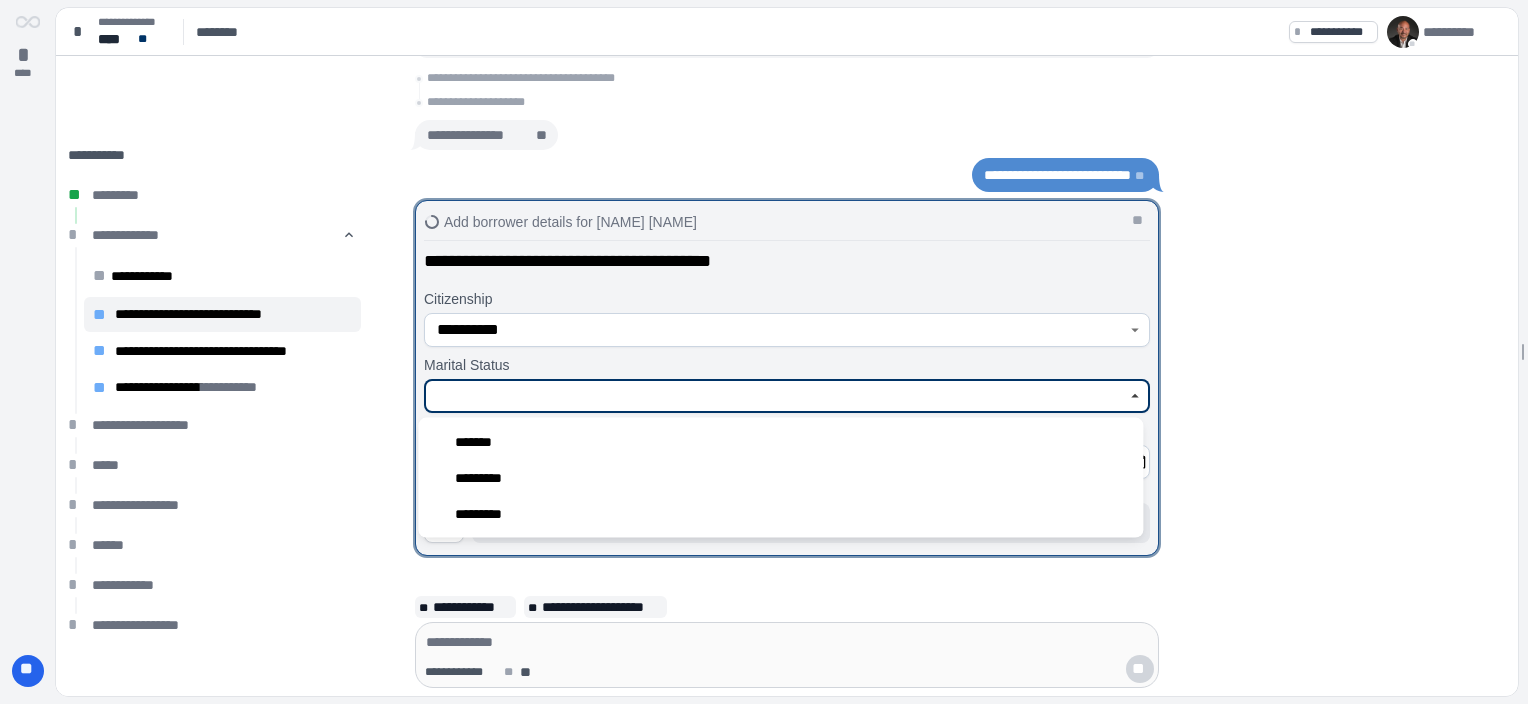 click at bounding box center [776, 396] 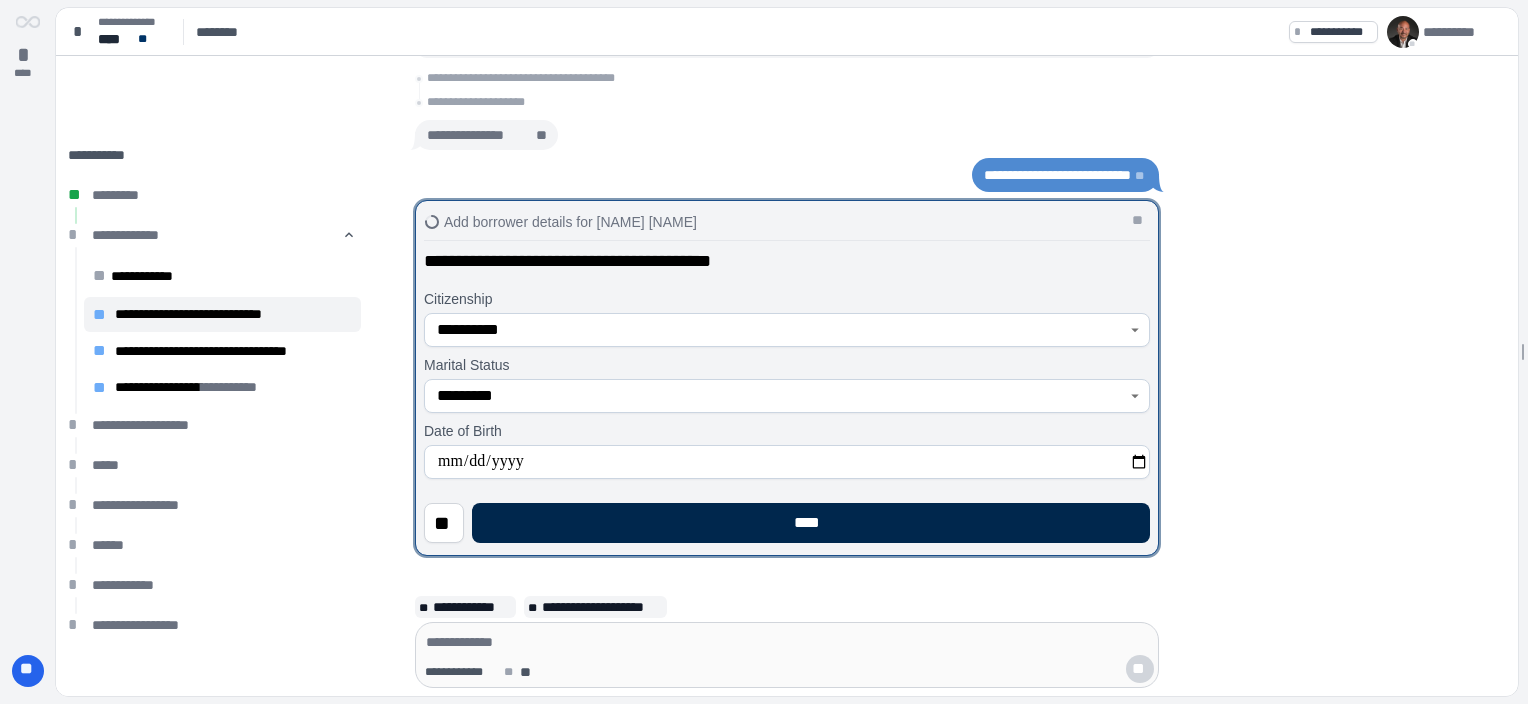 click on "****" at bounding box center [811, 523] 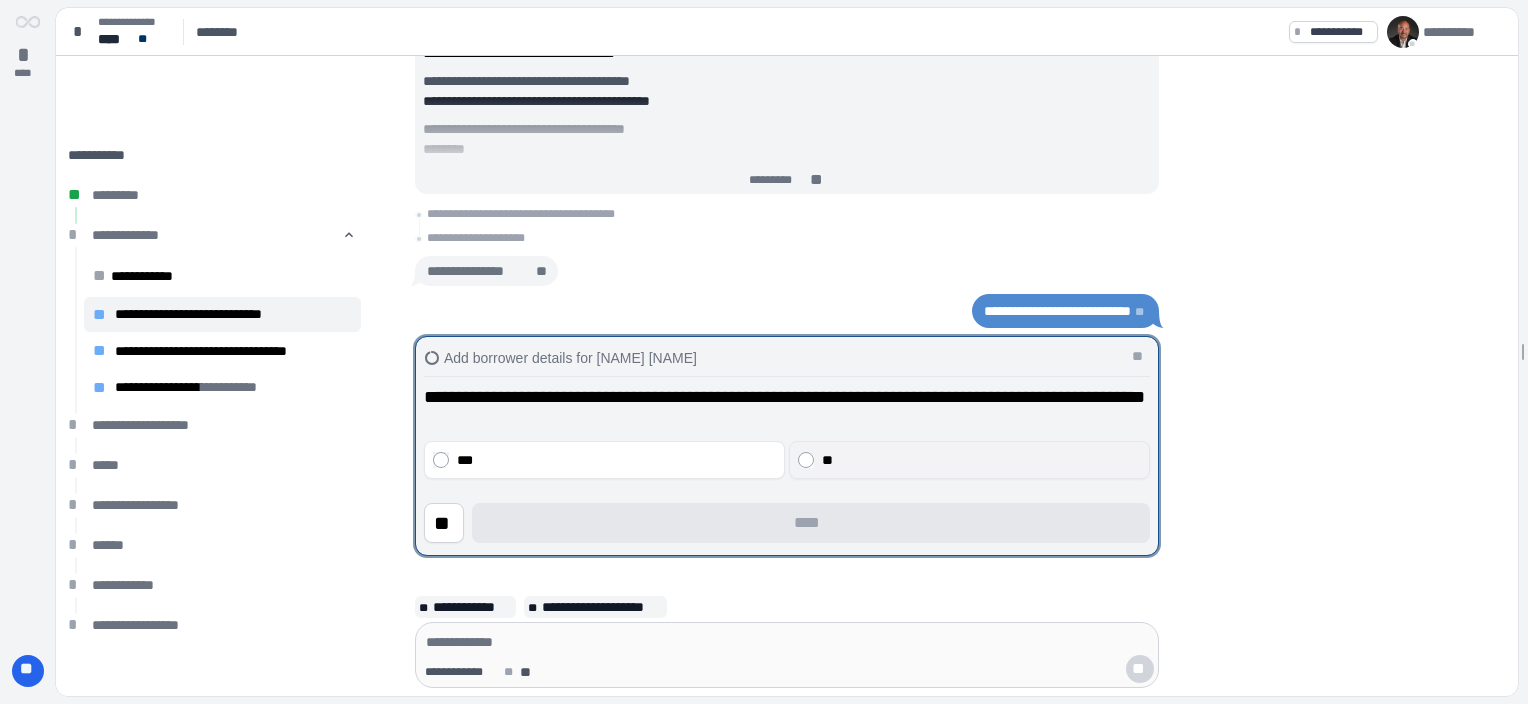 click on "**" at bounding box center [982, 460] 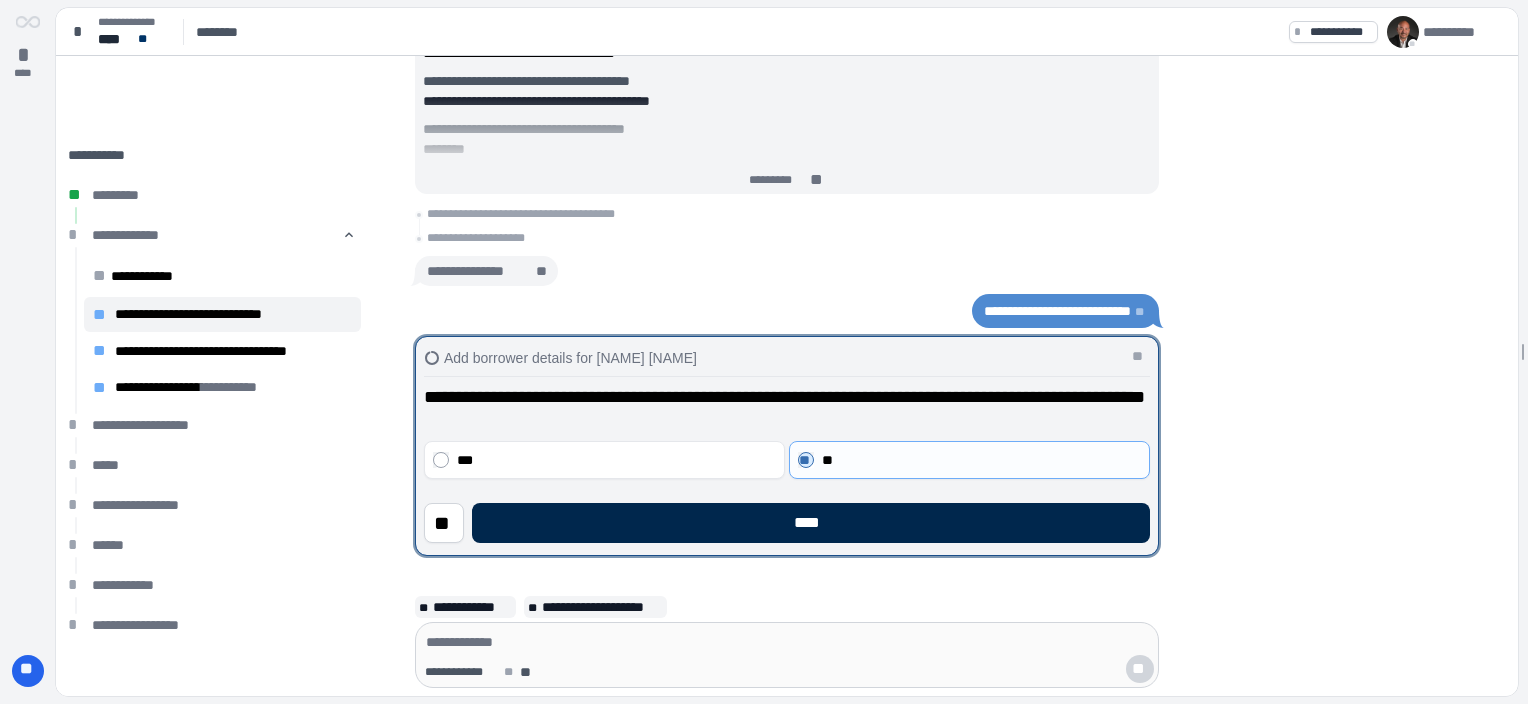 click on "****" at bounding box center [811, 523] 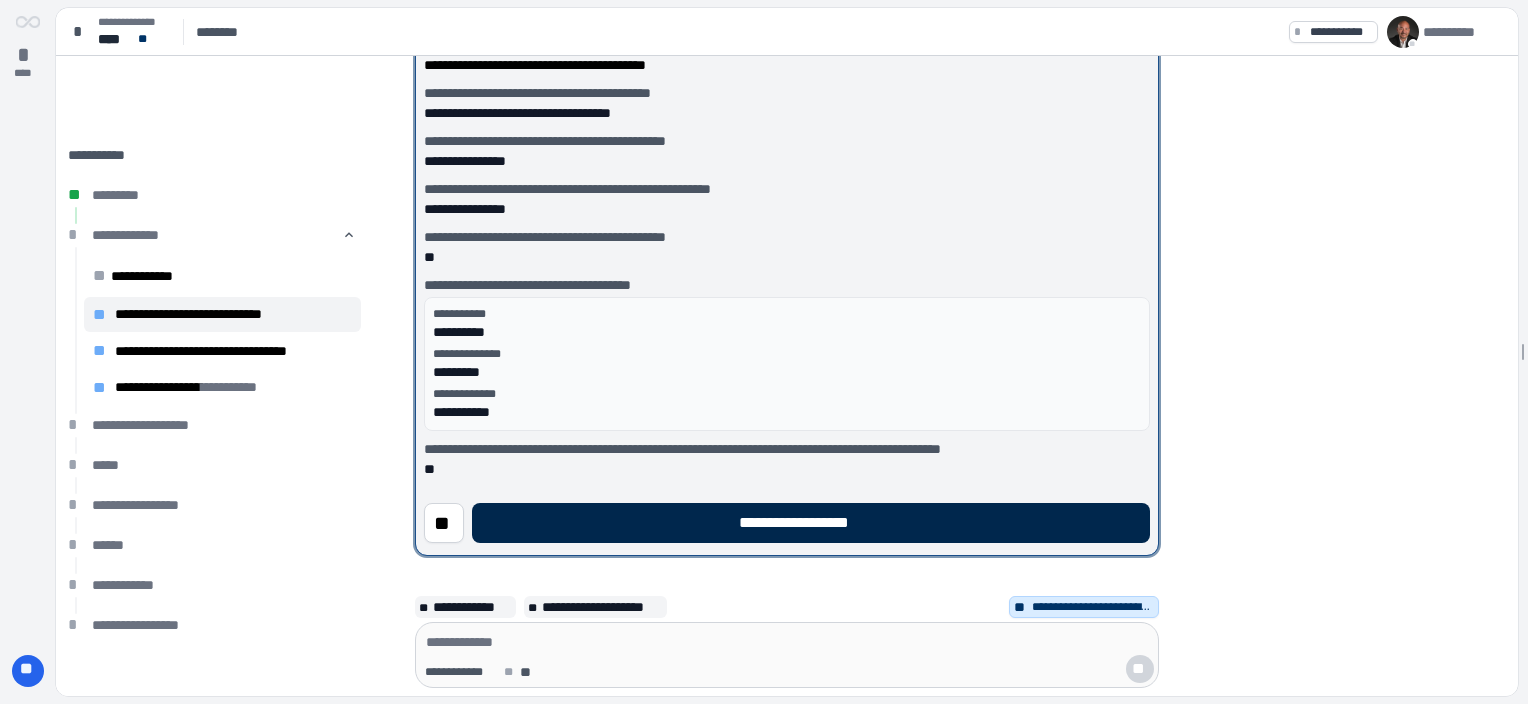 click on "**********" at bounding box center (811, 523) 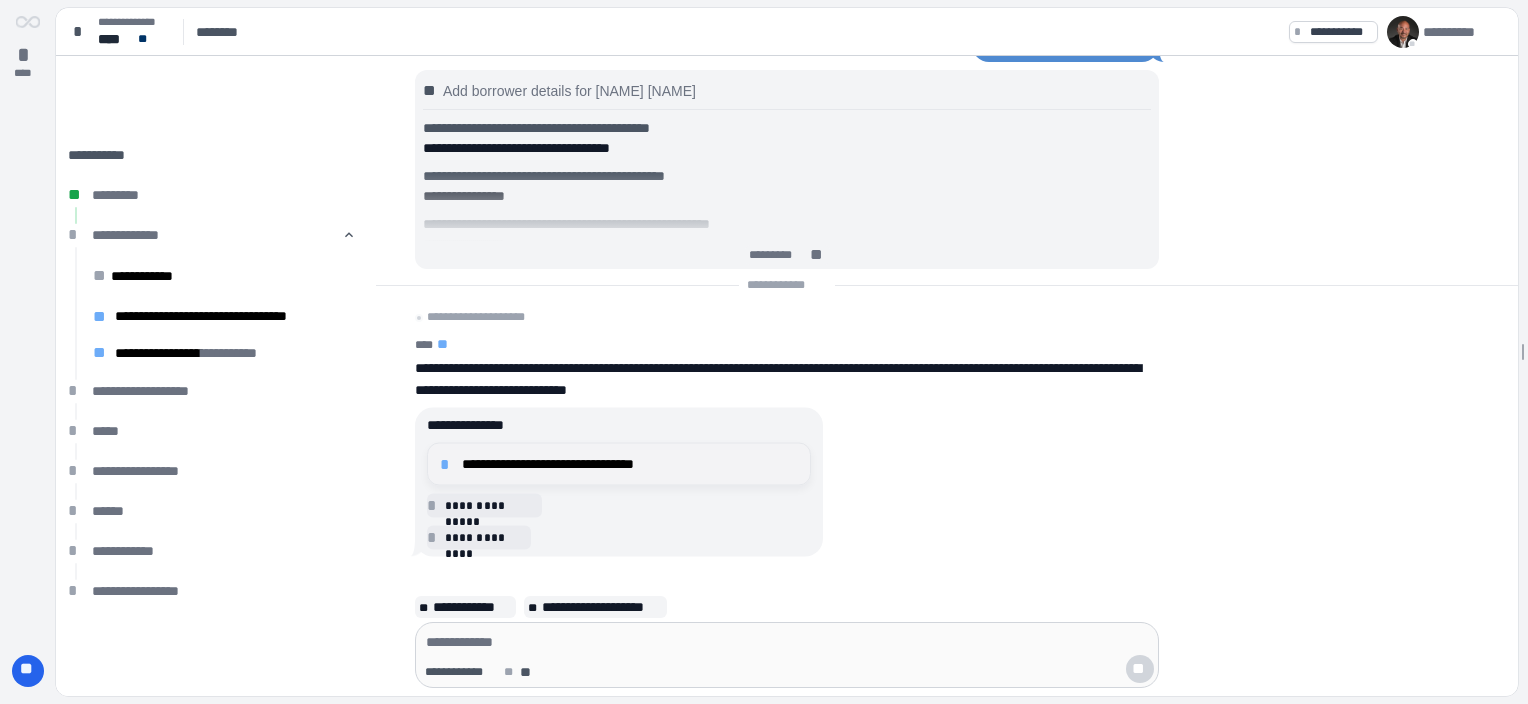 click on "*" at bounding box center [448, 464] 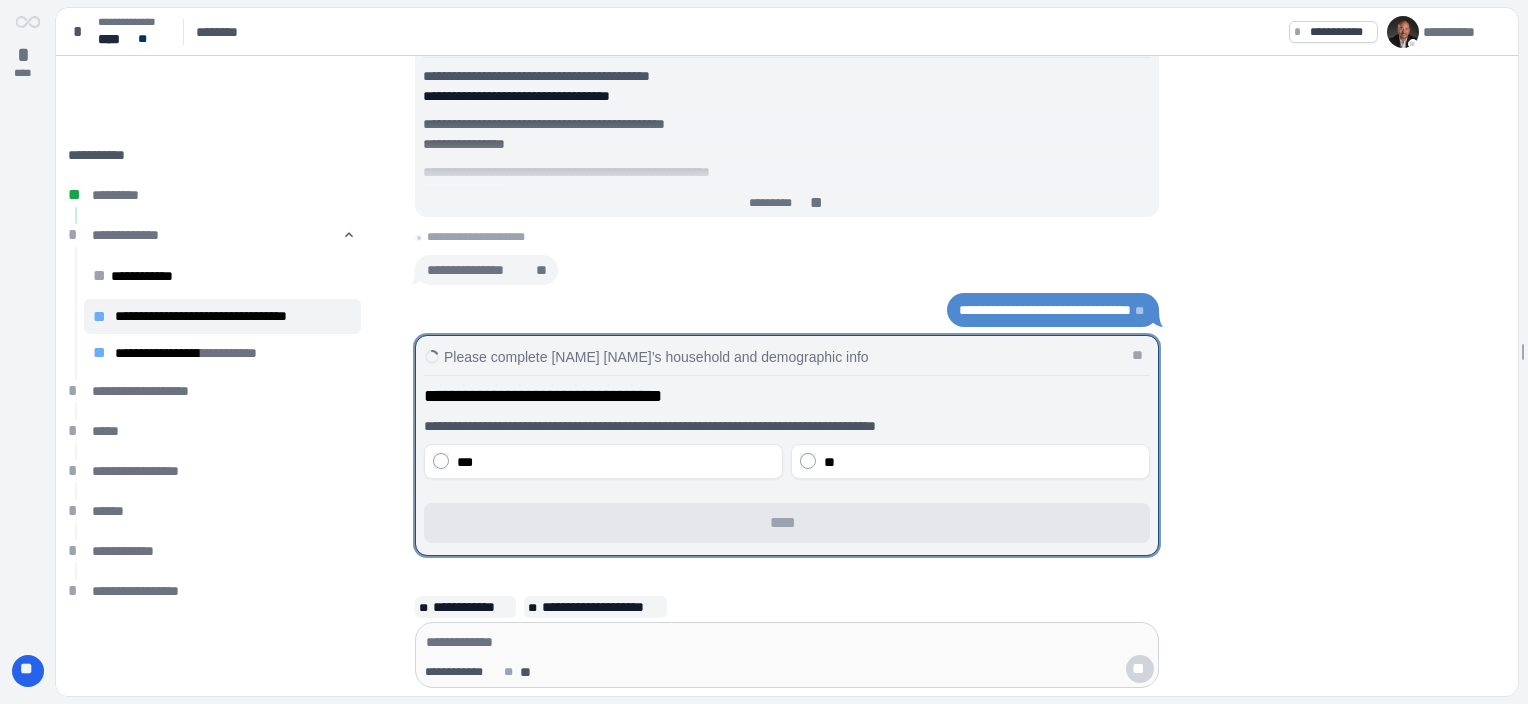 drag, startPoint x: 866, startPoint y: 470, endPoint x: 876, endPoint y: 493, distance: 25.079872 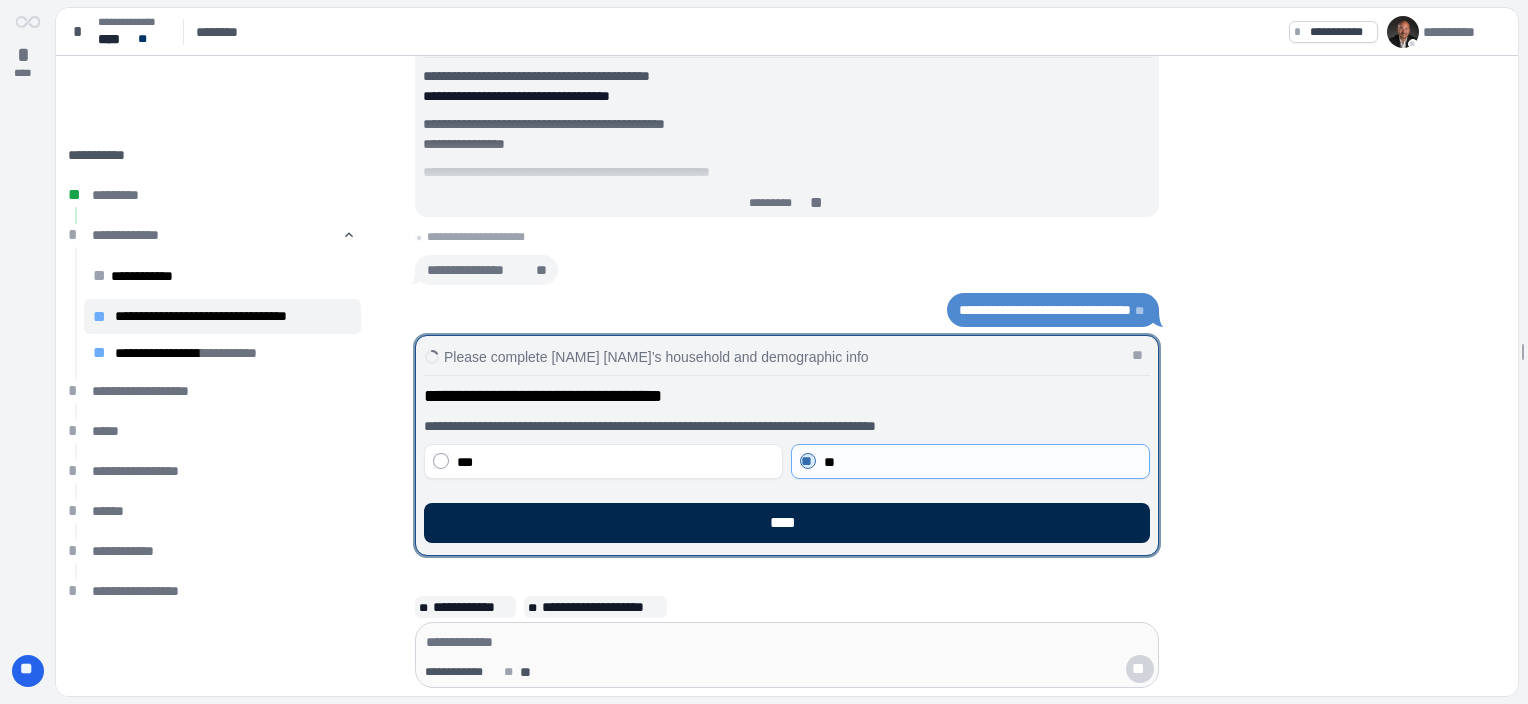 click on "****" at bounding box center [787, 523] 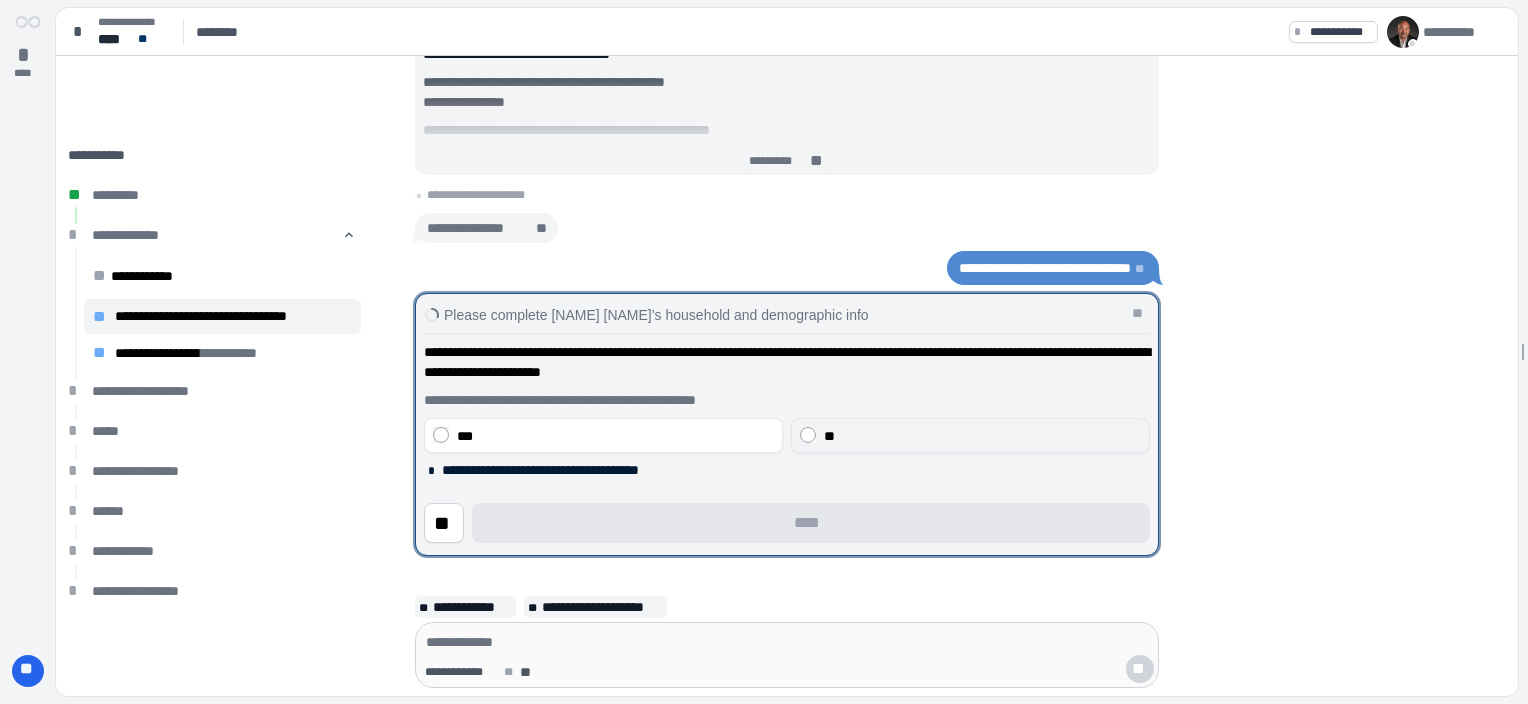 click on "**" at bounding box center [982, 436] 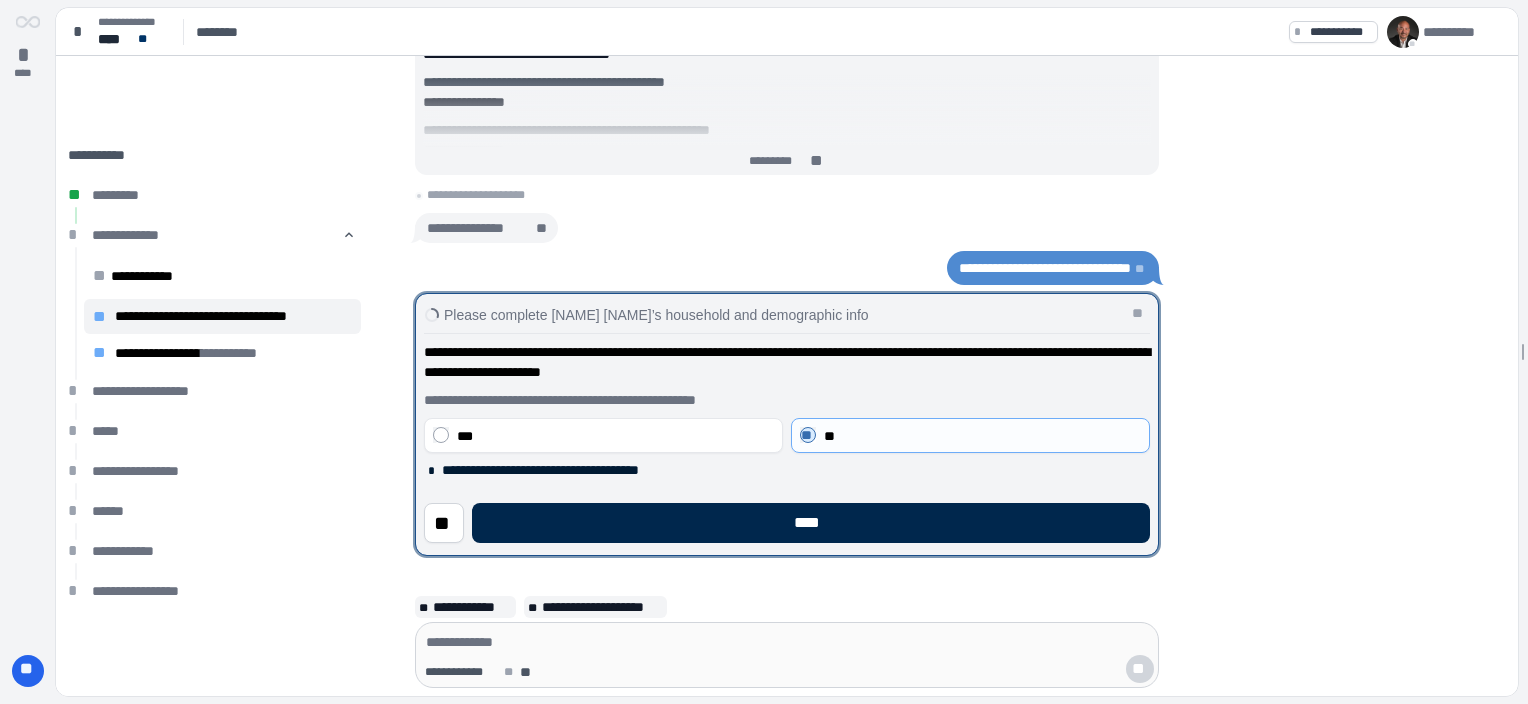 click on "****" at bounding box center [811, 523] 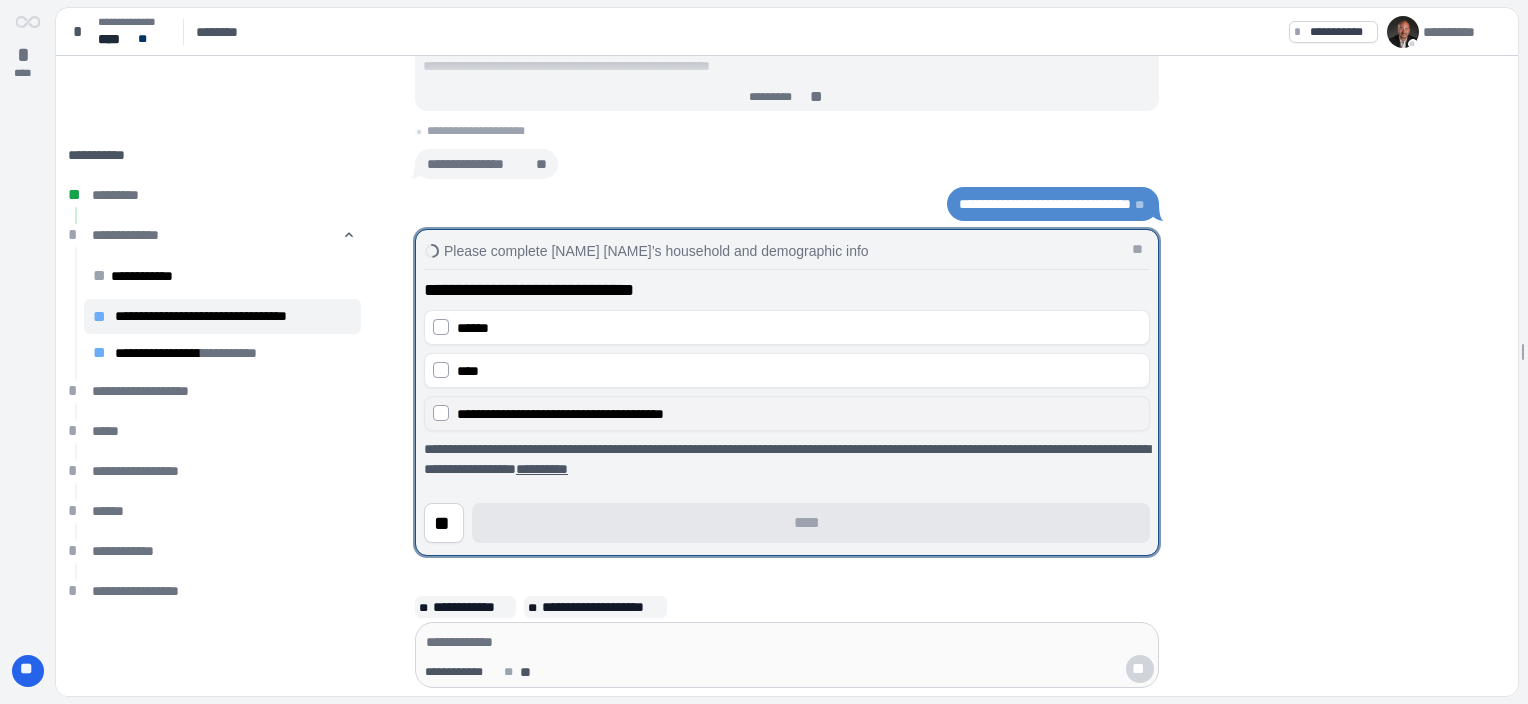 drag, startPoint x: 598, startPoint y: 332, endPoint x: 671, endPoint y: 429, distance: 121.40016 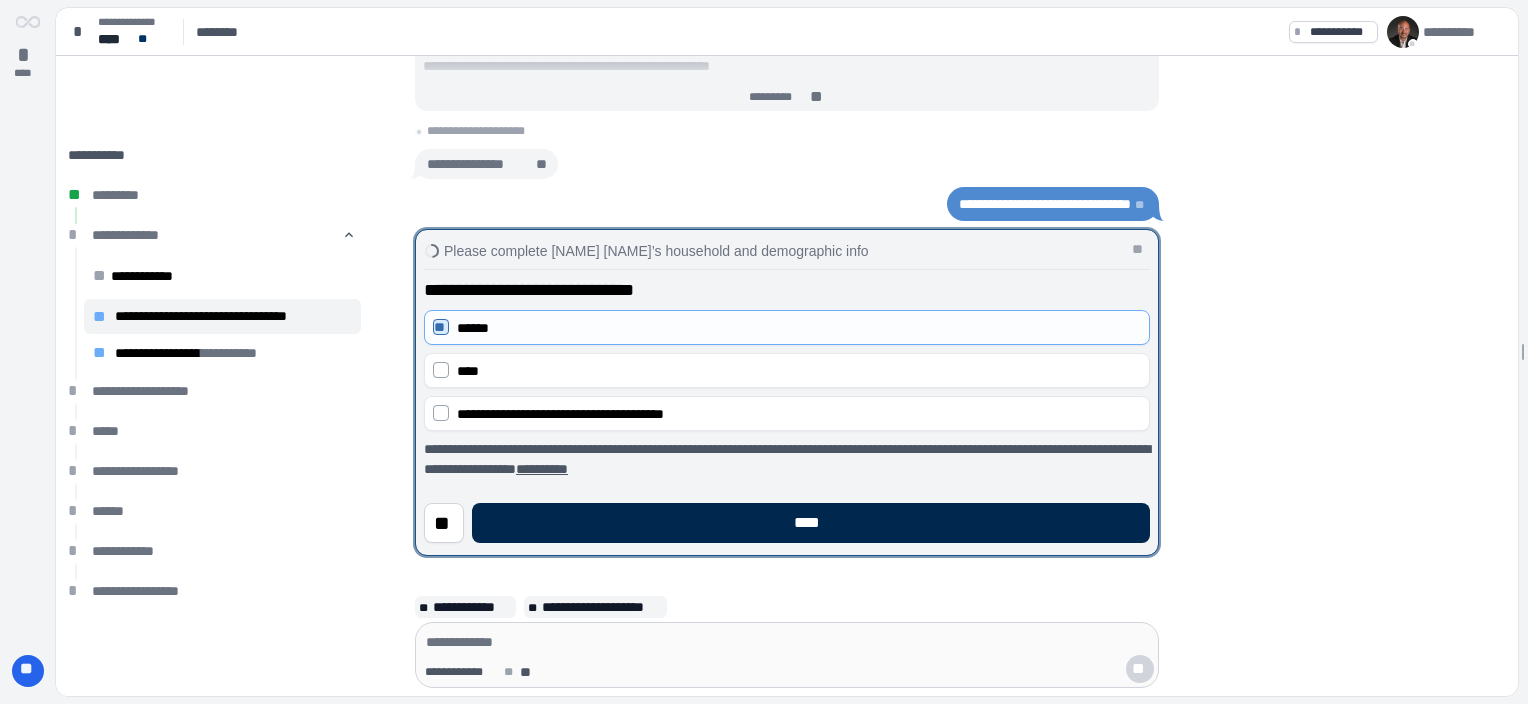 click on "****" at bounding box center [811, 523] 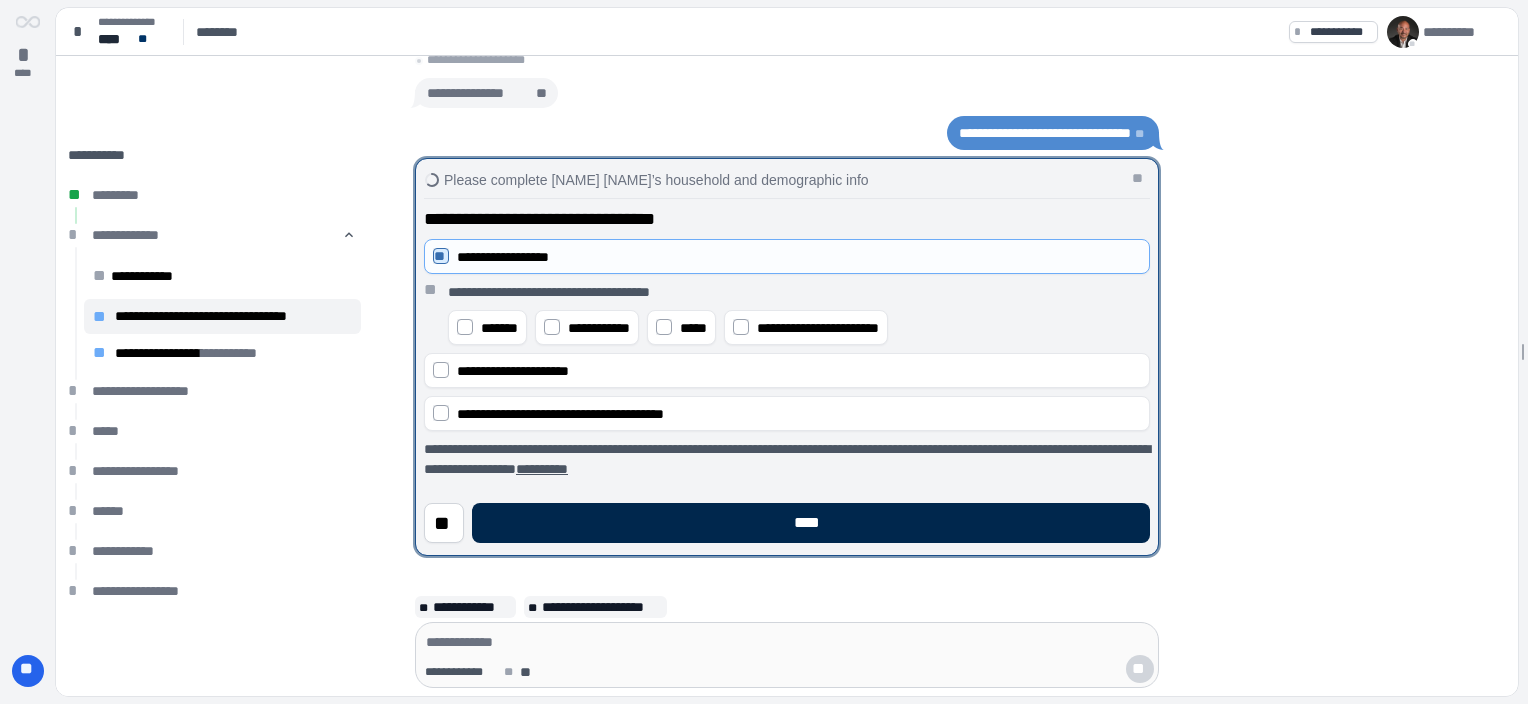 click on "****" at bounding box center (811, 523) 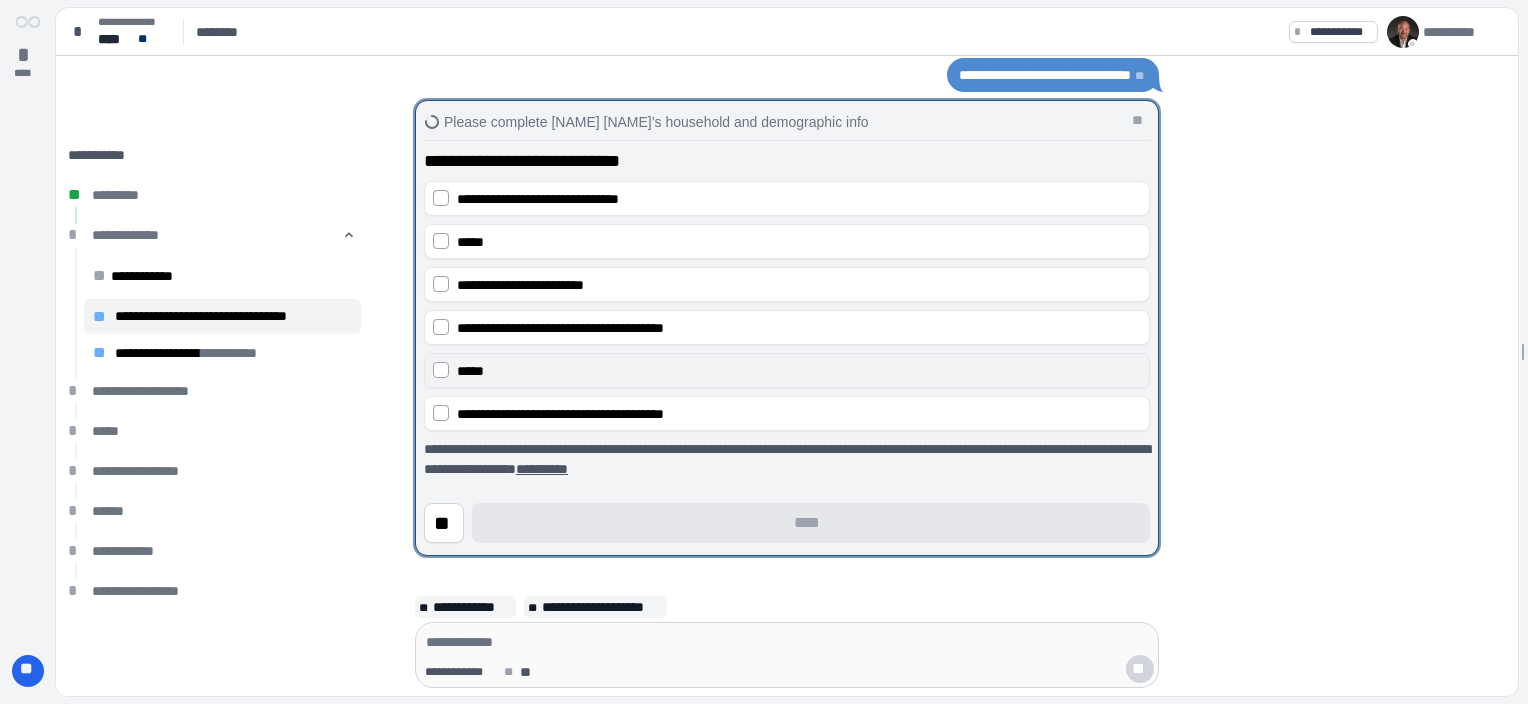 click on "*****" at bounding box center [787, 370] 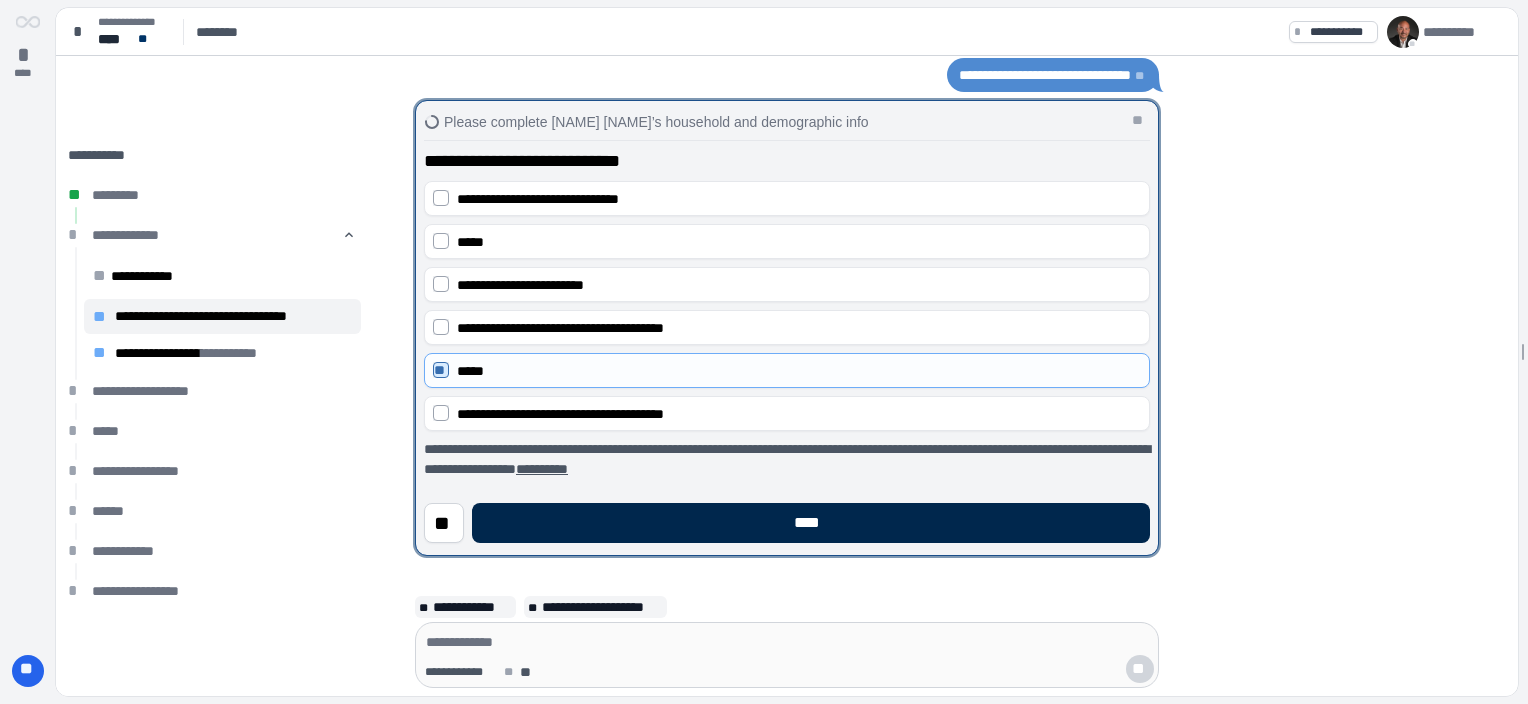 click on "****" at bounding box center (811, 523) 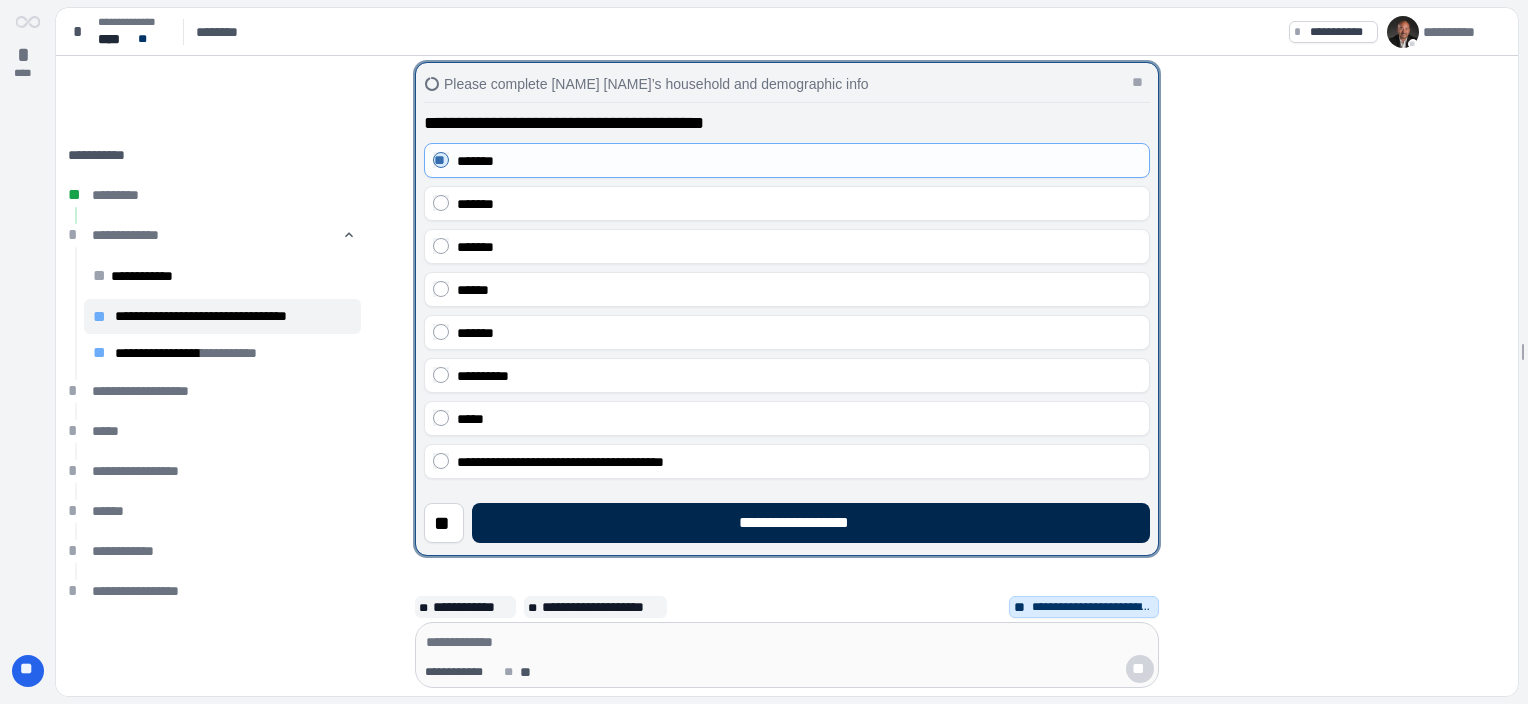 click on "**********" at bounding box center [811, 523] 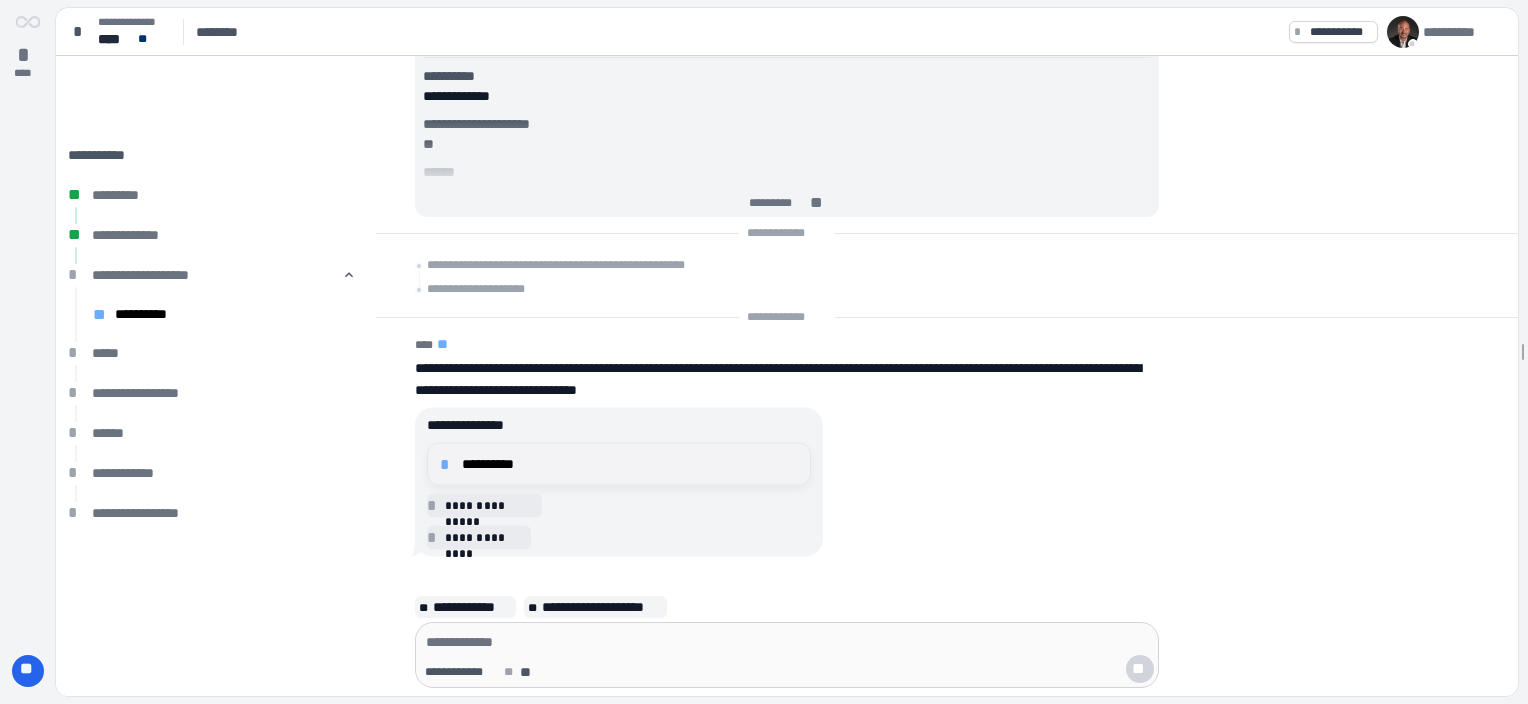 click on "*" at bounding box center [448, 464] 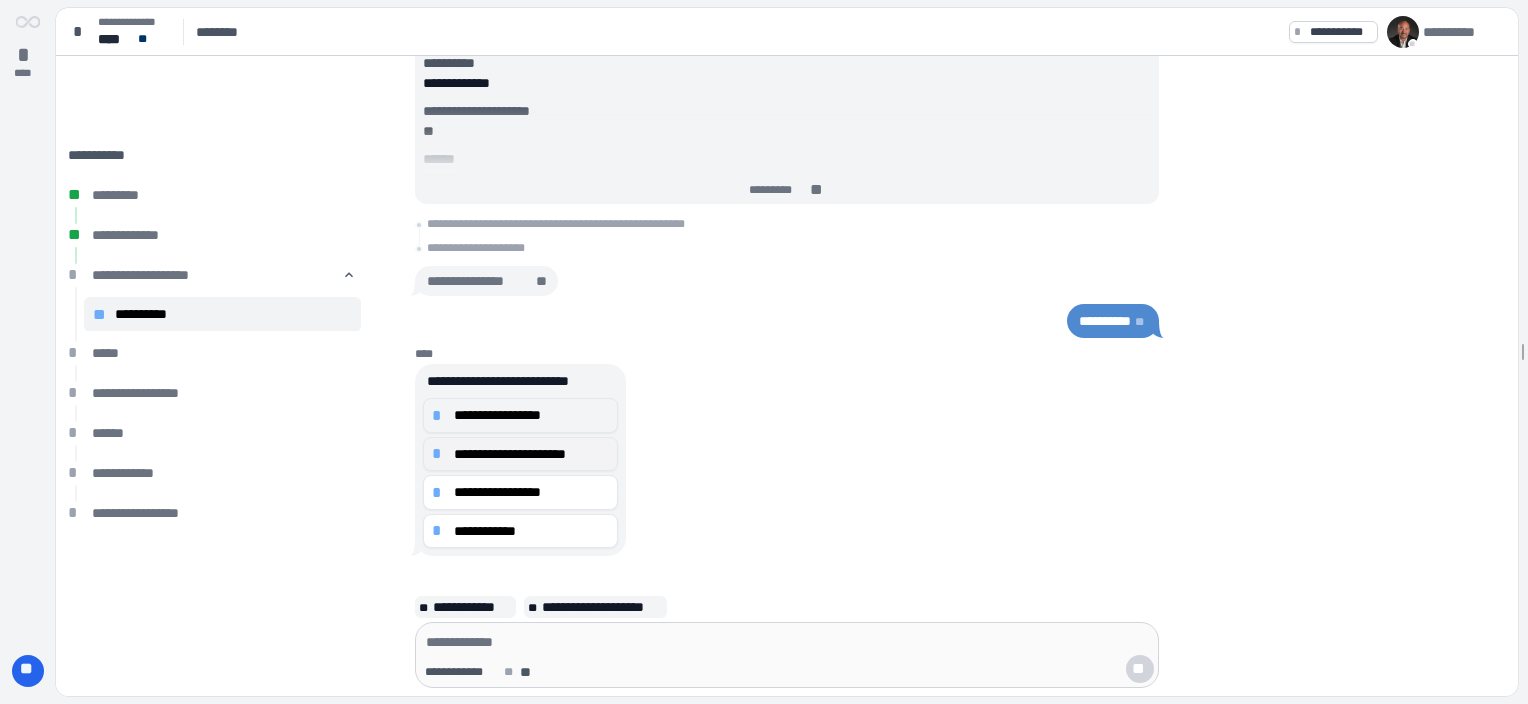 drag, startPoint x: 430, startPoint y: 420, endPoint x: 451, endPoint y: 421, distance: 21.023796 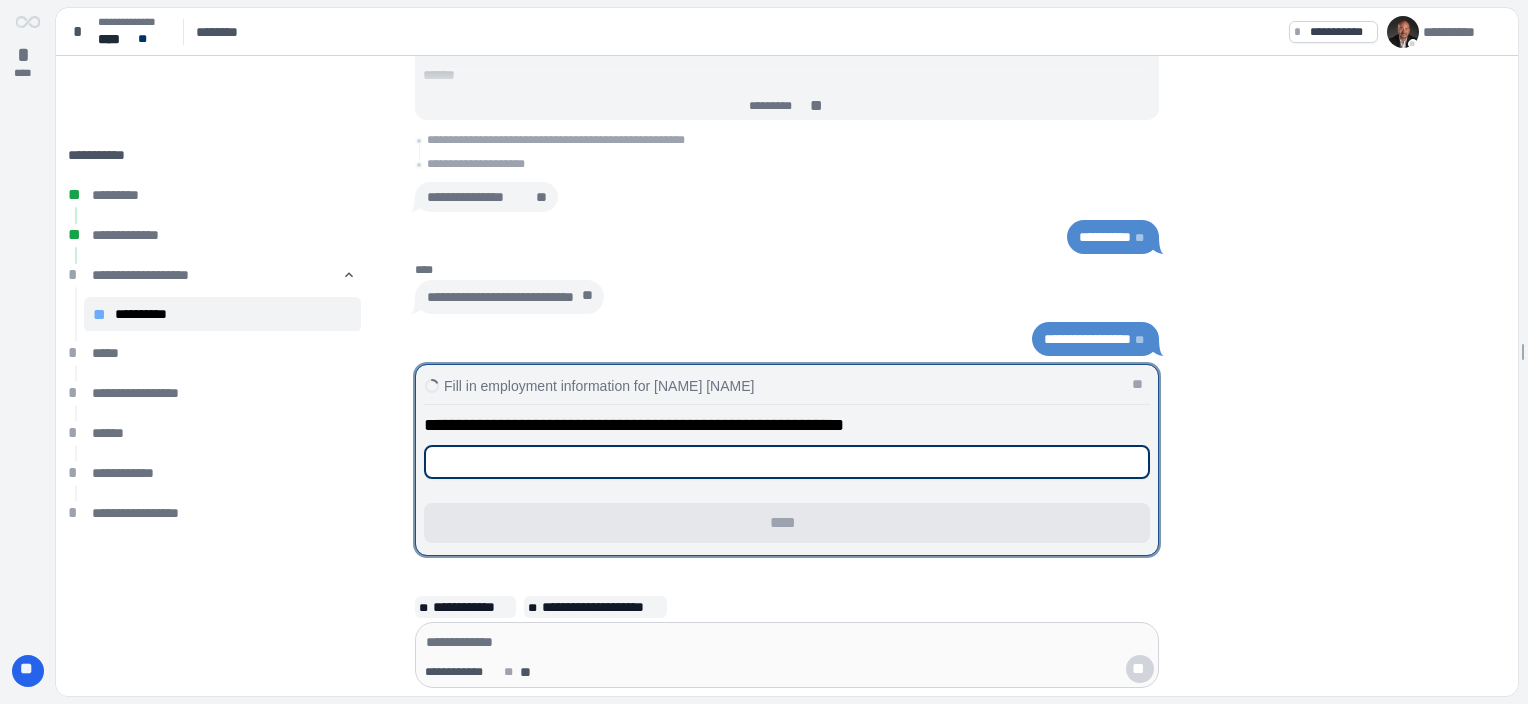 click at bounding box center (787, 462) 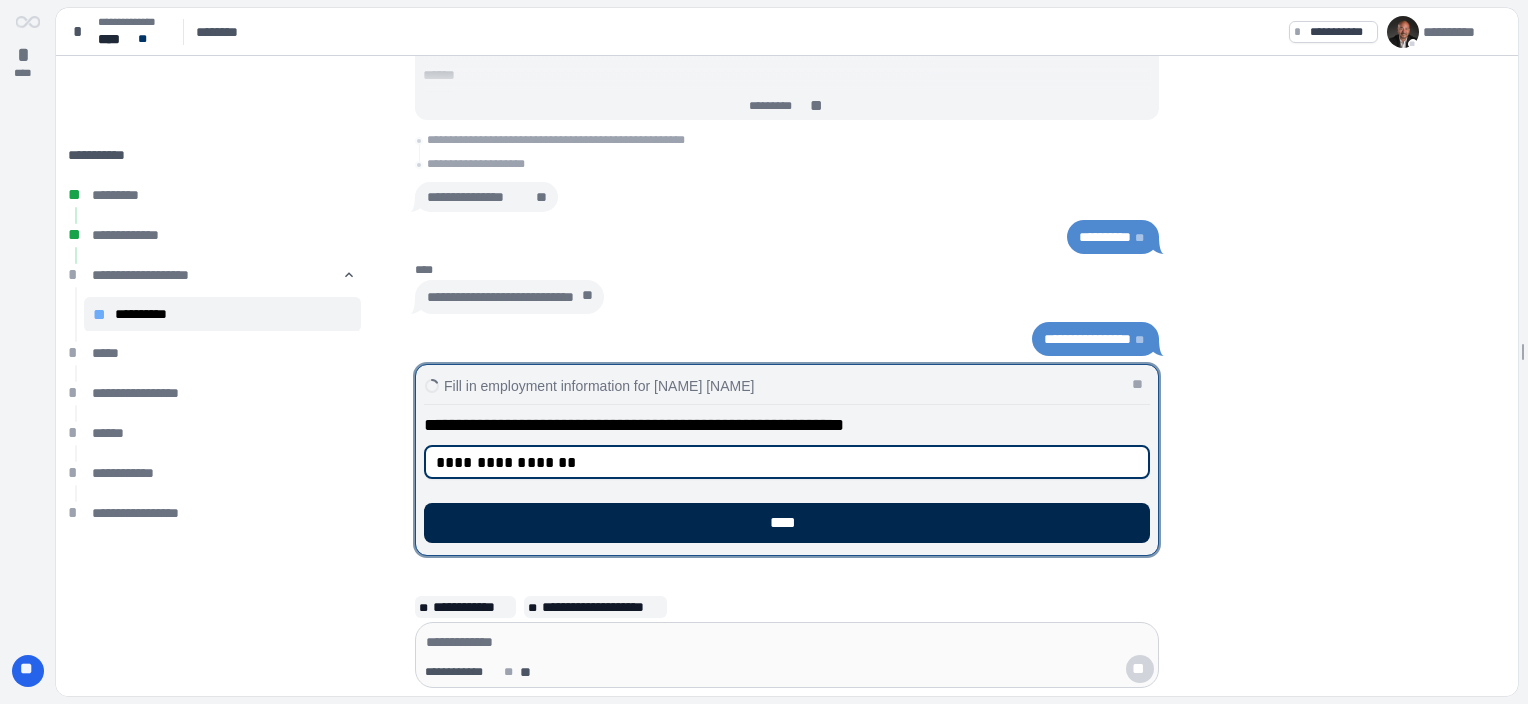 type on "**********" 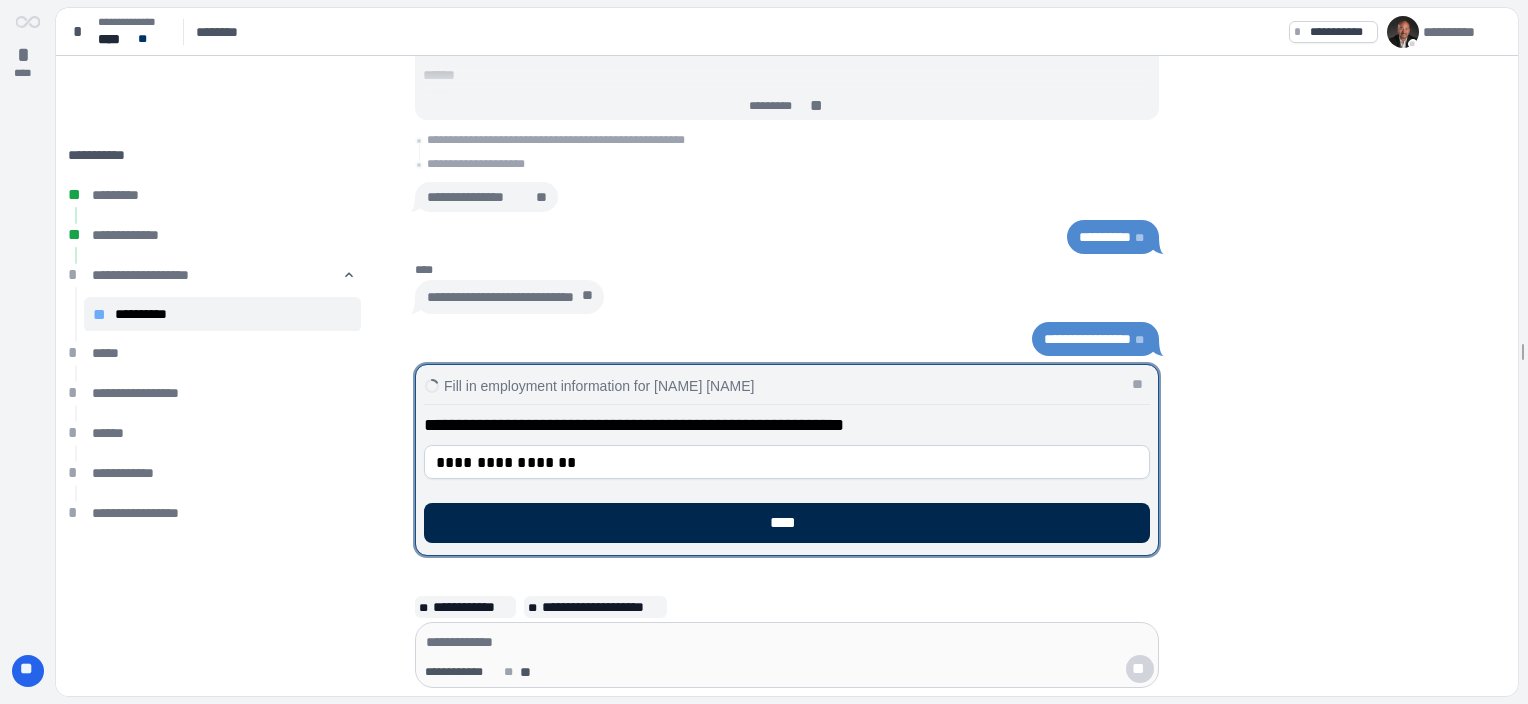 click on "****" at bounding box center [787, 523] 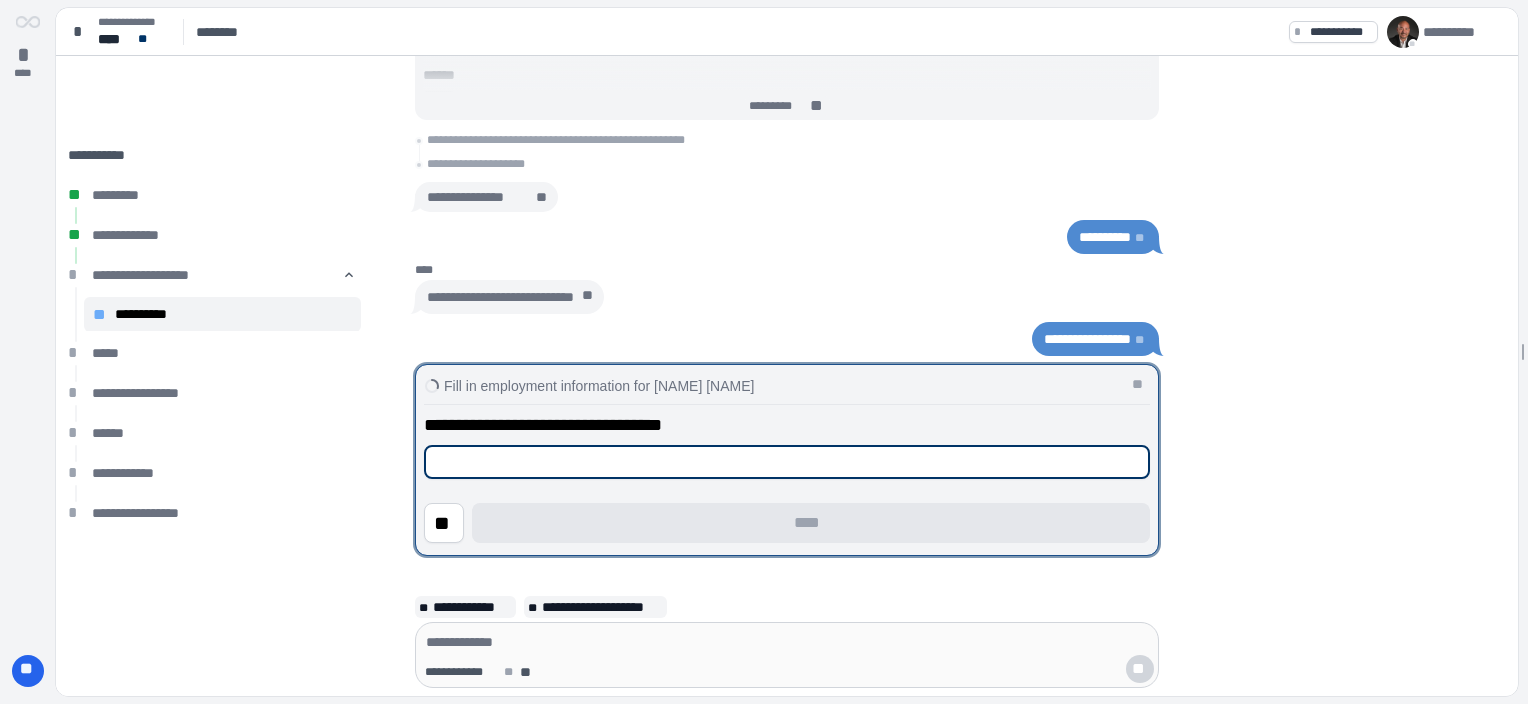 click at bounding box center (787, 462) 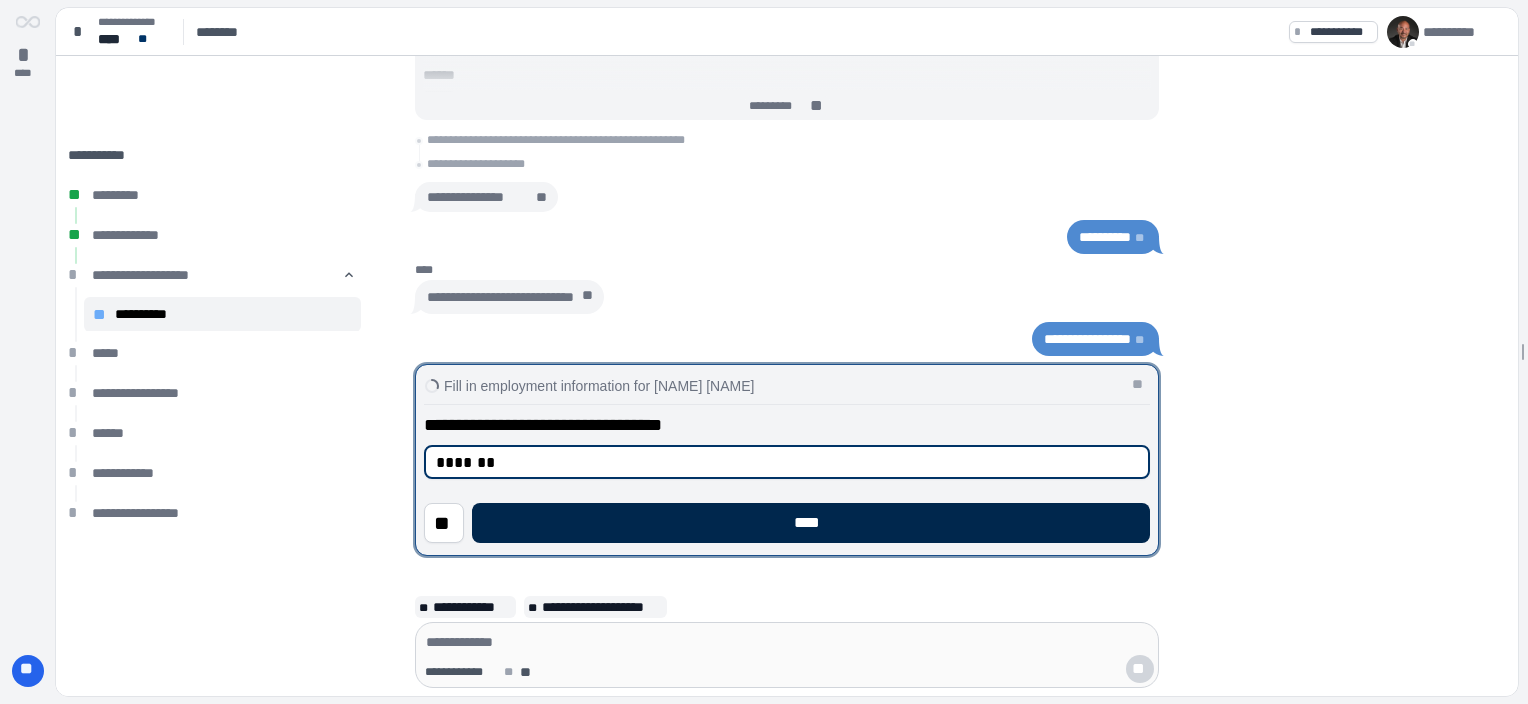 type on "*******" 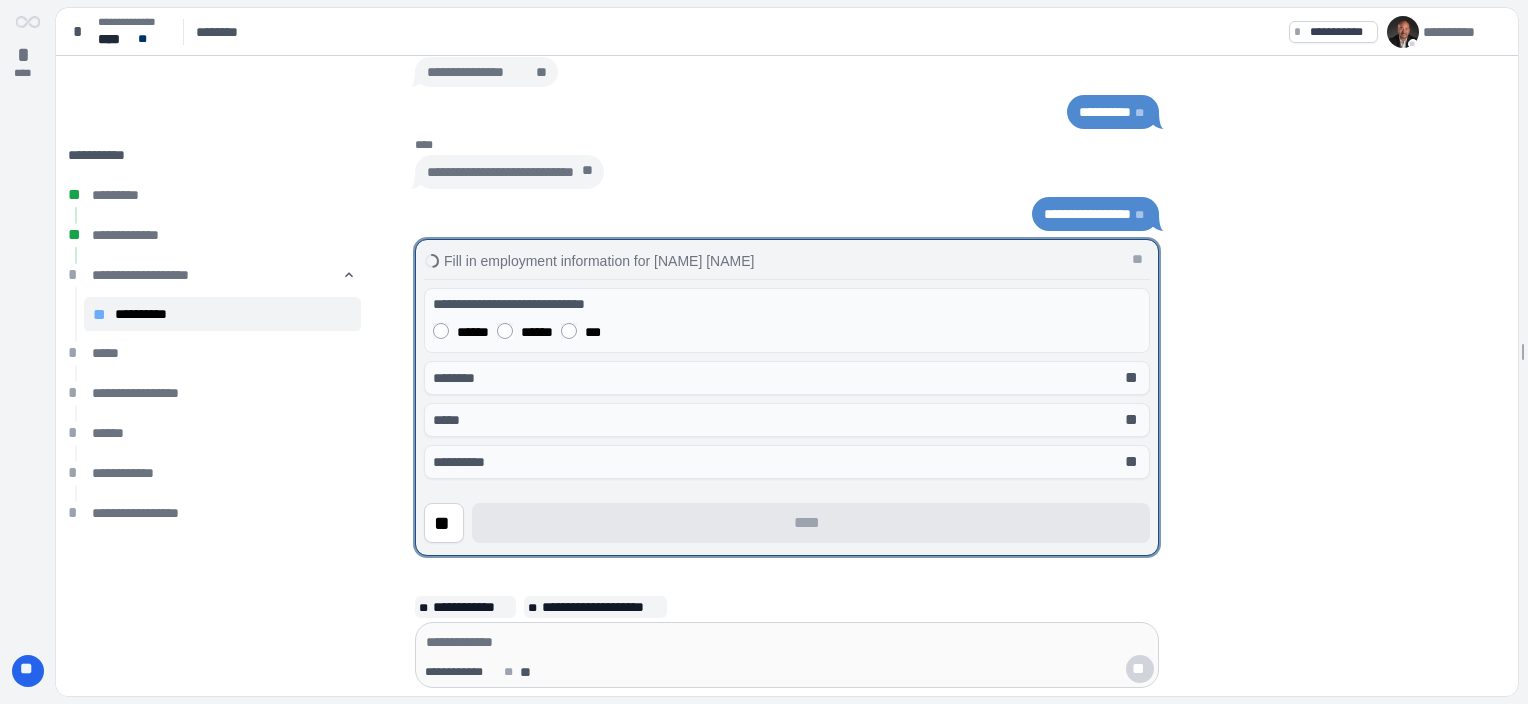 click on "******" at bounding box center (537, 332) 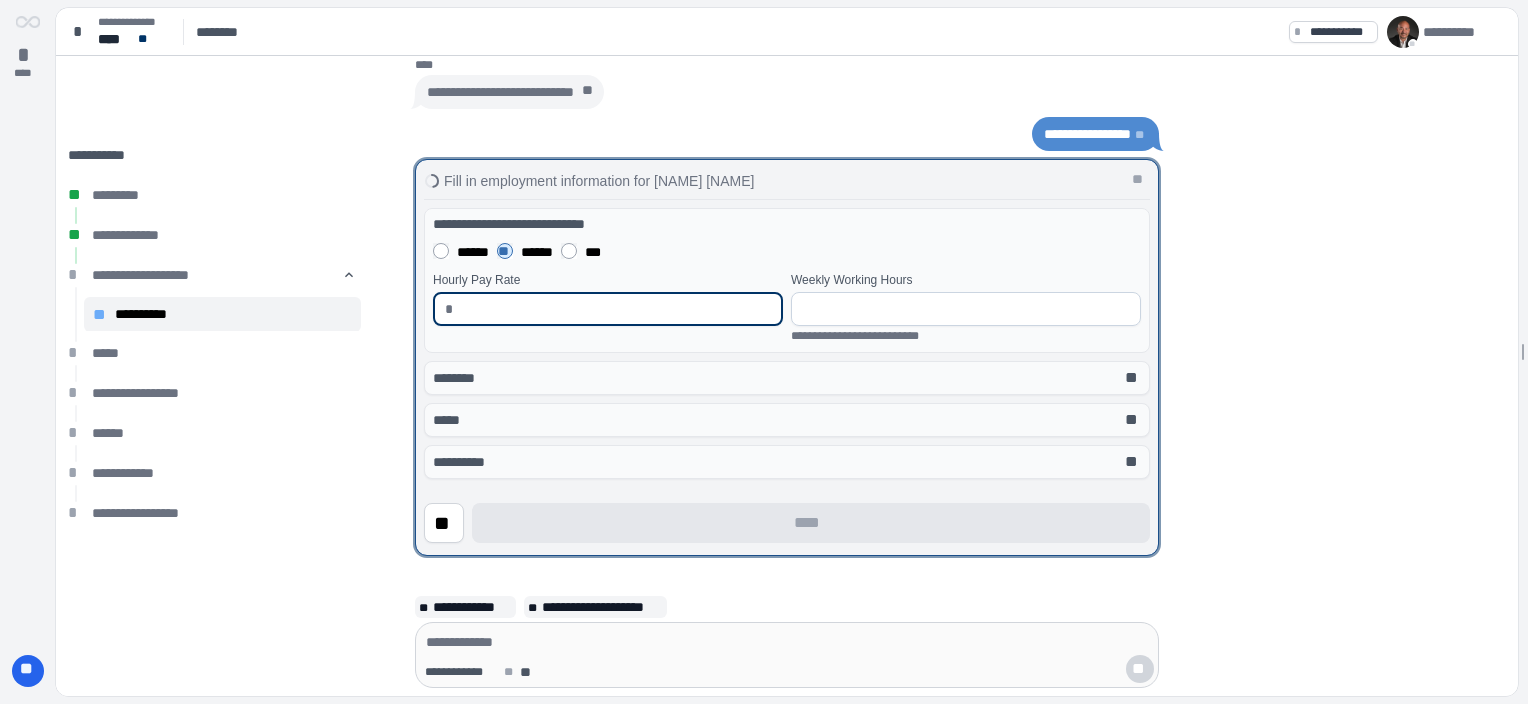 click at bounding box center (616, 309) 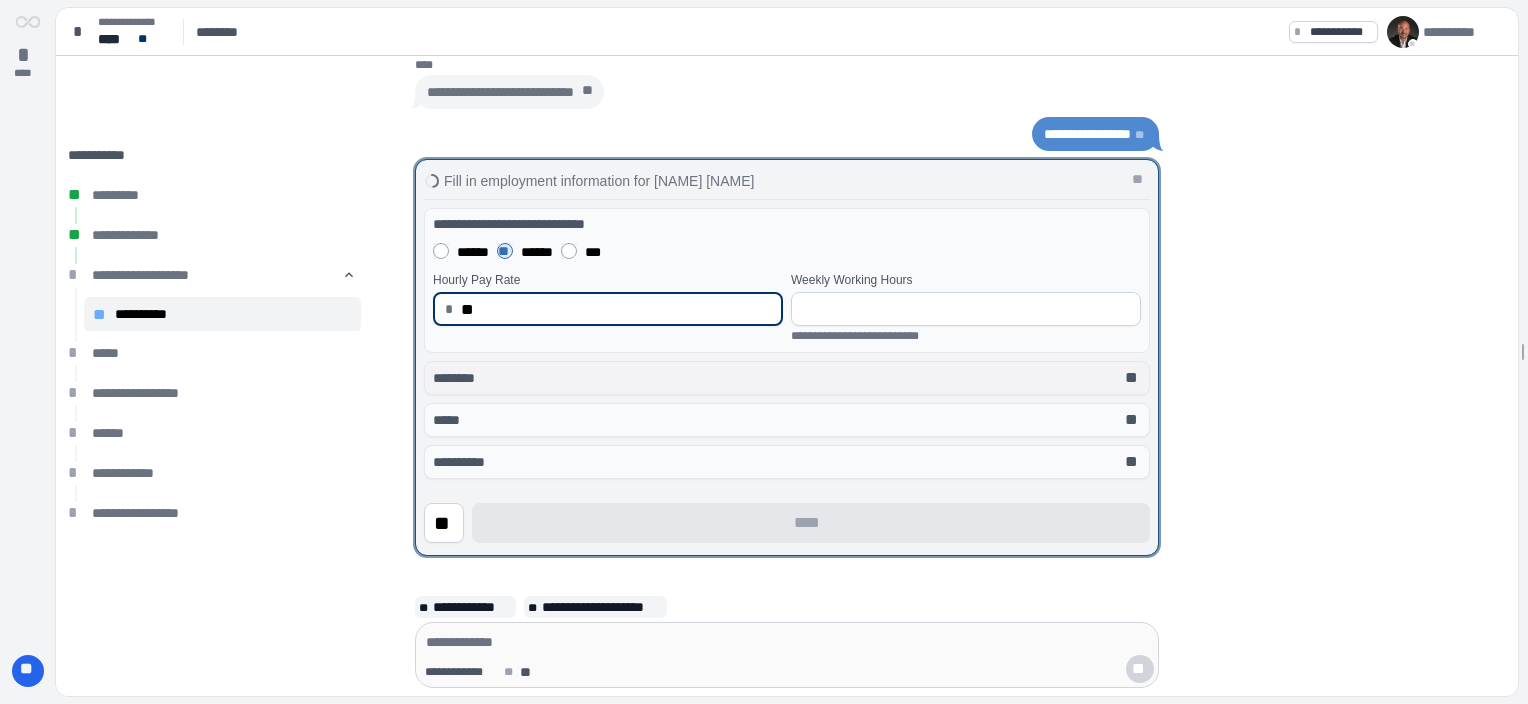 type on "*****" 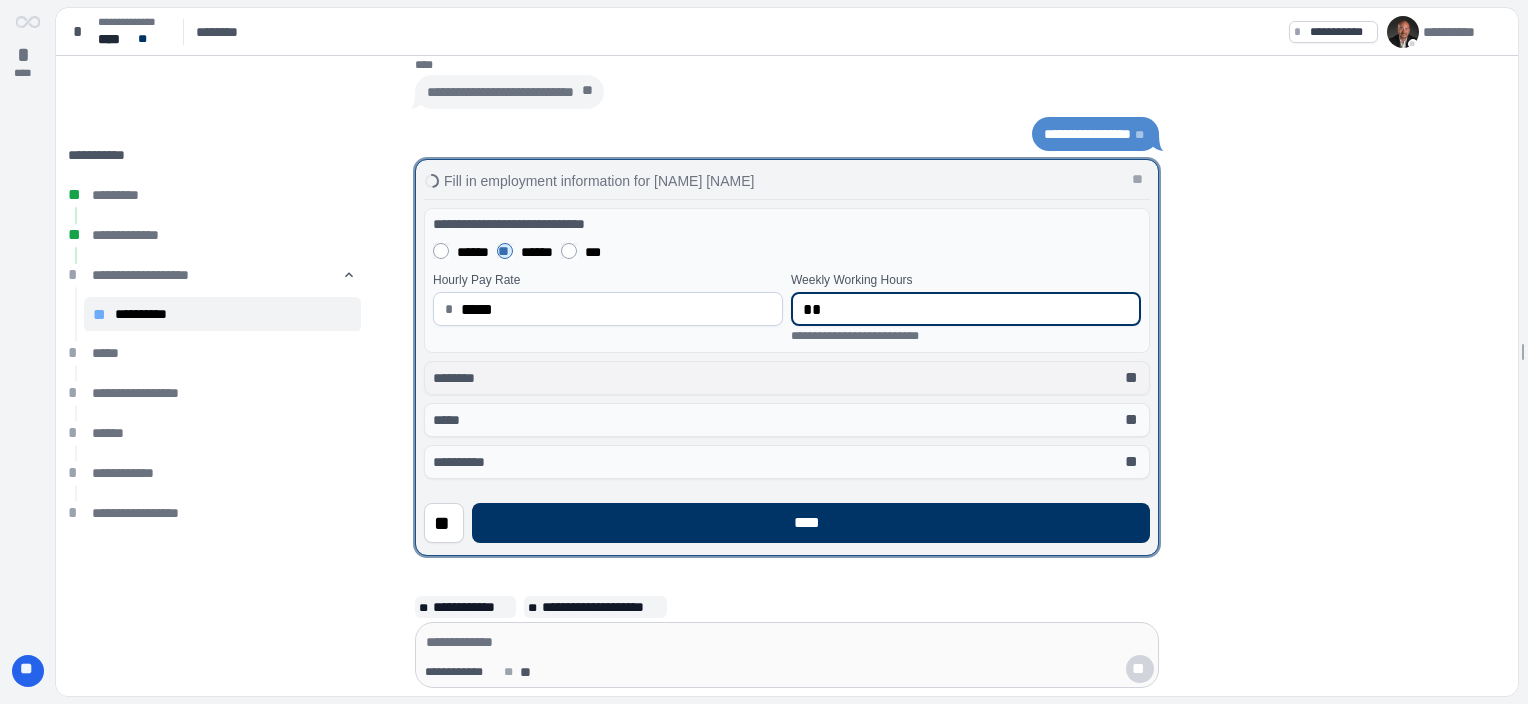 type on "**" 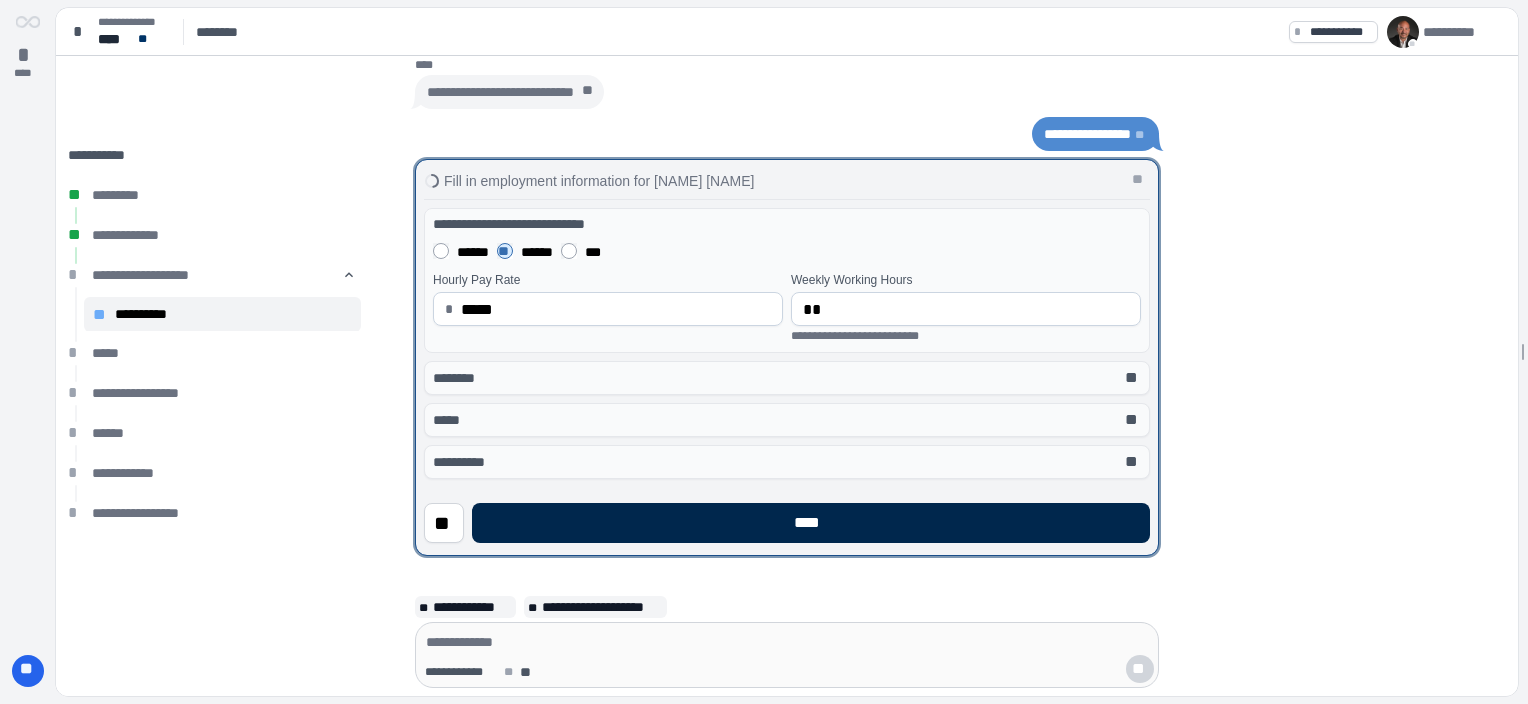 click on "****" at bounding box center [811, 523] 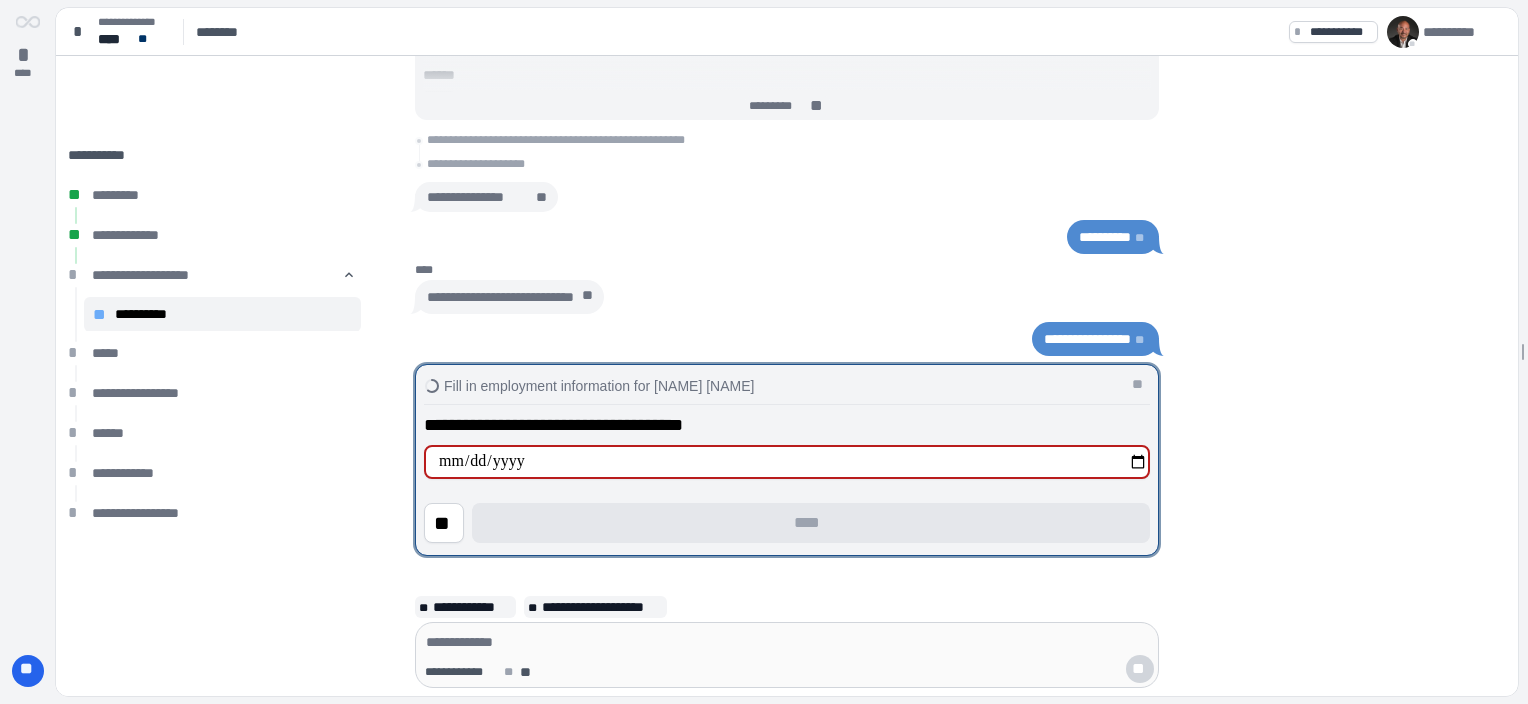 type on "**********" 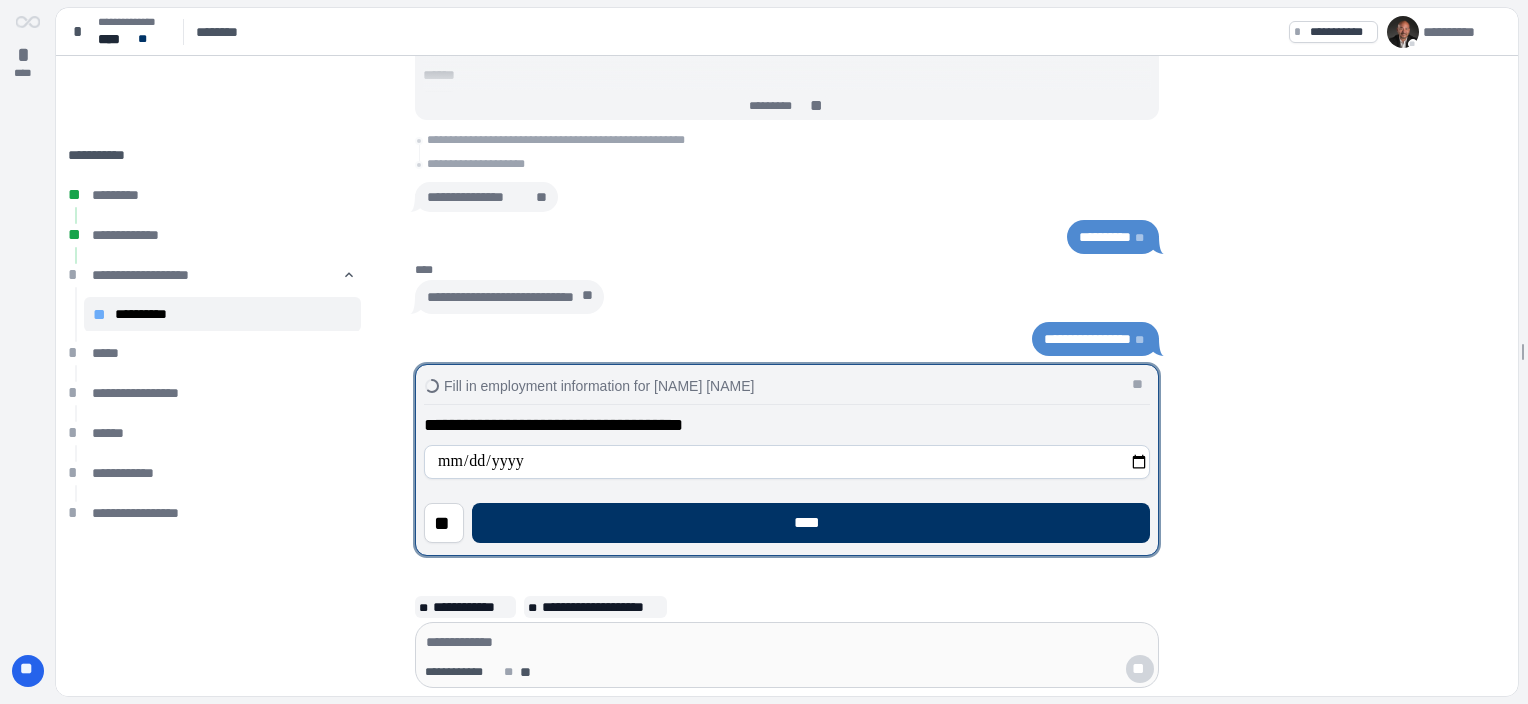 drag, startPoint x: 791, startPoint y: 509, endPoint x: 804, endPoint y: 501, distance: 15.264338 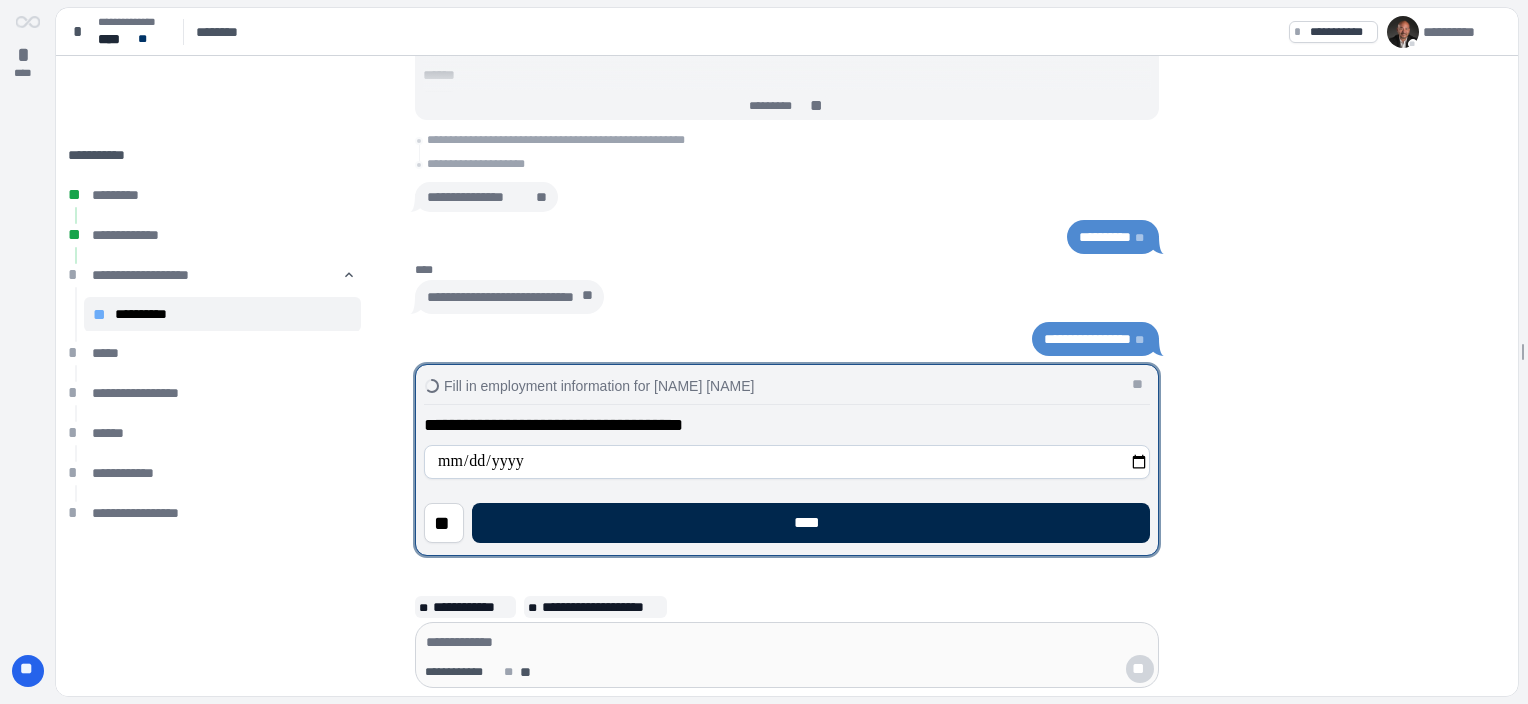 click on "****" at bounding box center [811, 523] 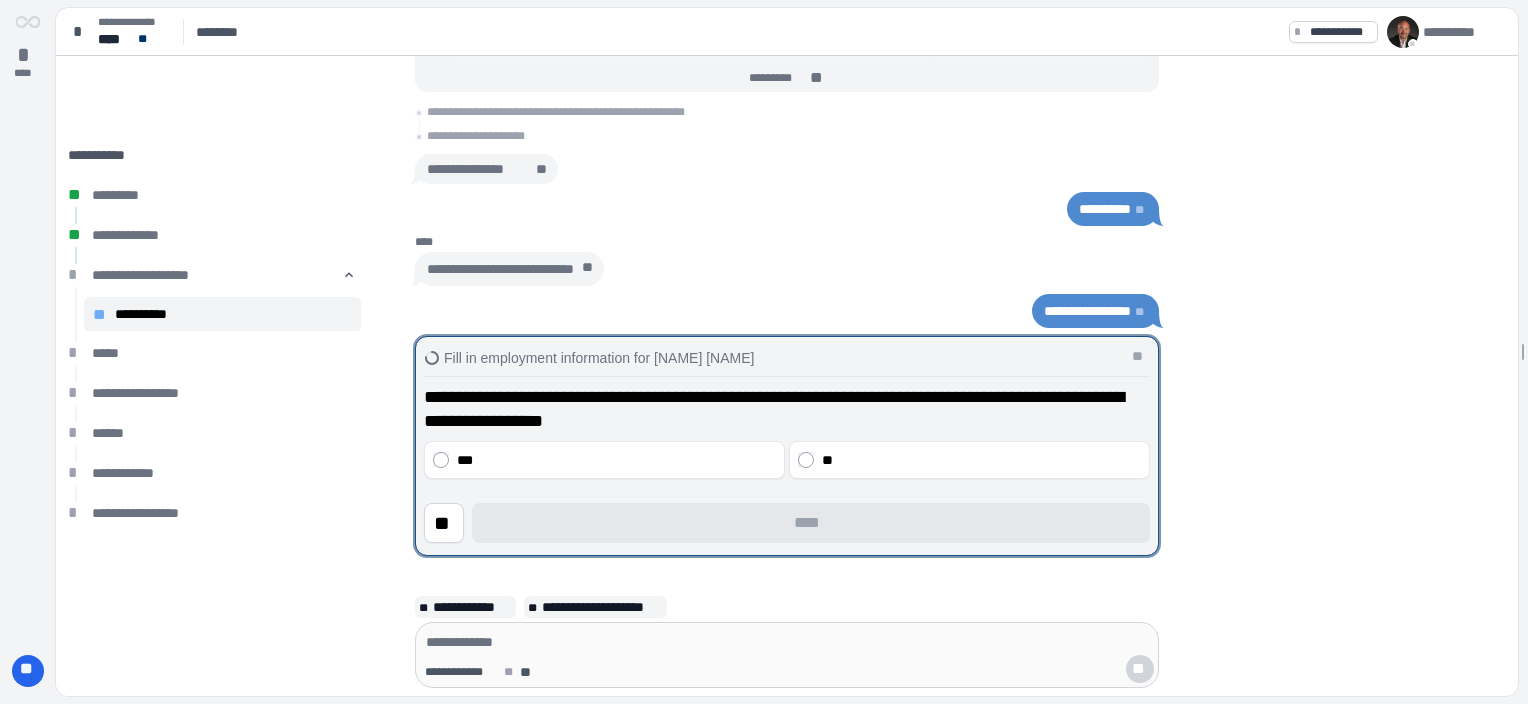 drag, startPoint x: 856, startPoint y: 464, endPoint x: 856, endPoint y: 513, distance: 49 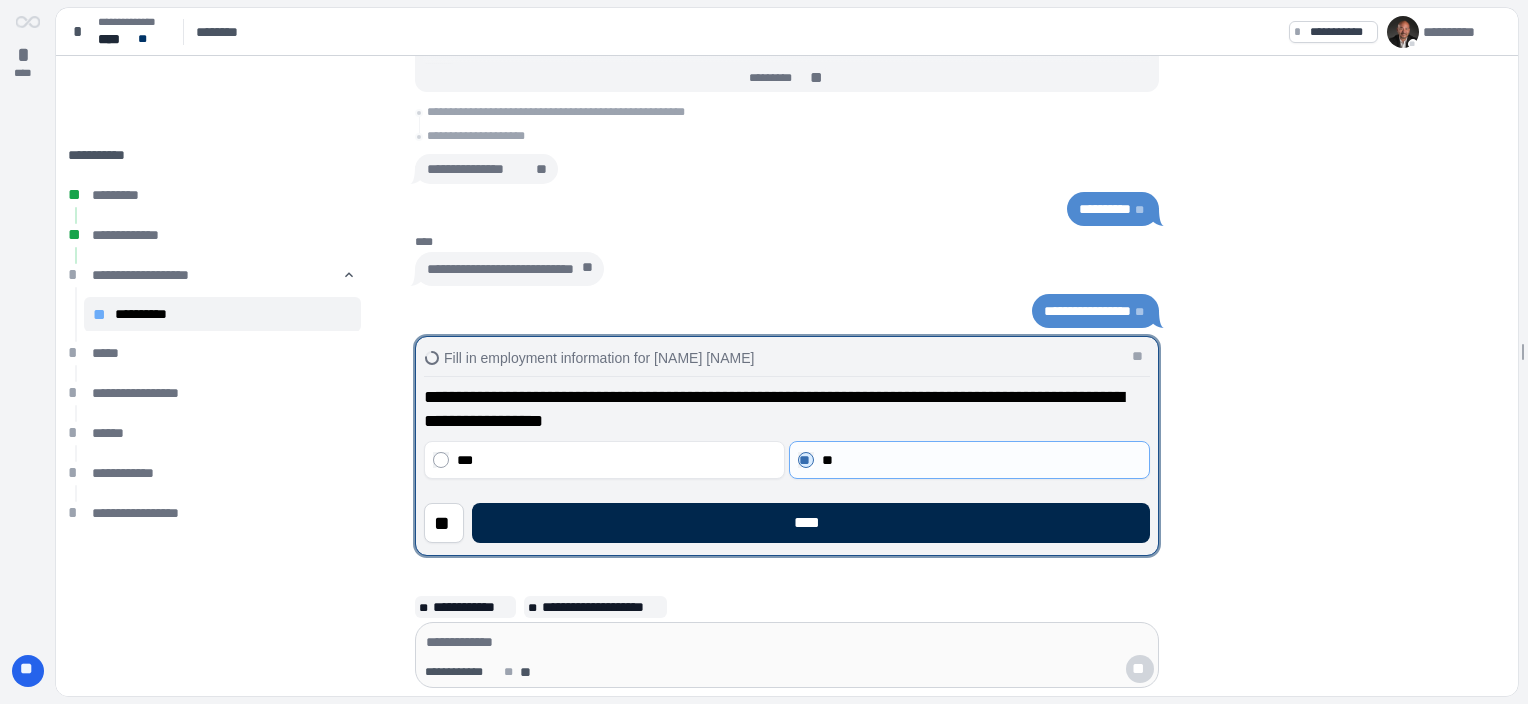 click on "****" at bounding box center (811, 523) 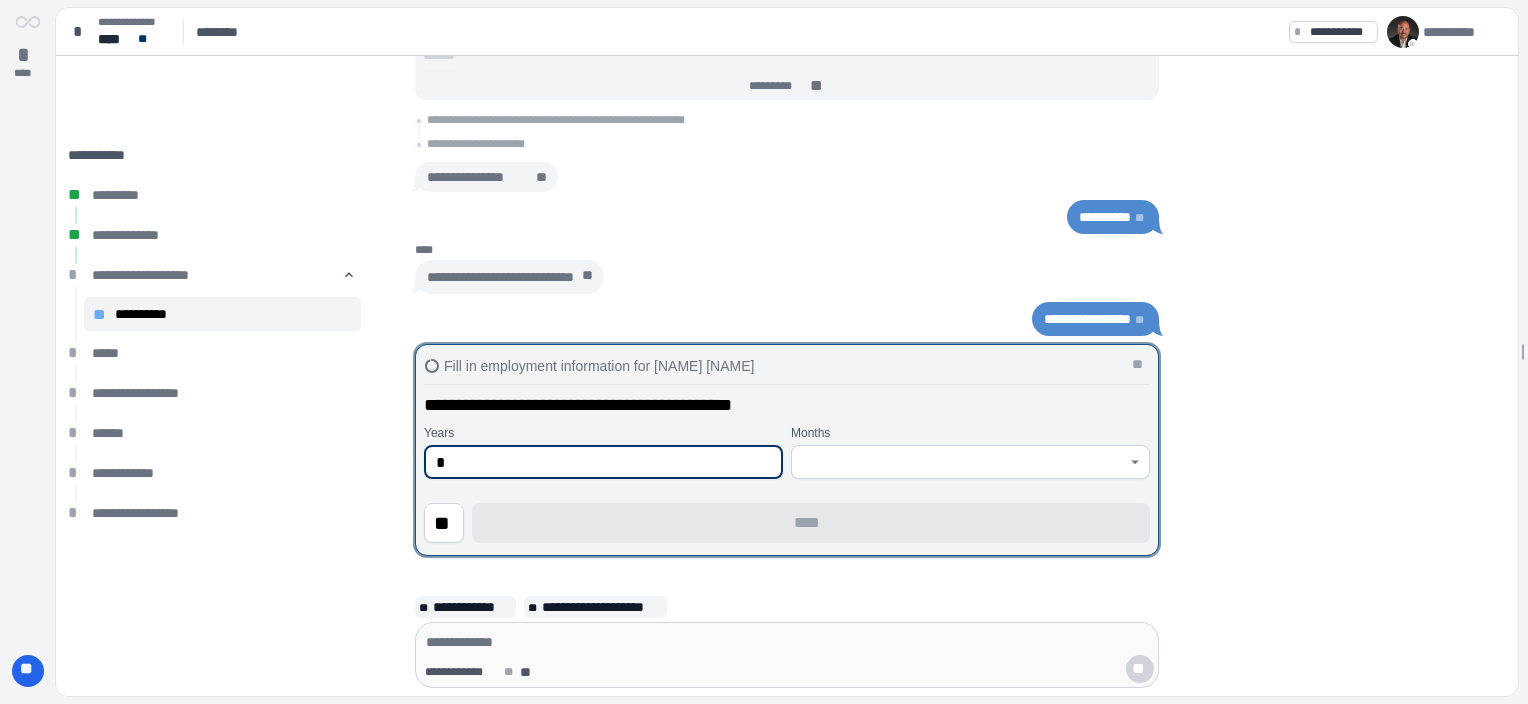 type on "*" 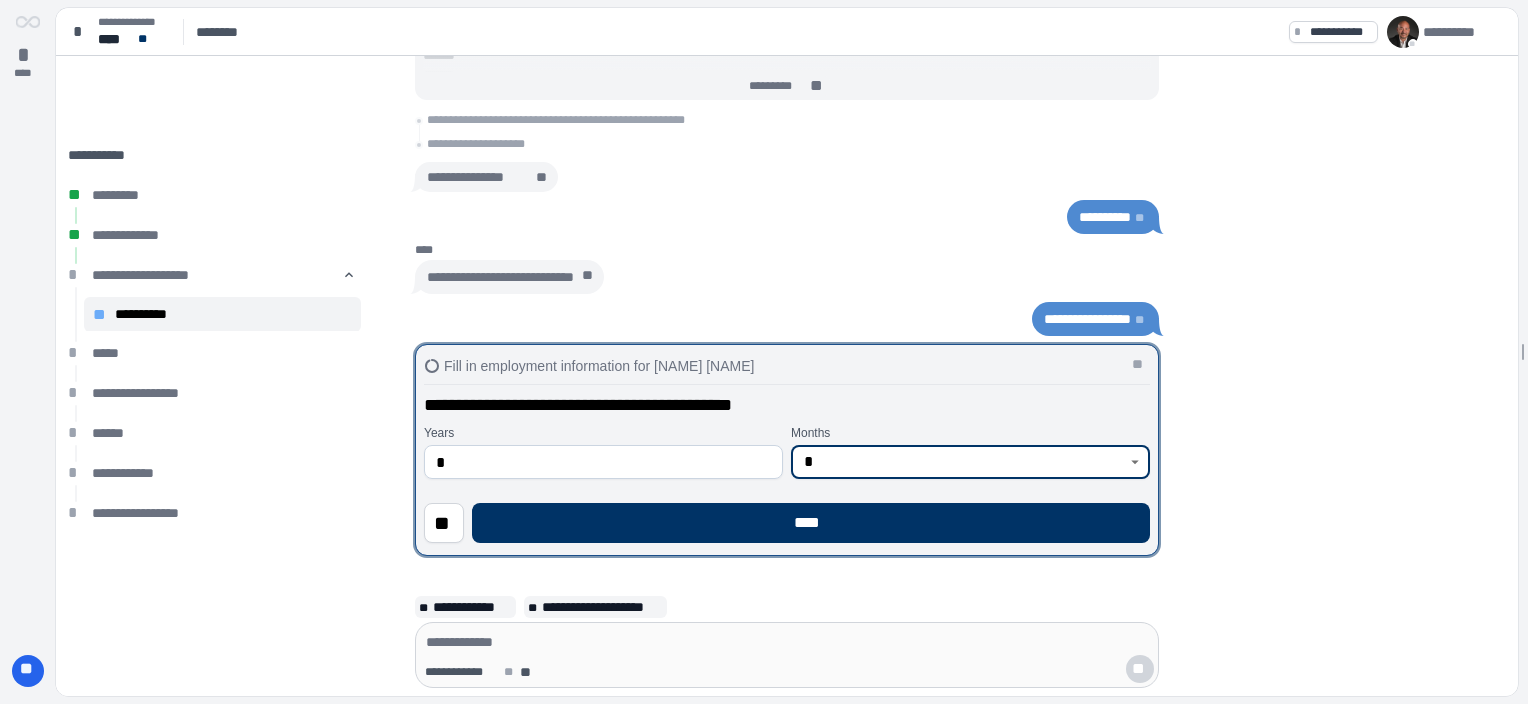 type on "*" 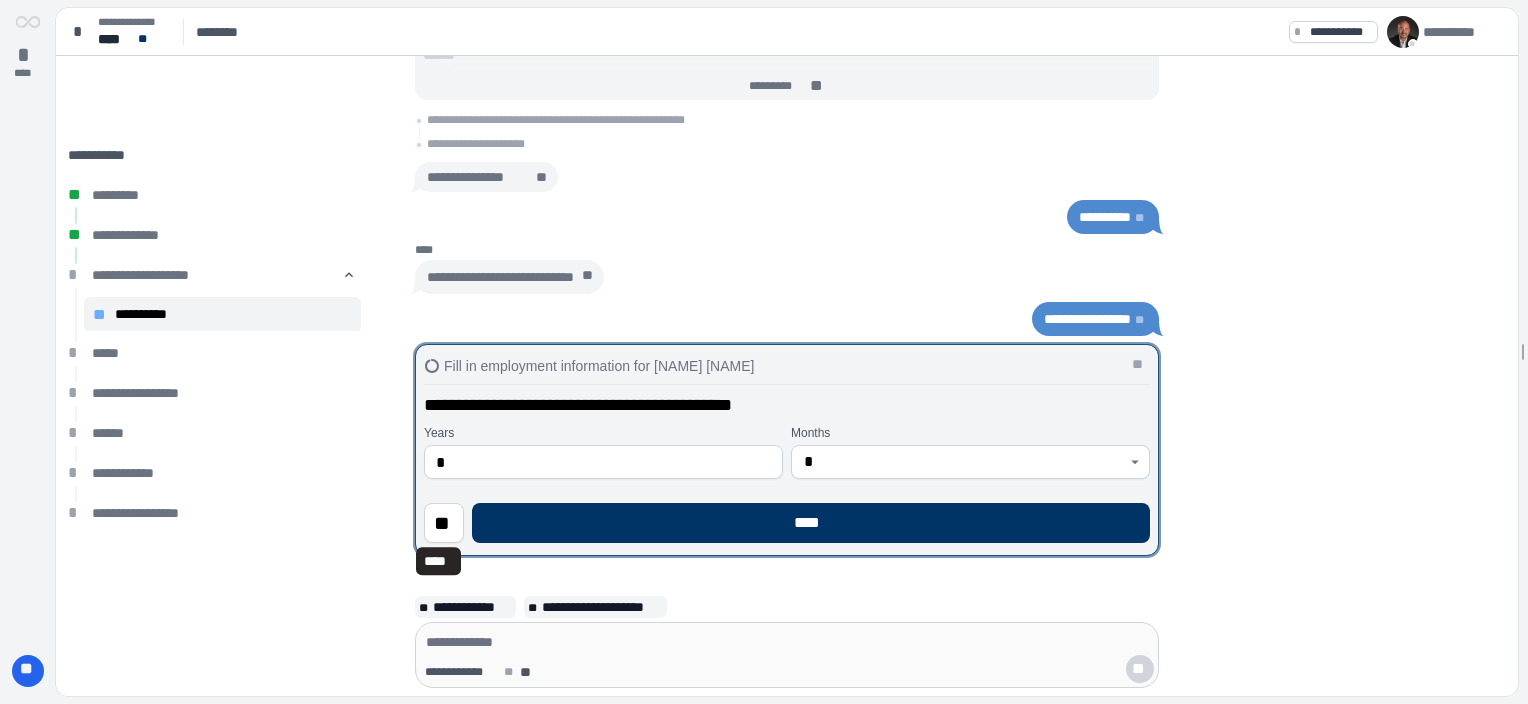 type 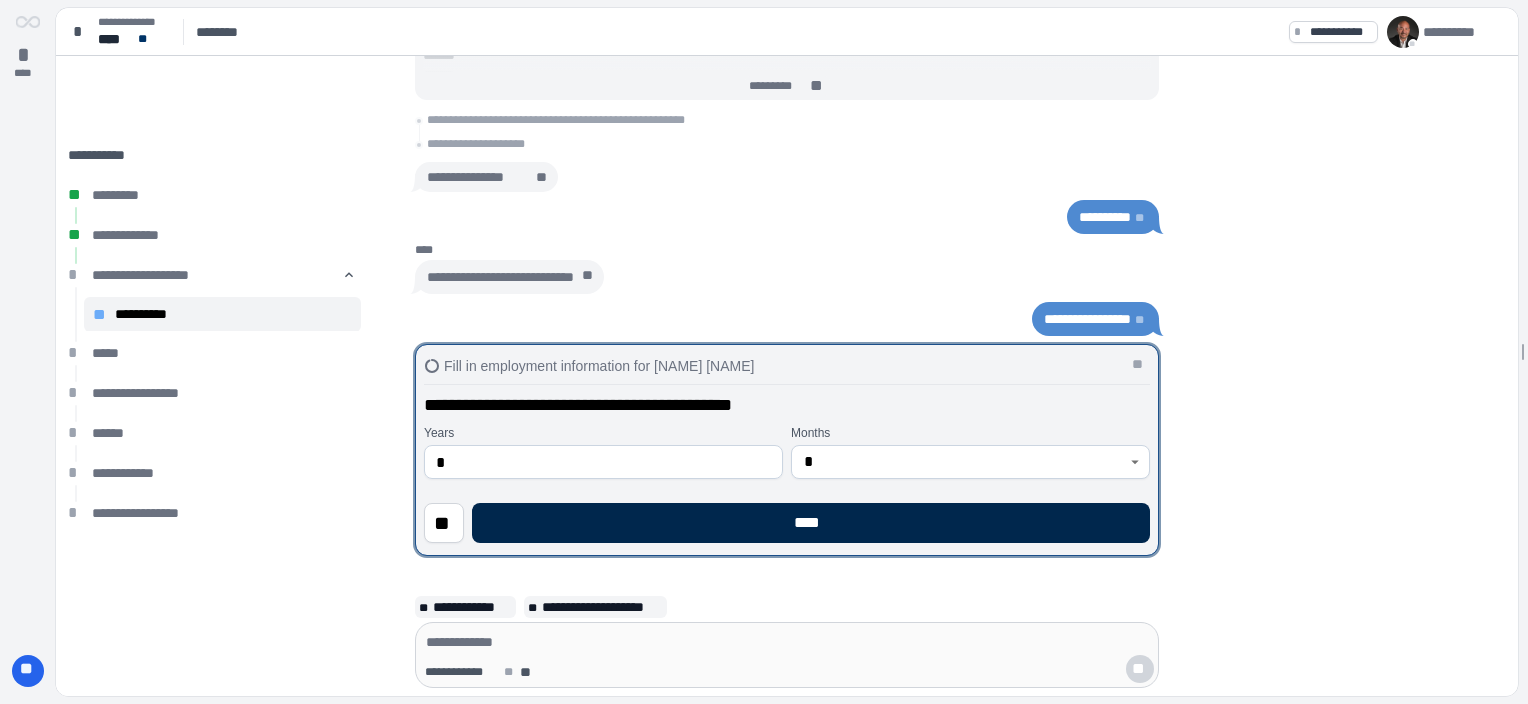click on "****" at bounding box center (811, 523) 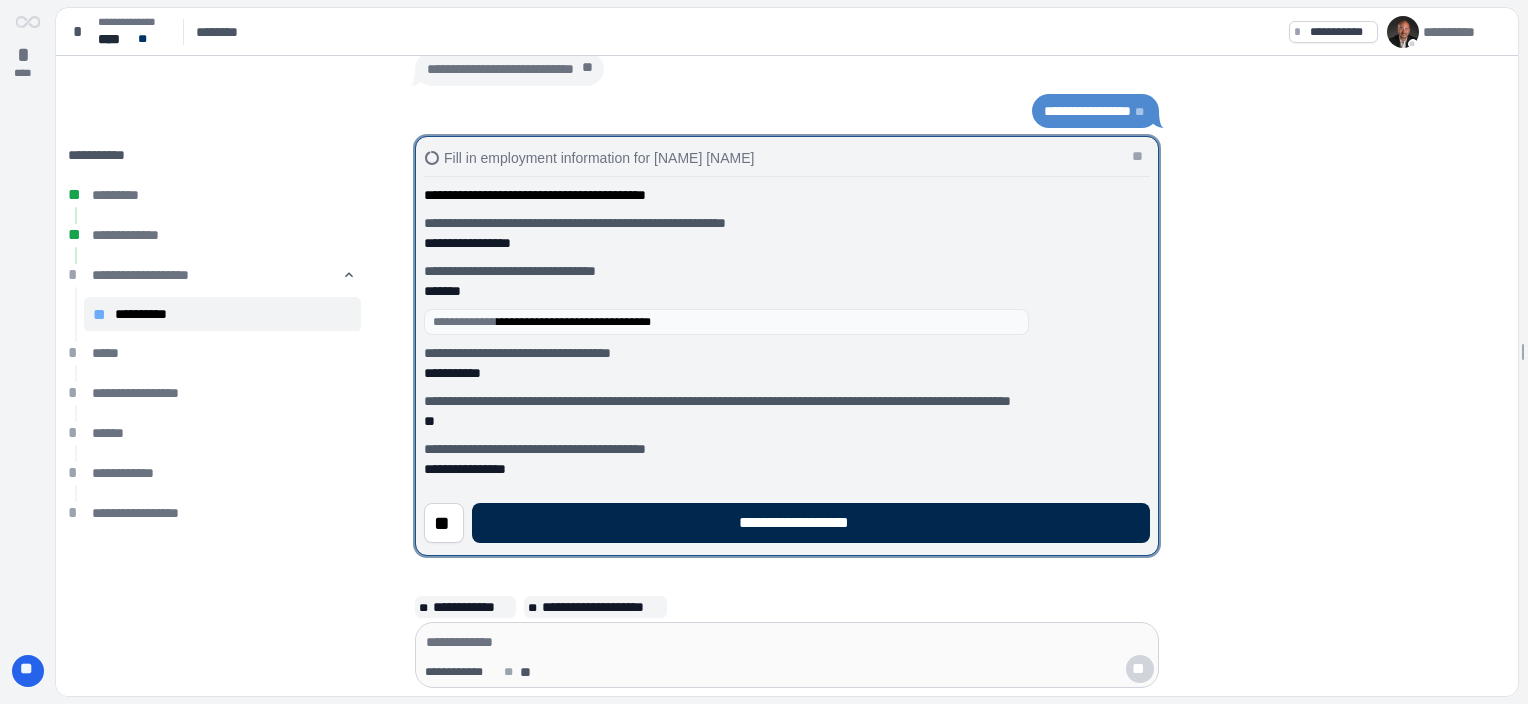 click on "**********" at bounding box center (811, 523) 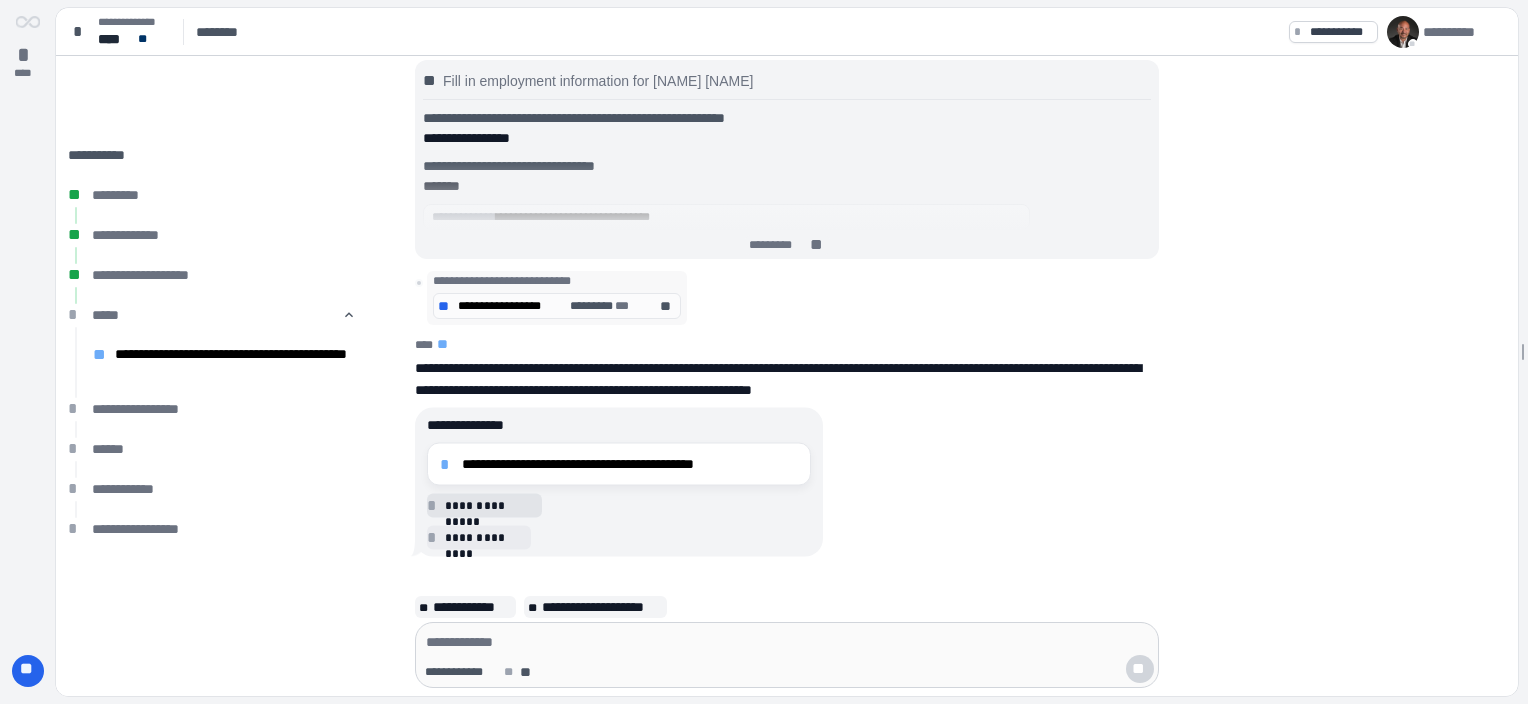 click on "*" at bounding box center (448, 464) 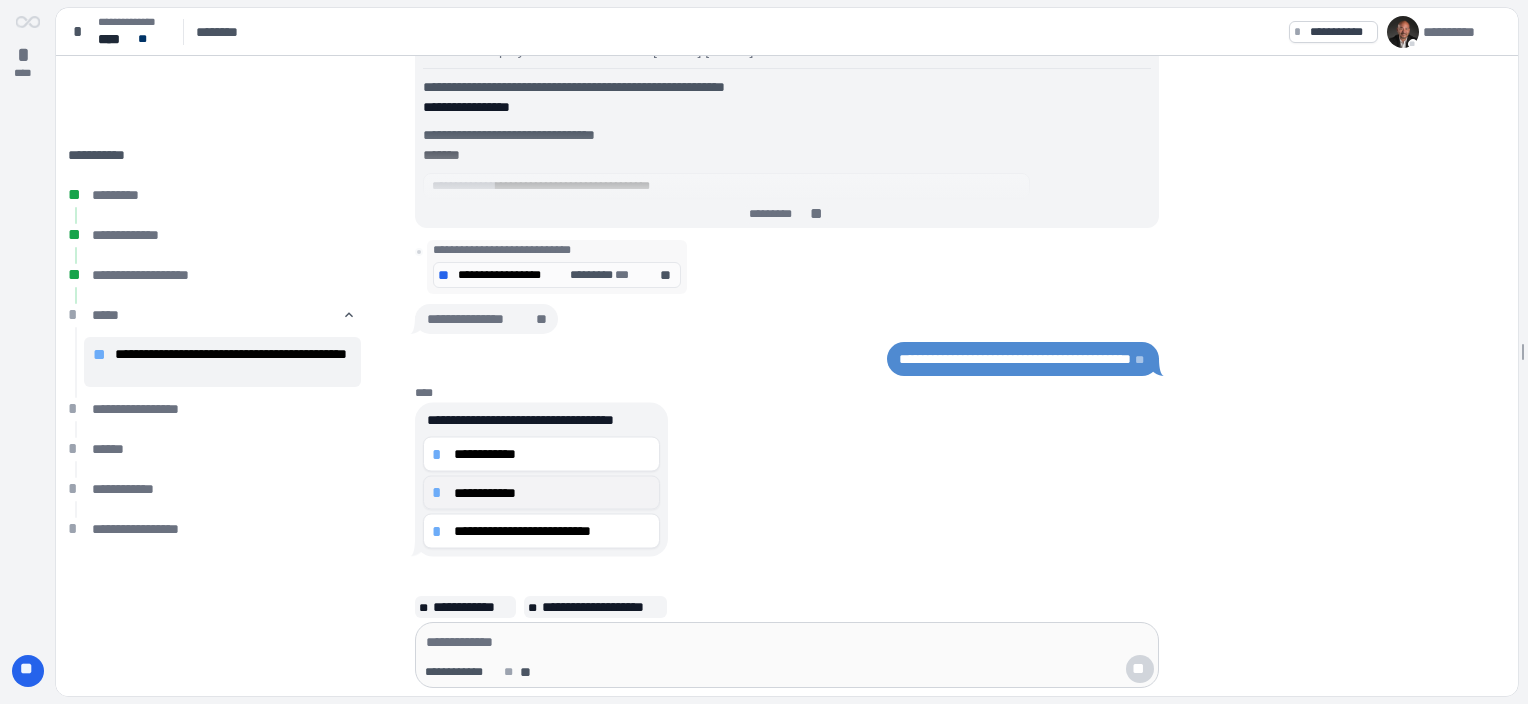 drag, startPoint x: 439, startPoint y: 452, endPoint x: 472, endPoint y: 455, distance: 33.13608 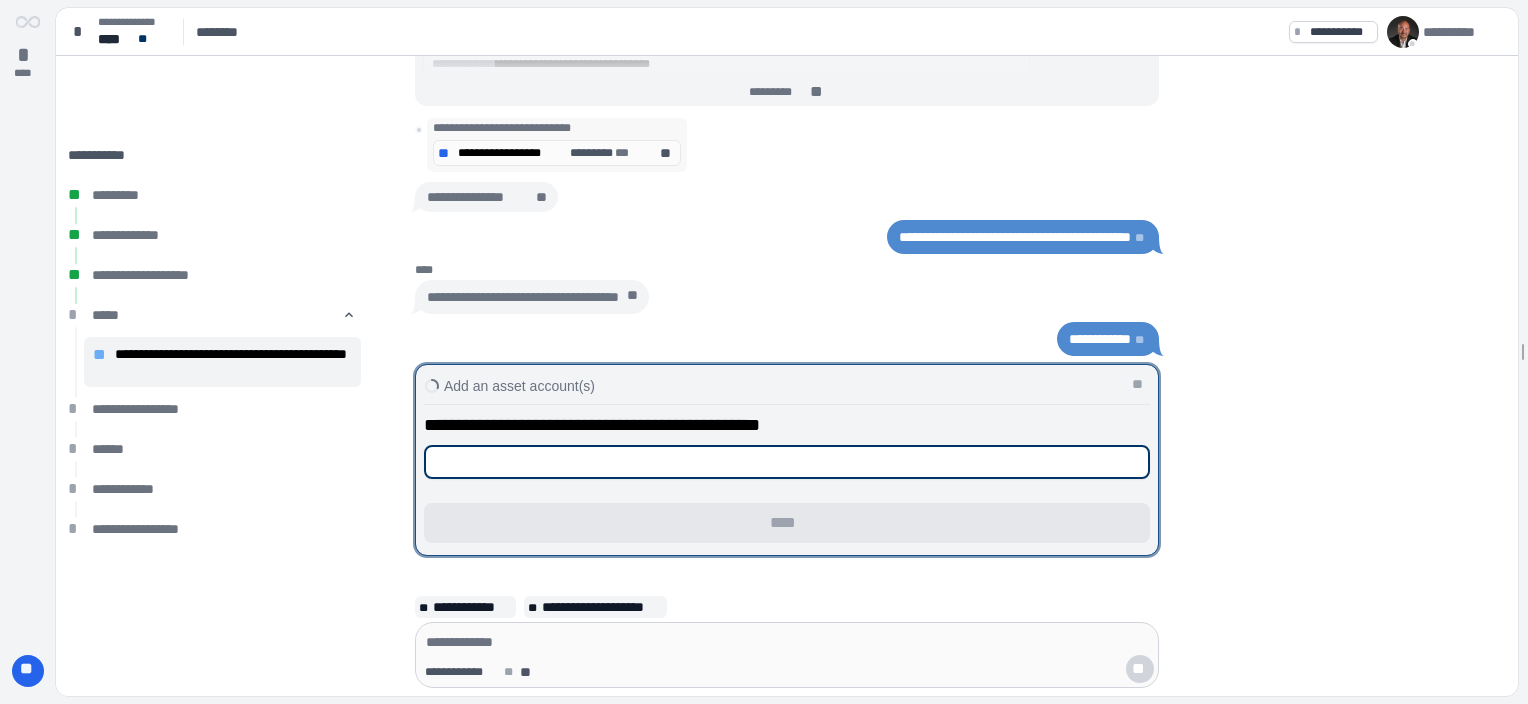 click at bounding box center [787, 462] 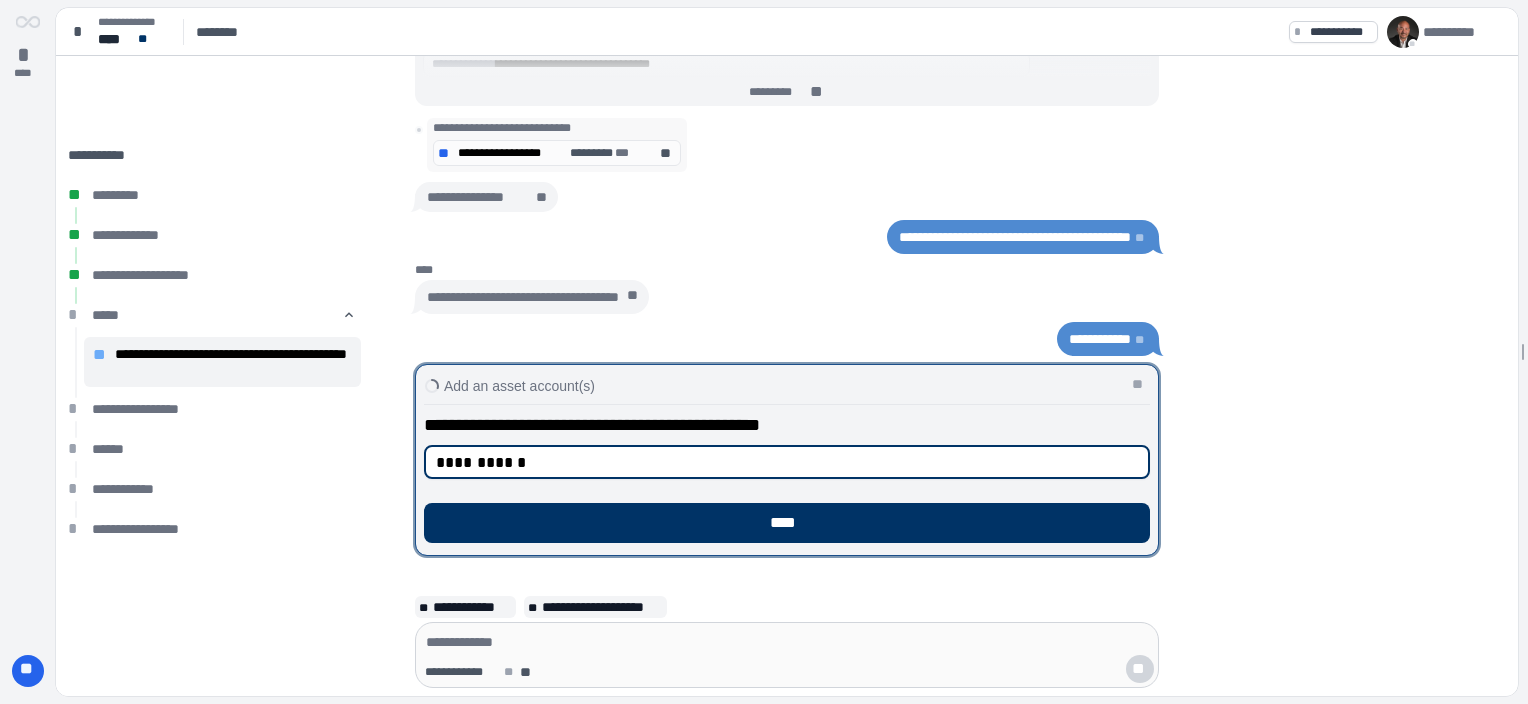 type on "**********" 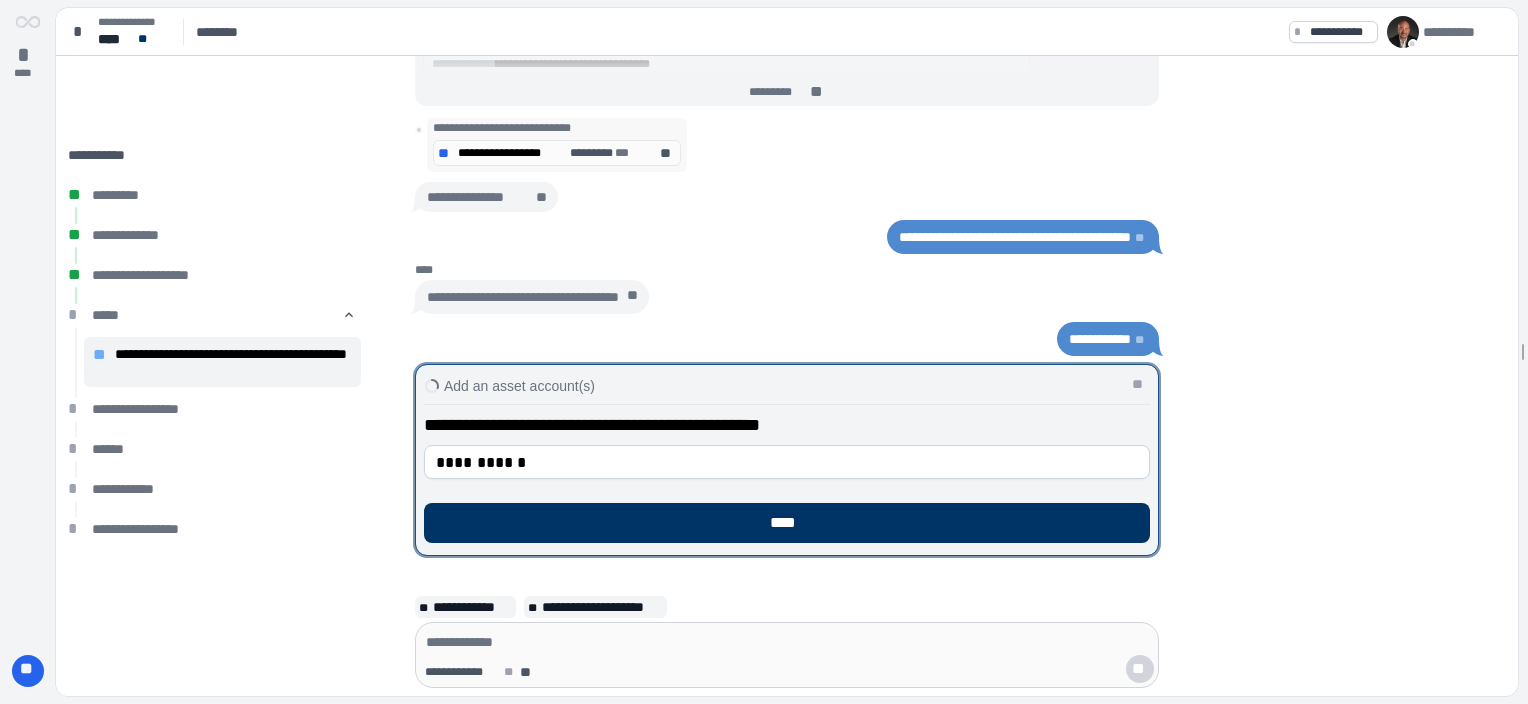 type 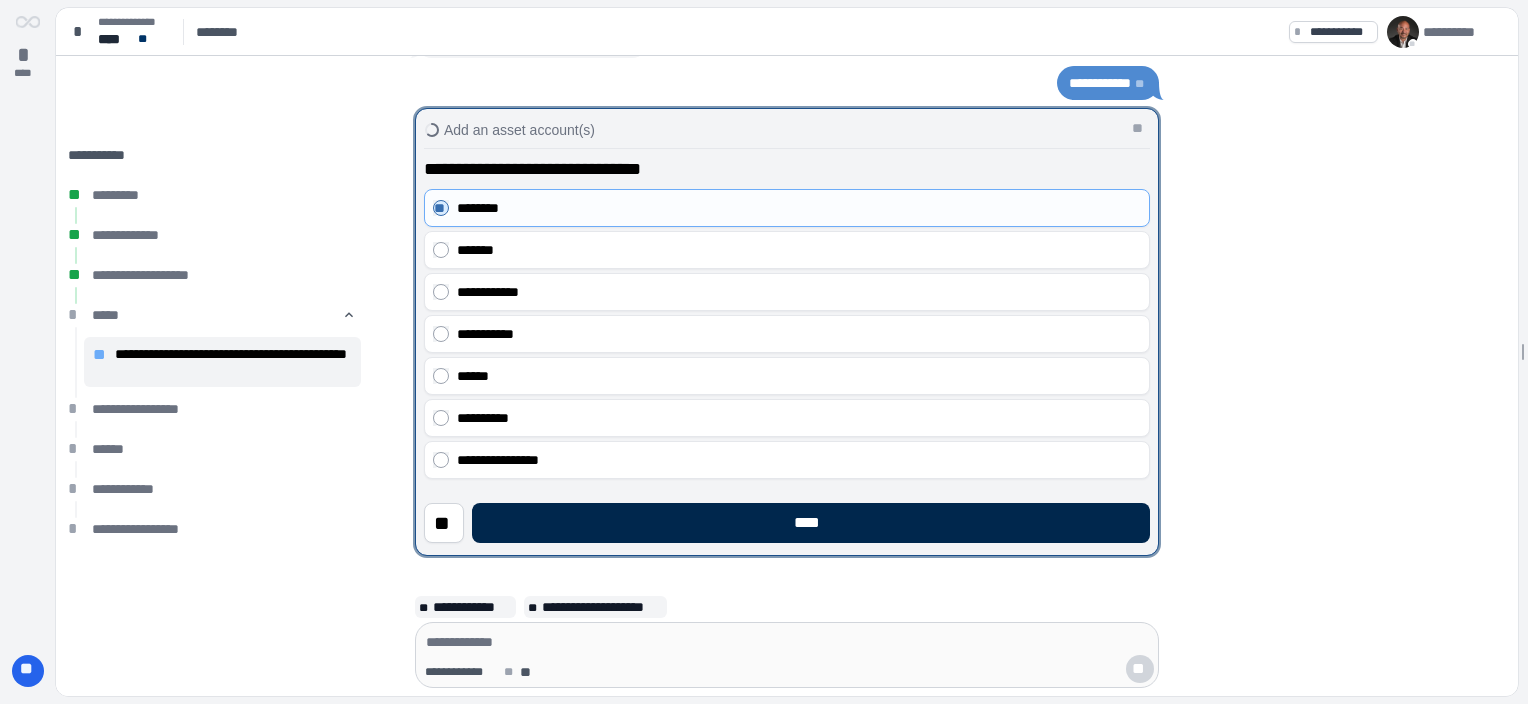 click on "****" at bounding box center (811, 523) 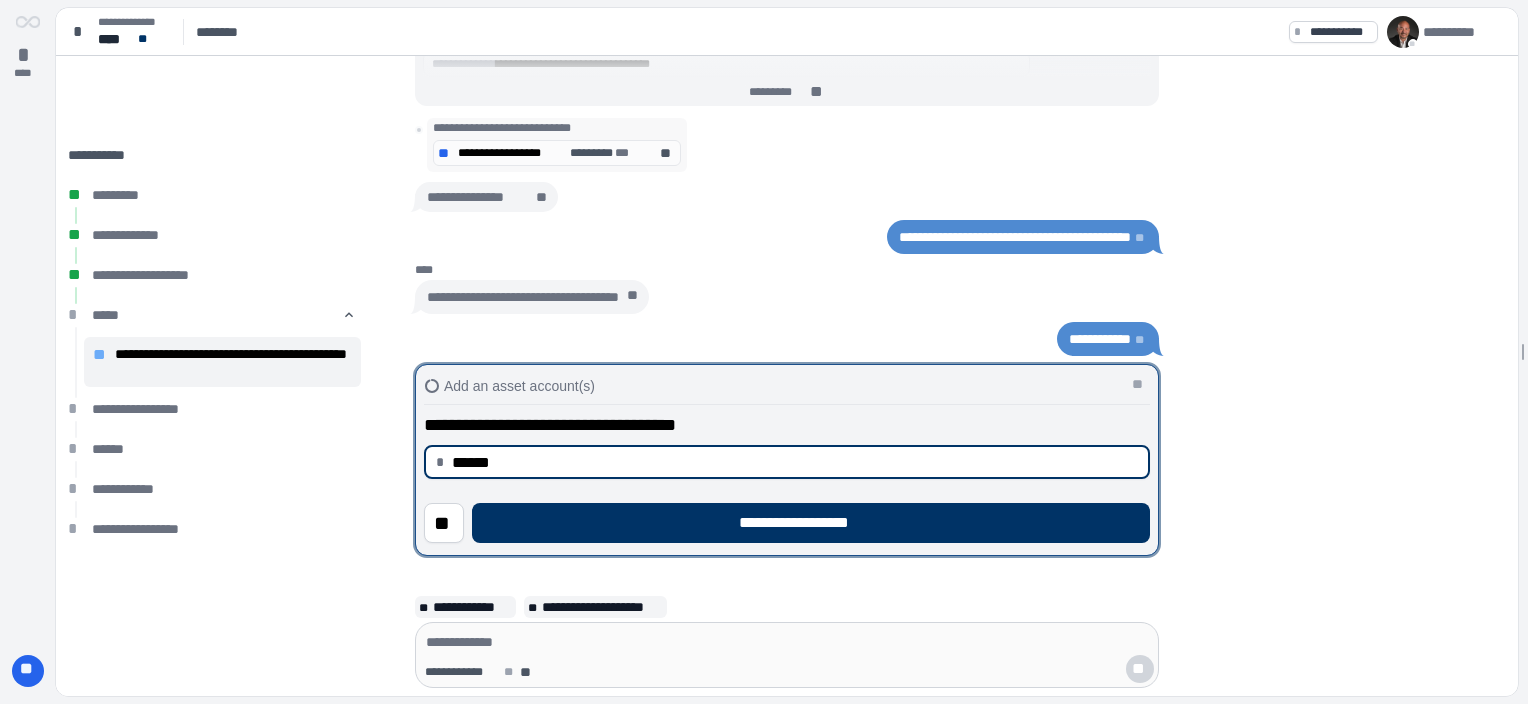 type on "*********" 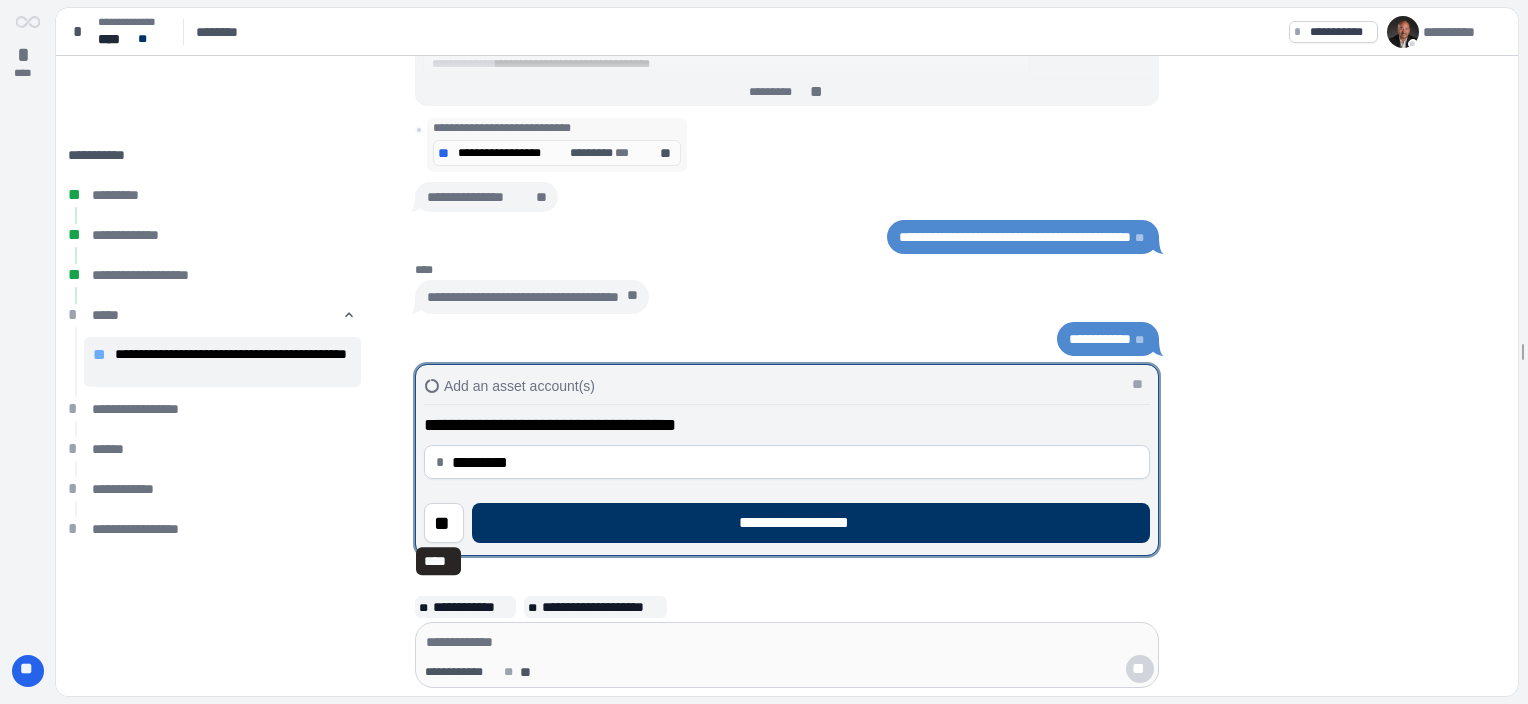 type 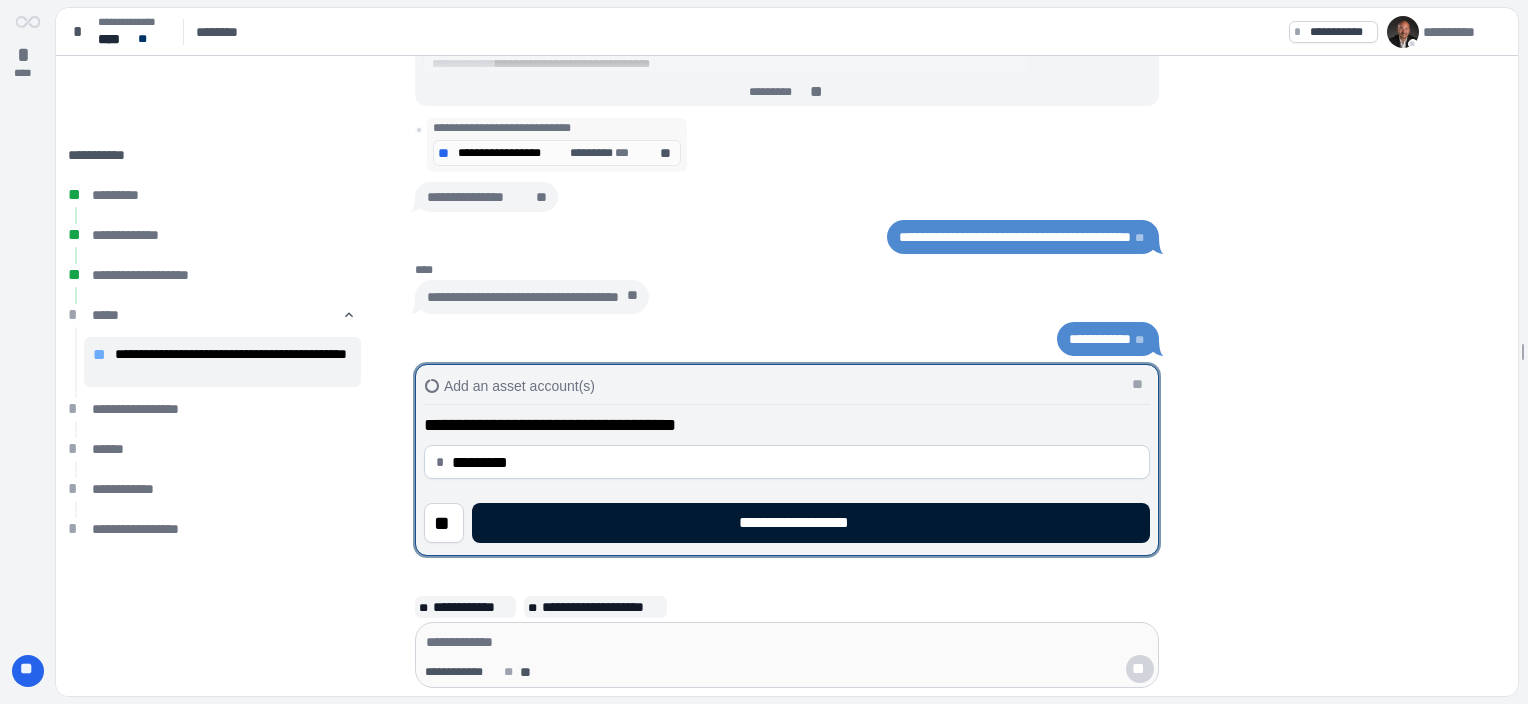 click on "**********" at bounding box center (811, 523) 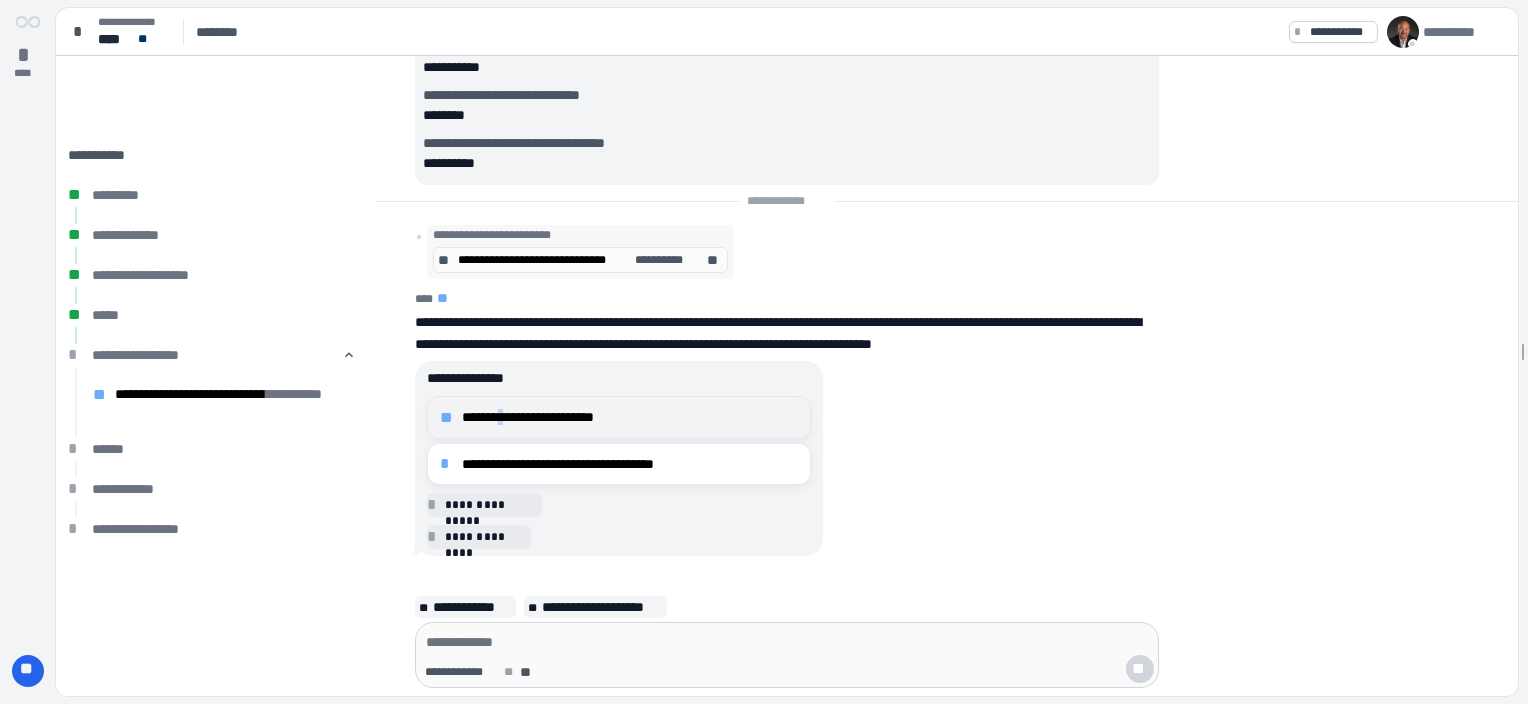 click on "**********" at bounding box center [619, 417] 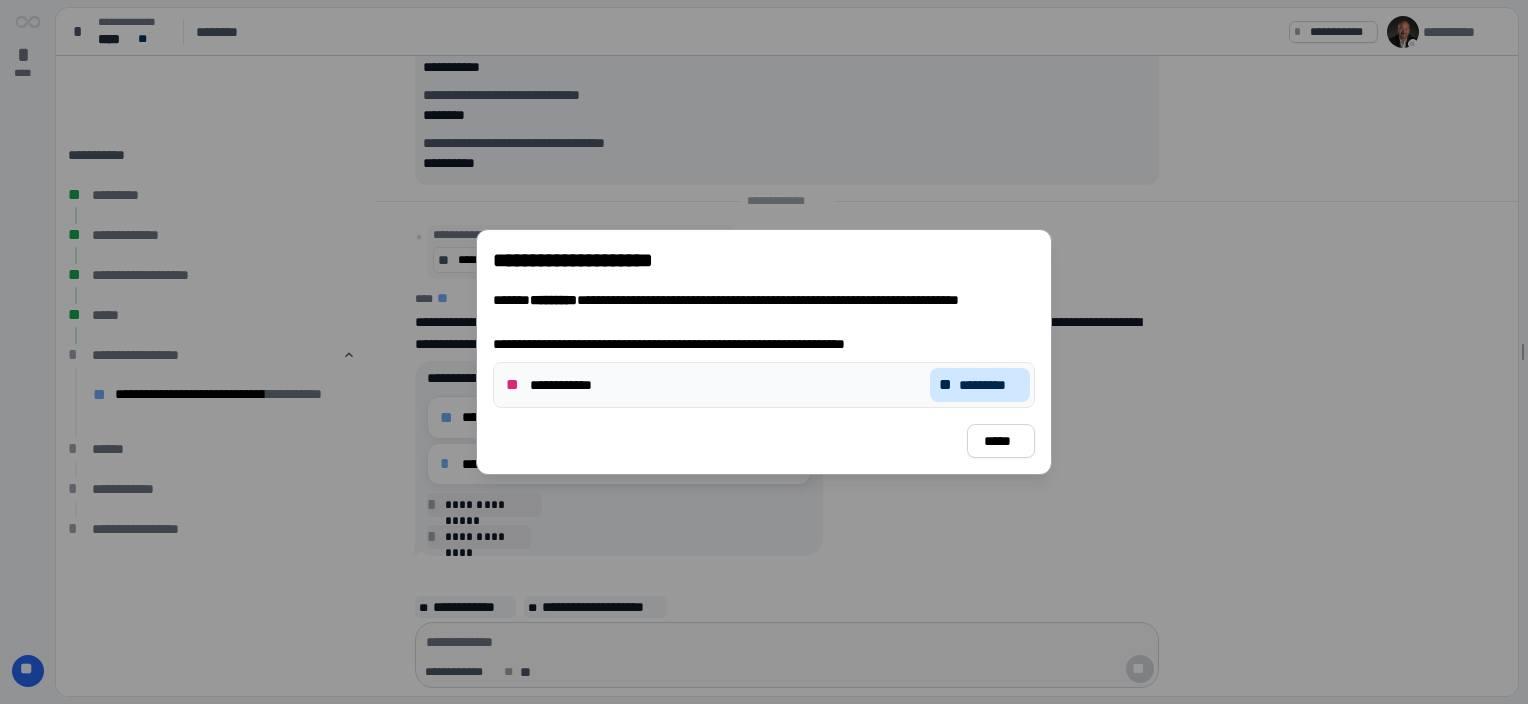 click on "*********" at bounding box center [990, 385] 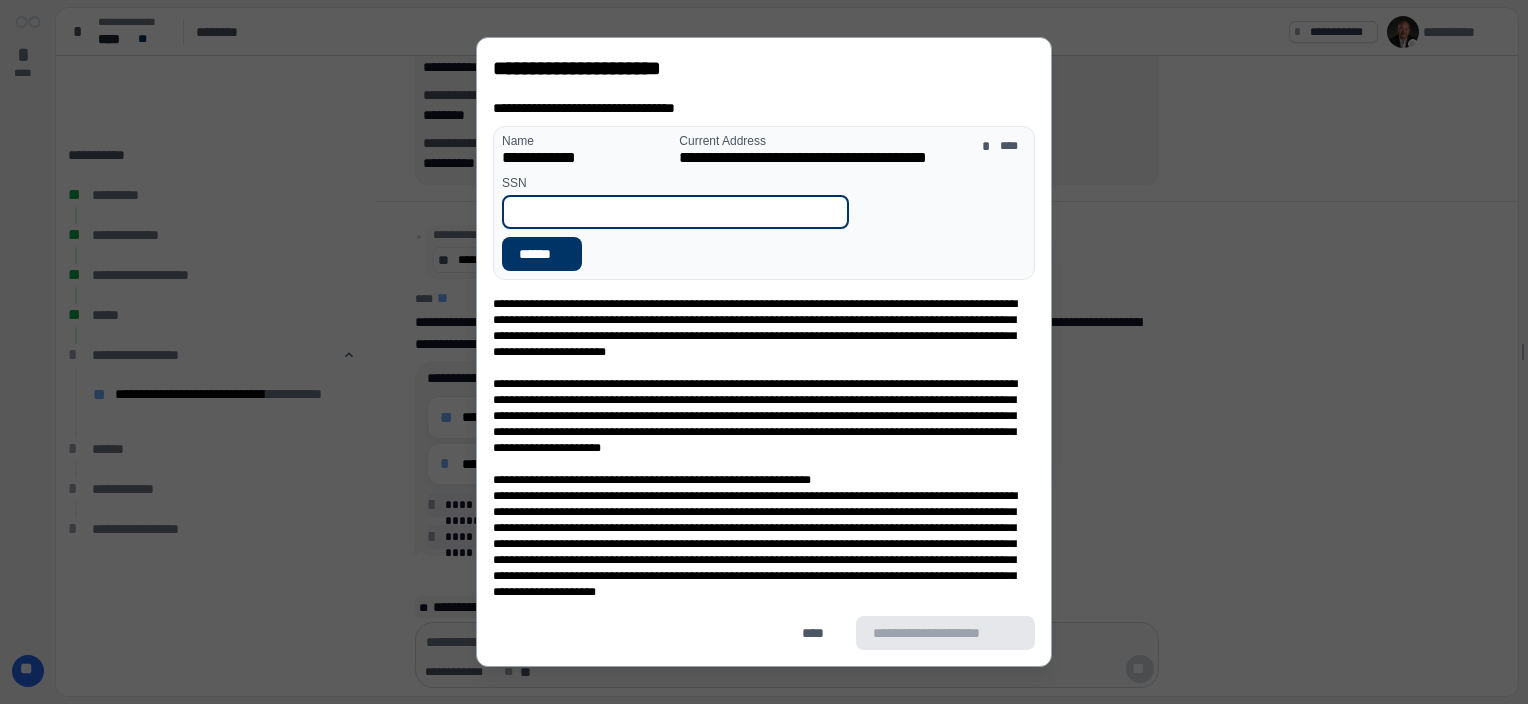 click at bounding box center [675, 212] 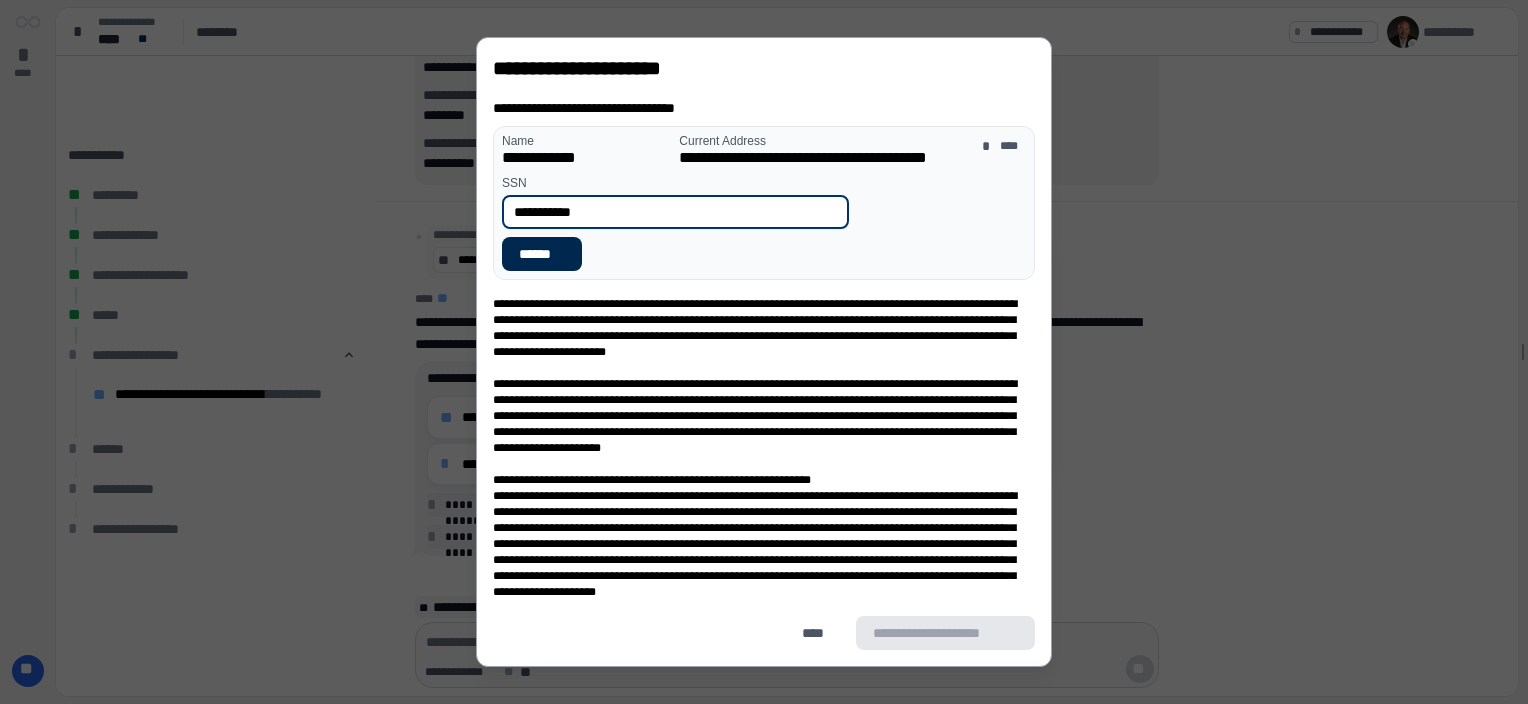 type on "**********" 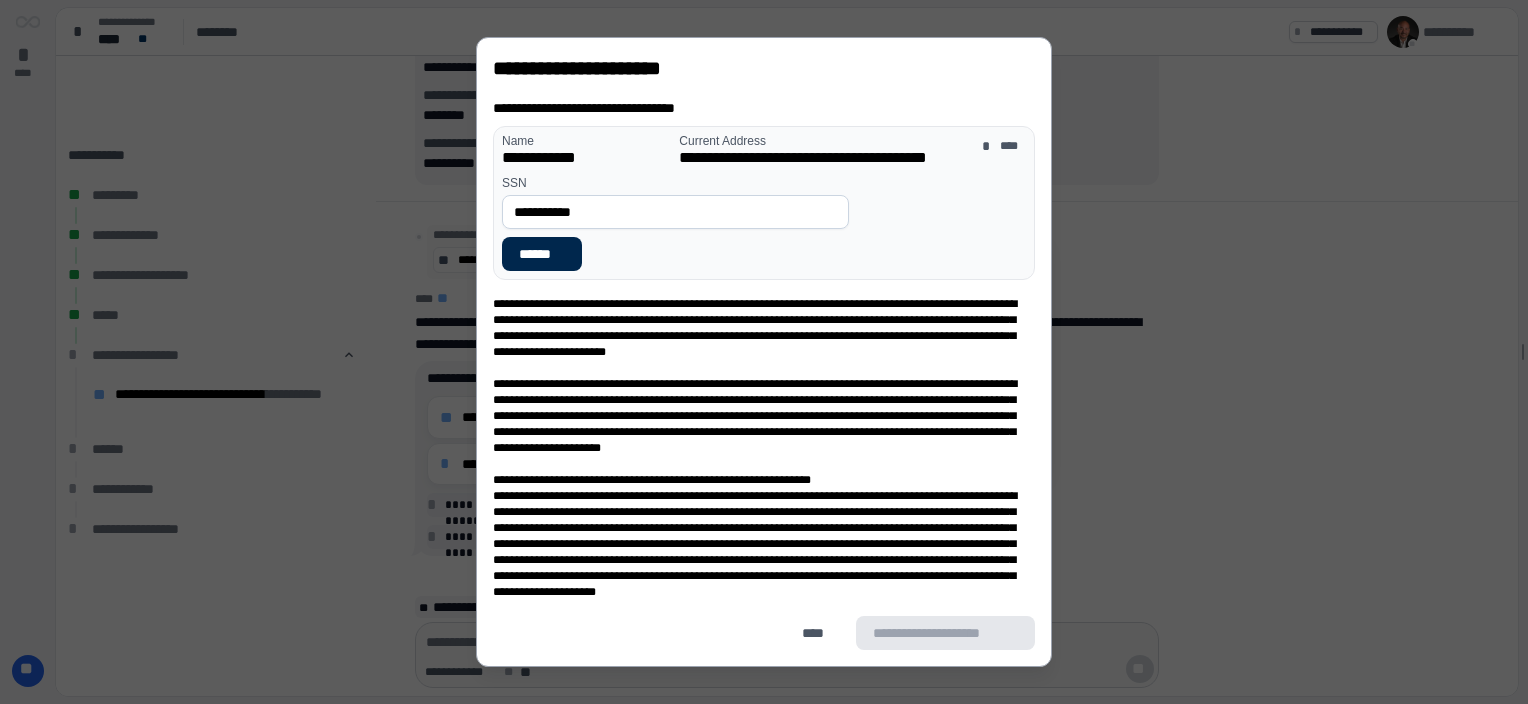 click on "******" at bounding box center (542, 254) 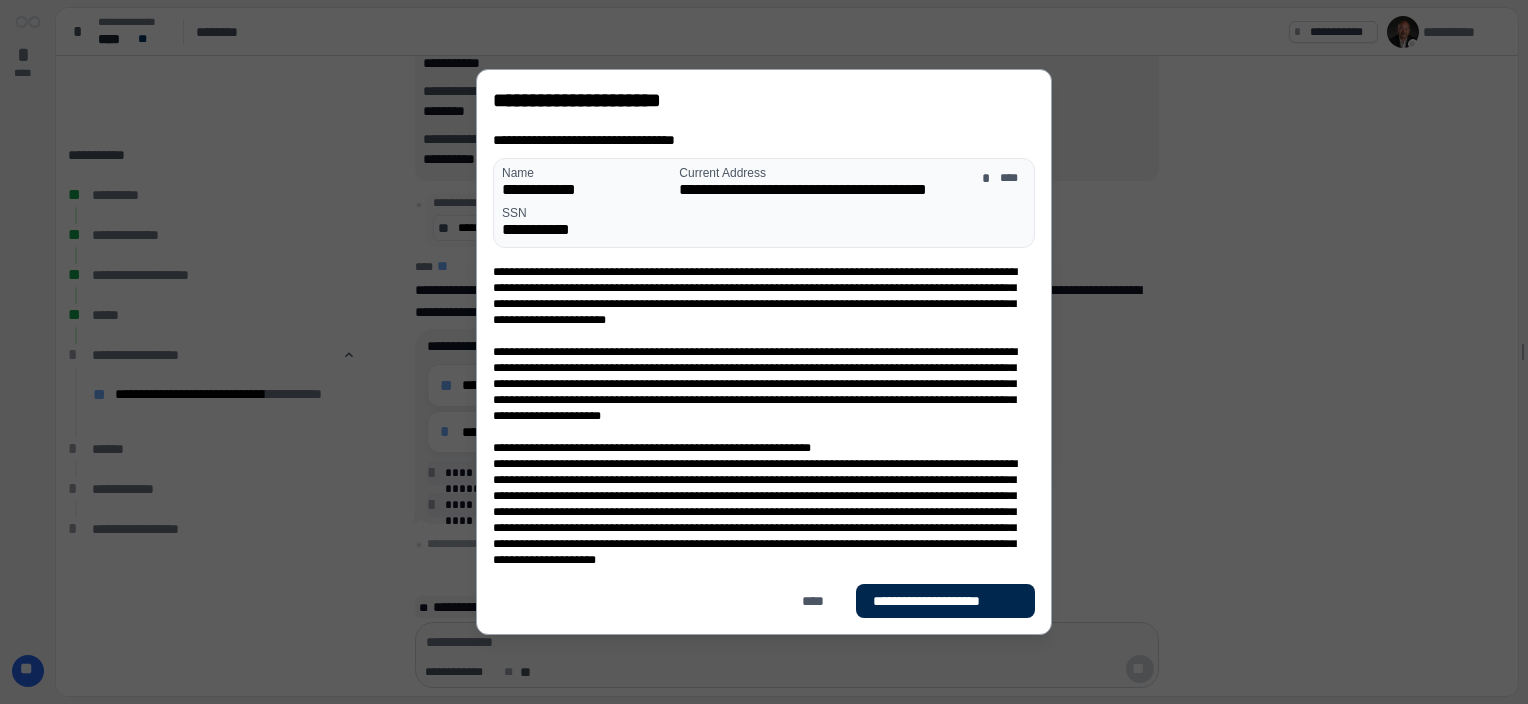 click on "**********" at bounding box center [945, 601] 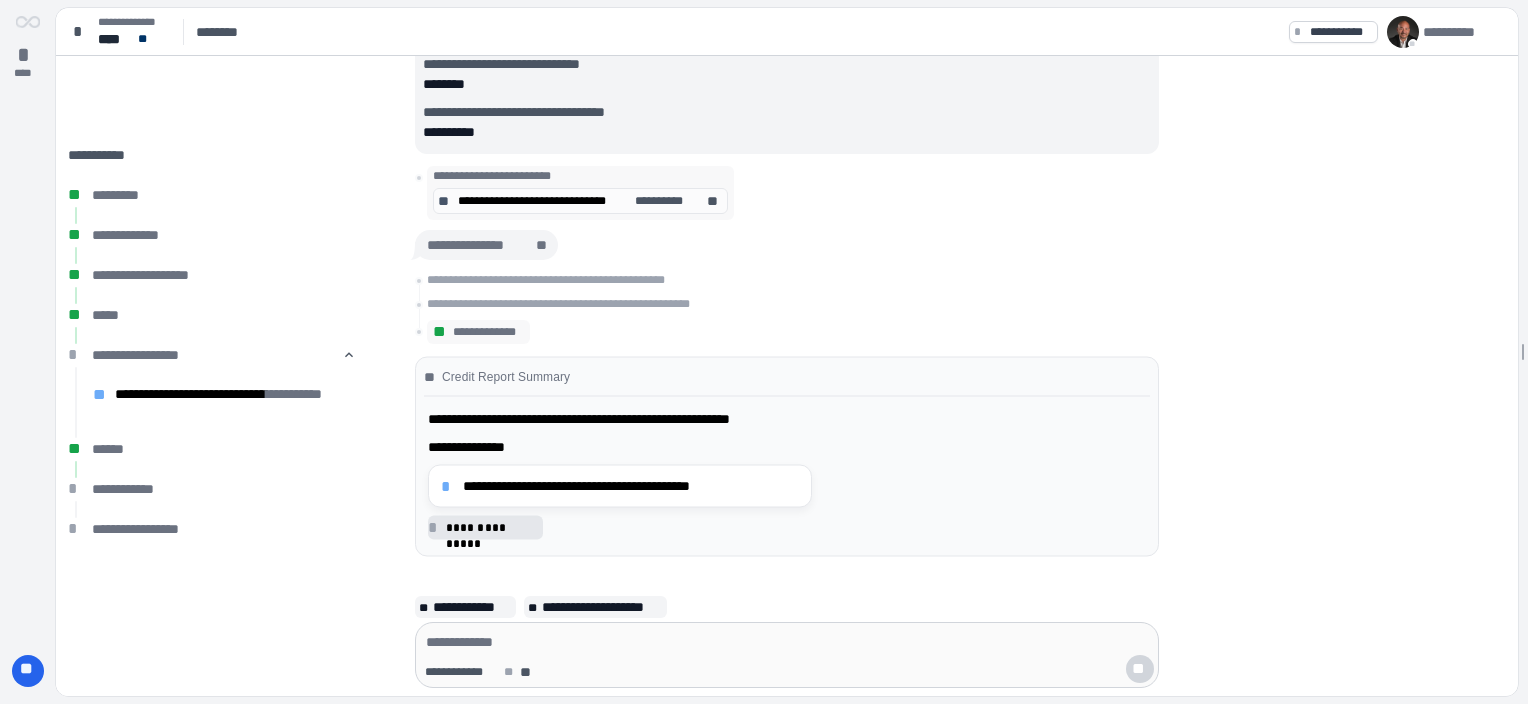 click on "*" at bounding box center (449, 486) 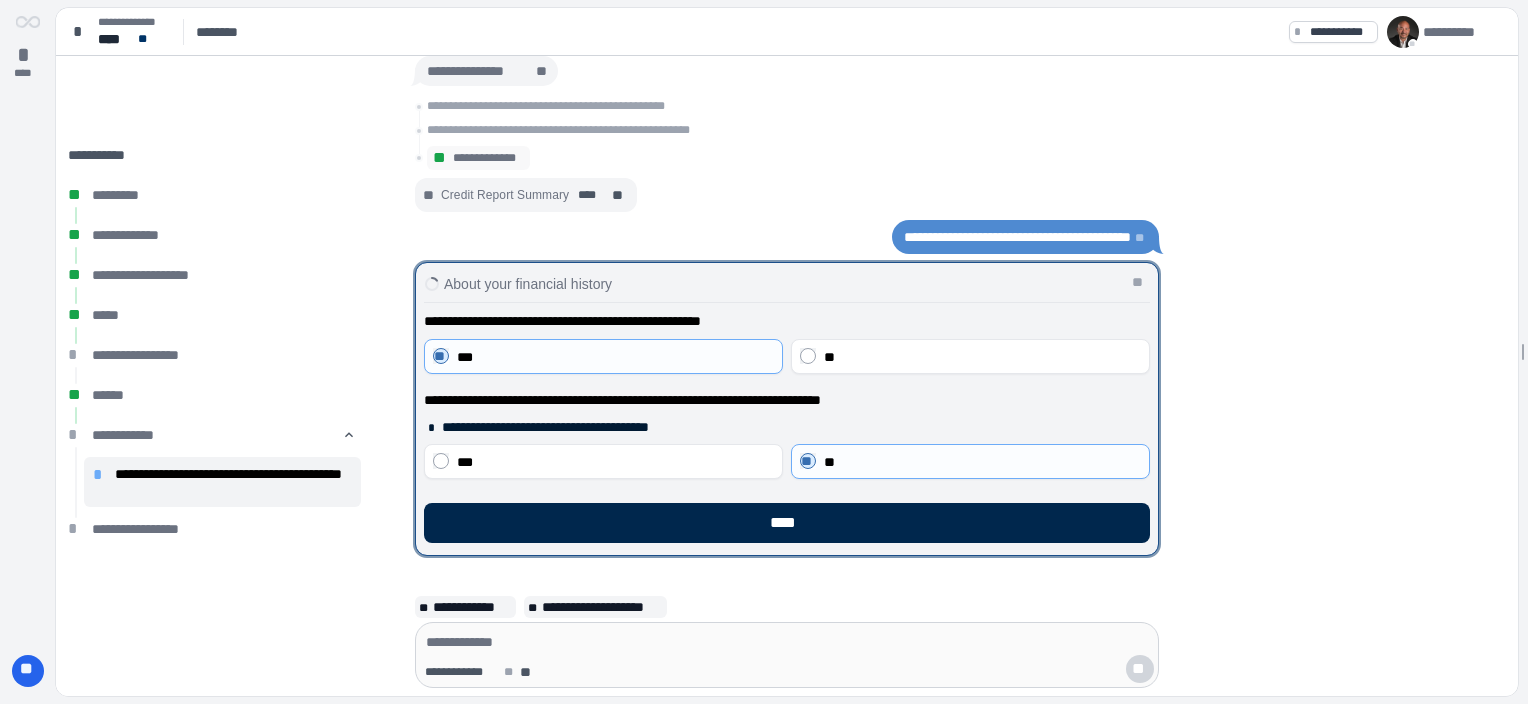 click on "****" at bounding box center [787, 523] 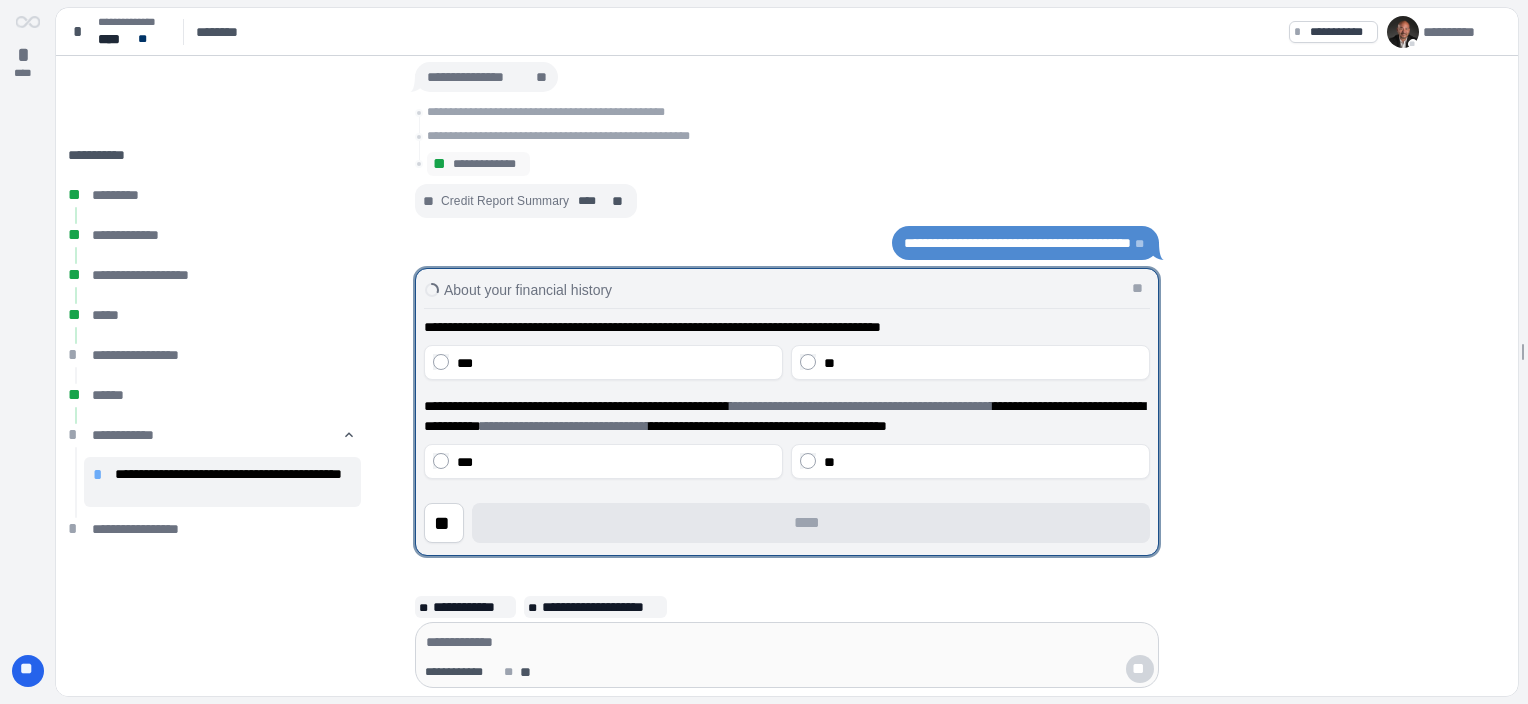 drag, startPoint x: 834, startPoint y: 364, endPoint x: 835, endPoint y: 438, distance: 74.00676 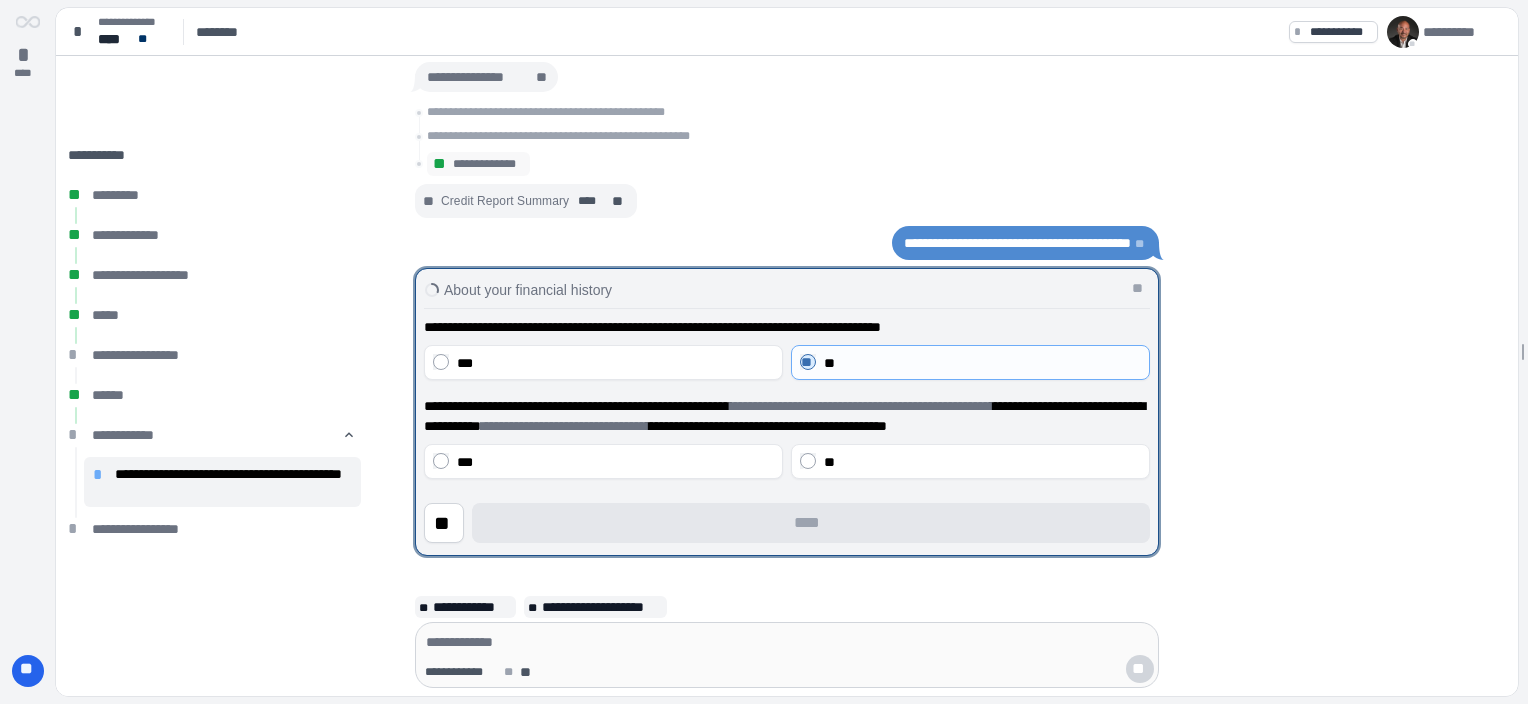 drag, startPoint x: 840, startPoint y: 459, endPoint x: 861, endPoint y: 514, distance: 58.872746 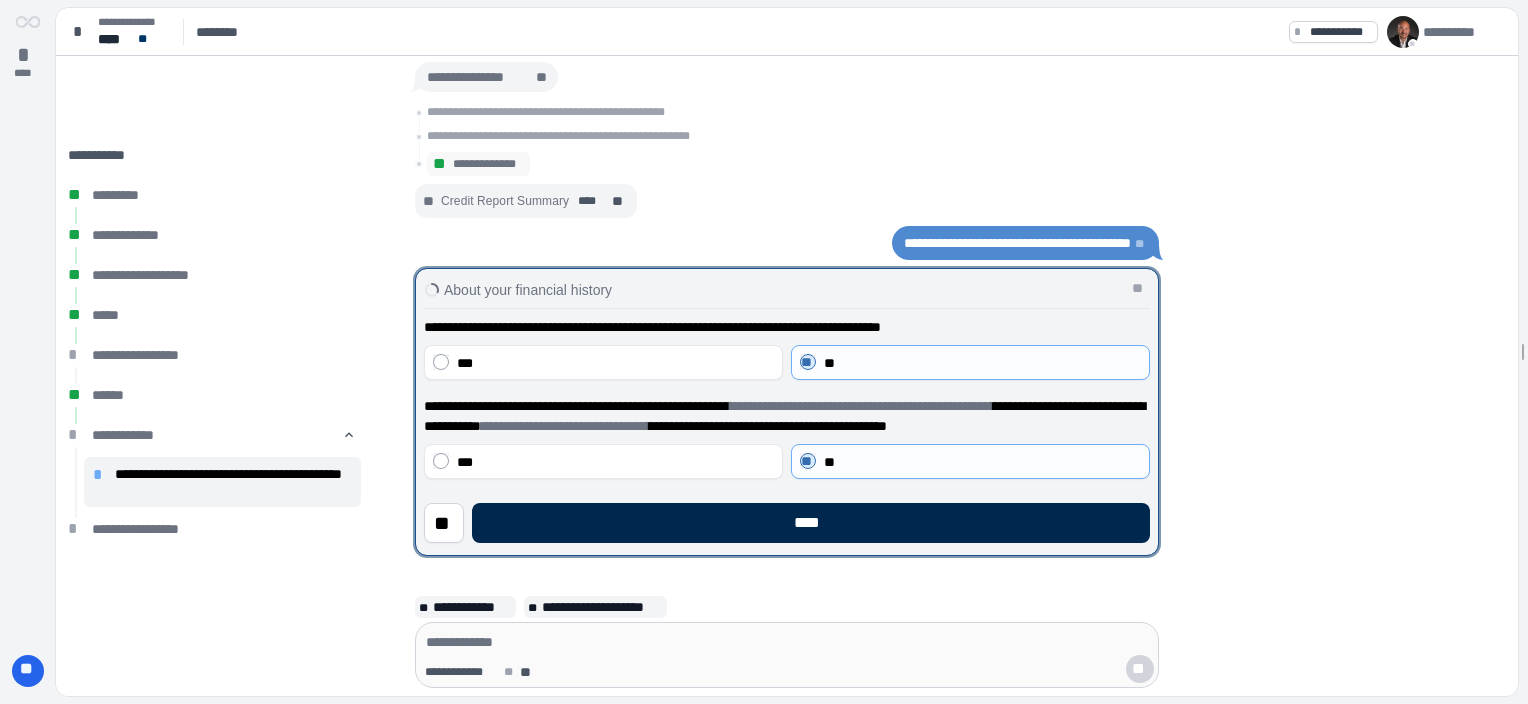 click on "****" at bounding box center (811, 523) 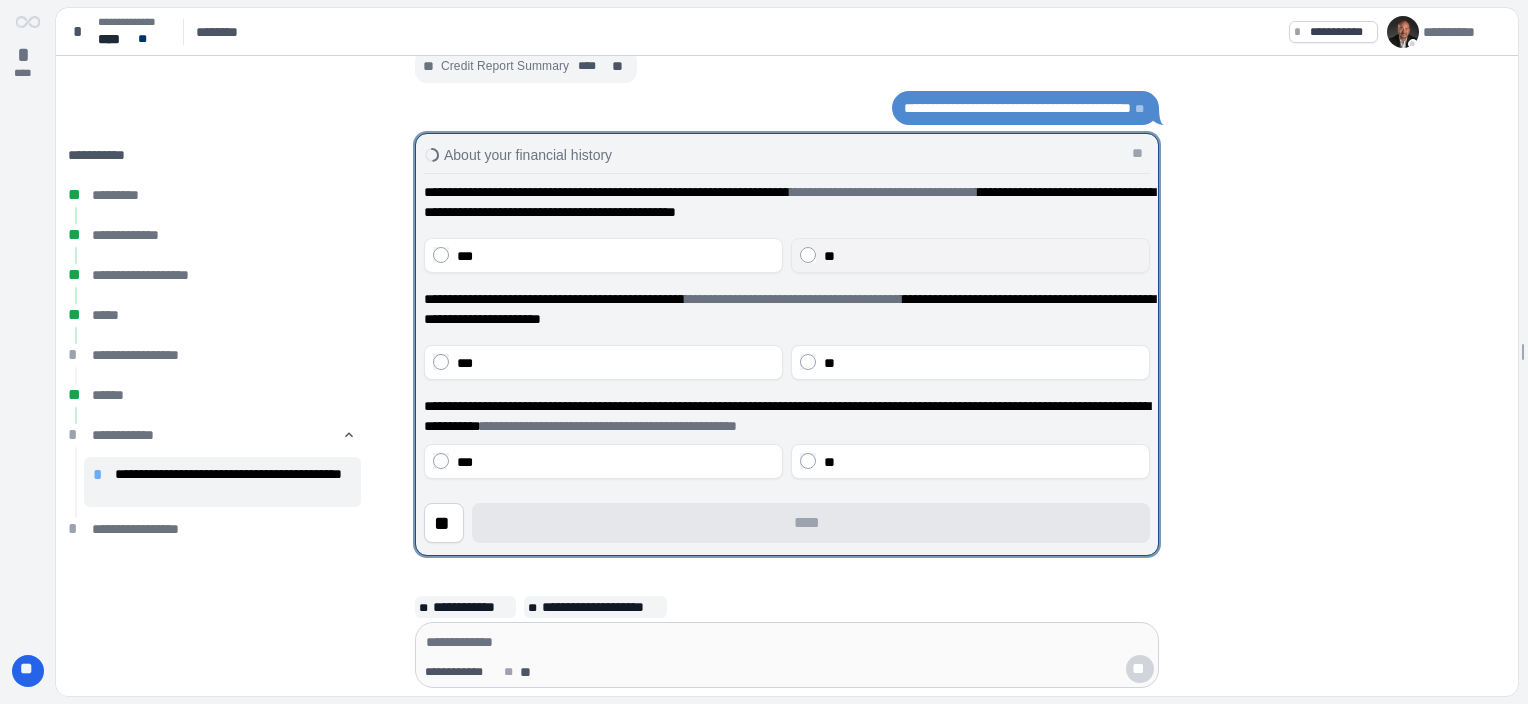 click on "**" at bounding box center [970, 255] 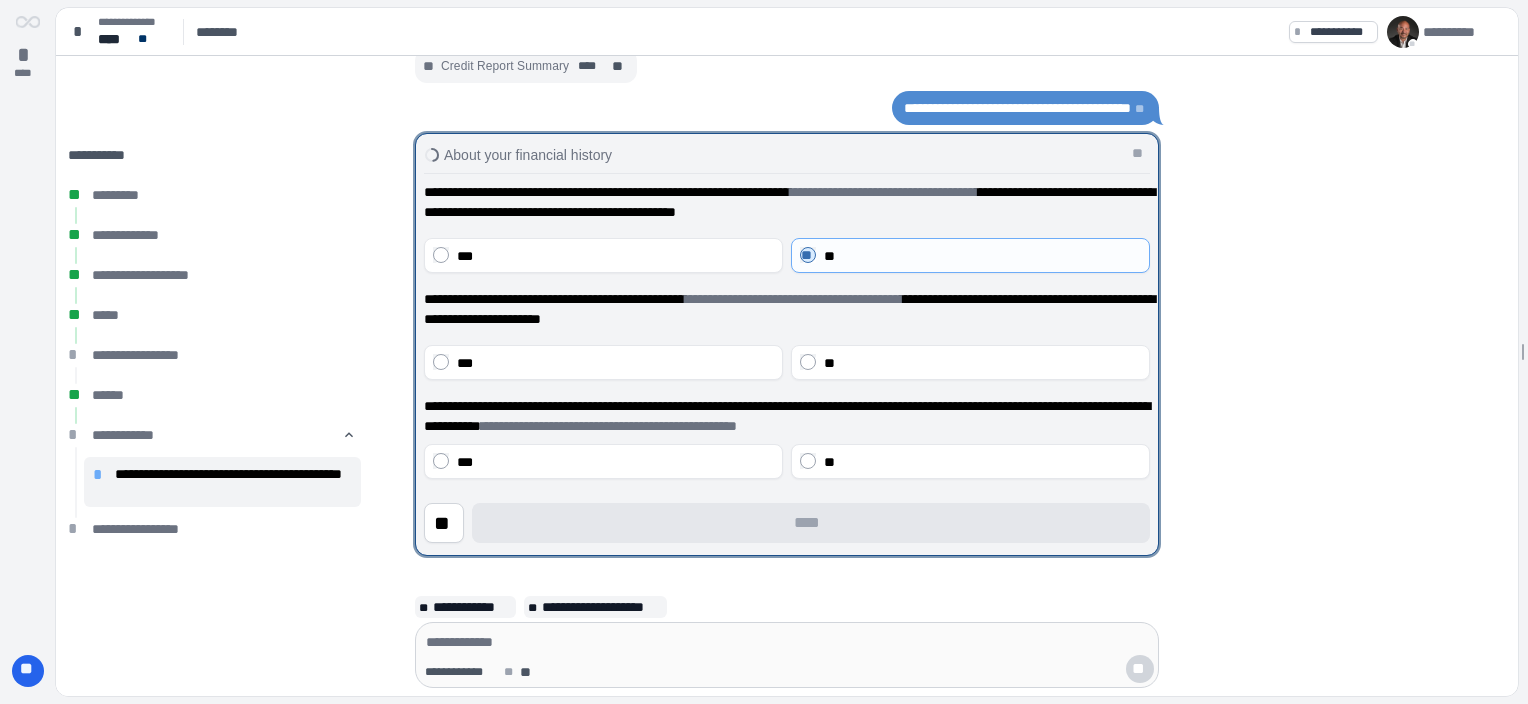 drag, startPoint x: 870, startPoint y: 367, endPoint x: 880, endPoint y: 443, distance: 76.655075 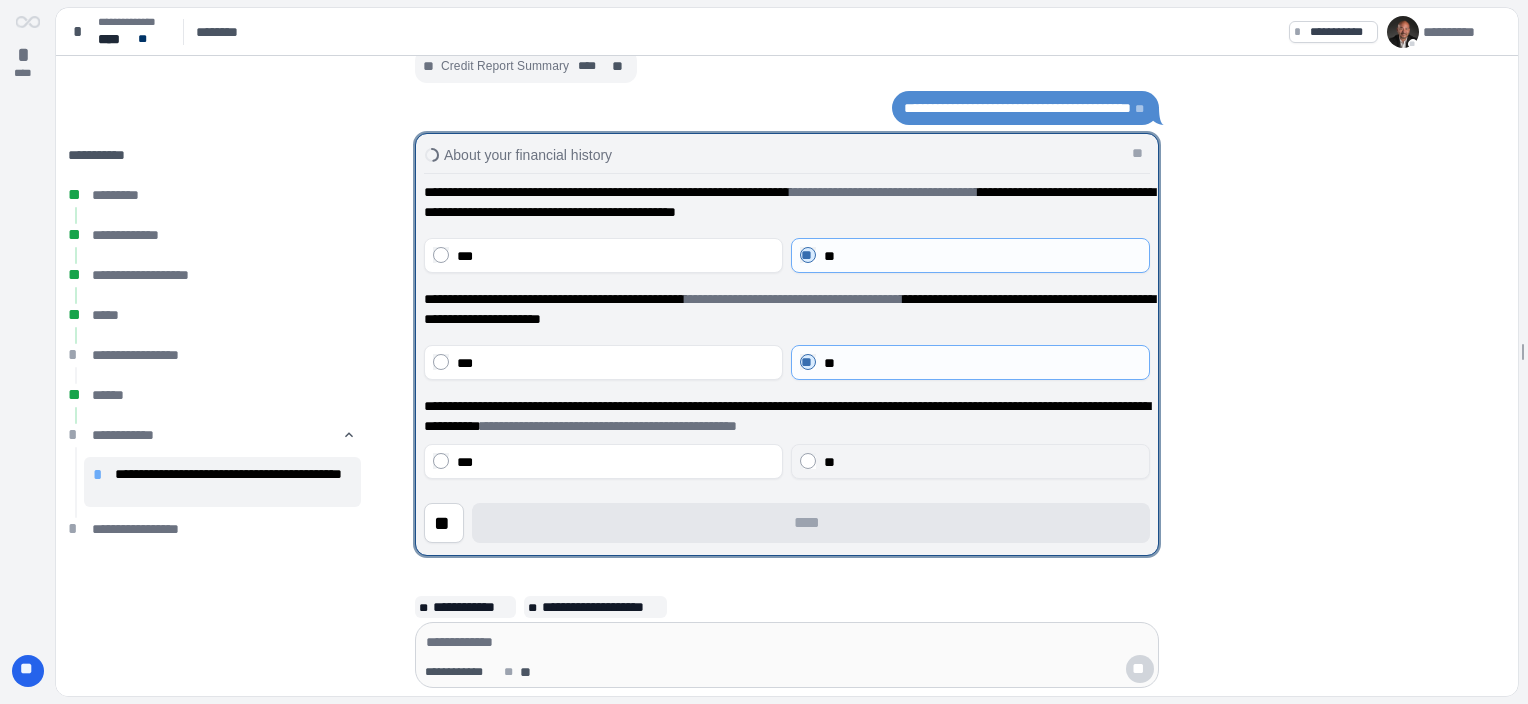 drag, startPoint x: 886, startPoint y: 468, endPoint x: 894, endPoint y: 492, distance: 25.298222 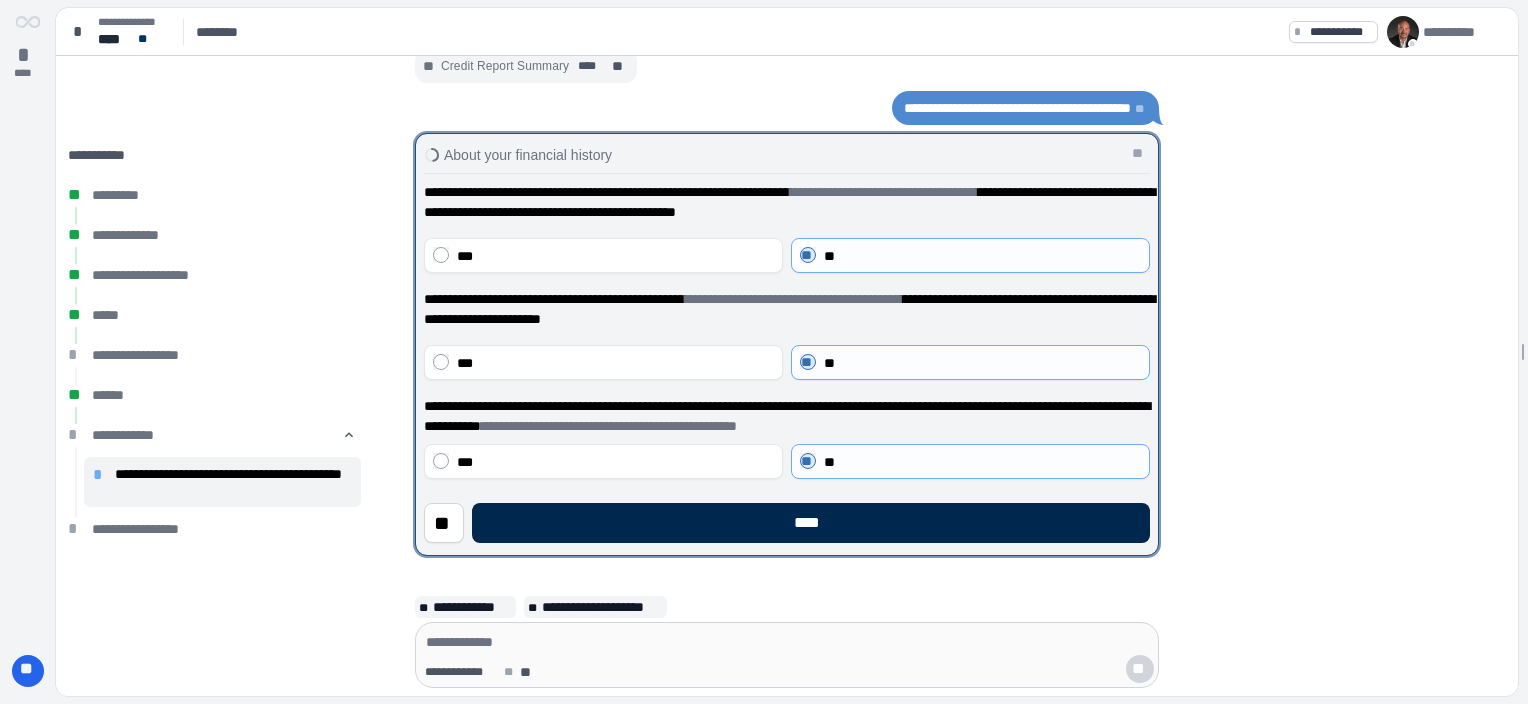 drag, startPoint x: 898, startPoint y: 516, endPoint x: 898, endPoint y: 504, distance: 12 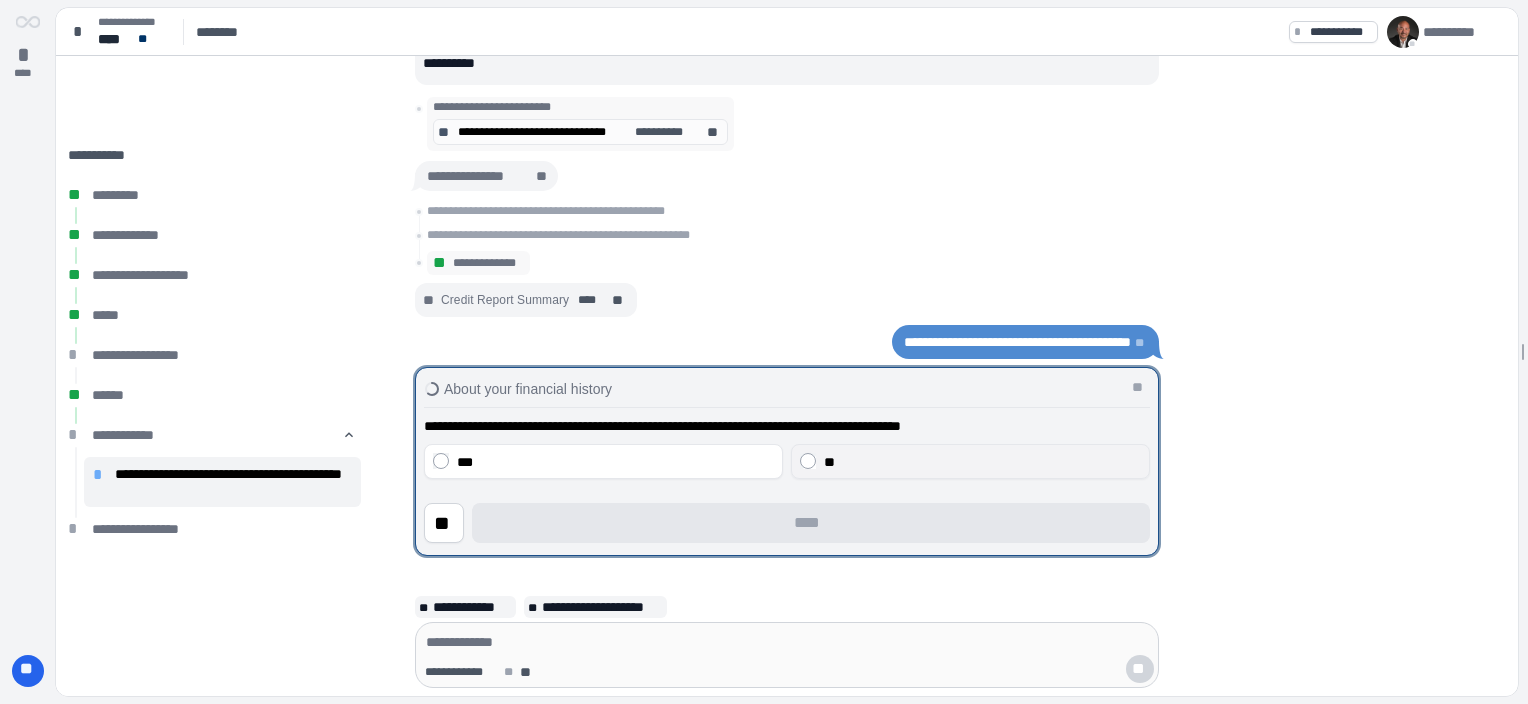 click on "**" at bounding box center [970, 461] 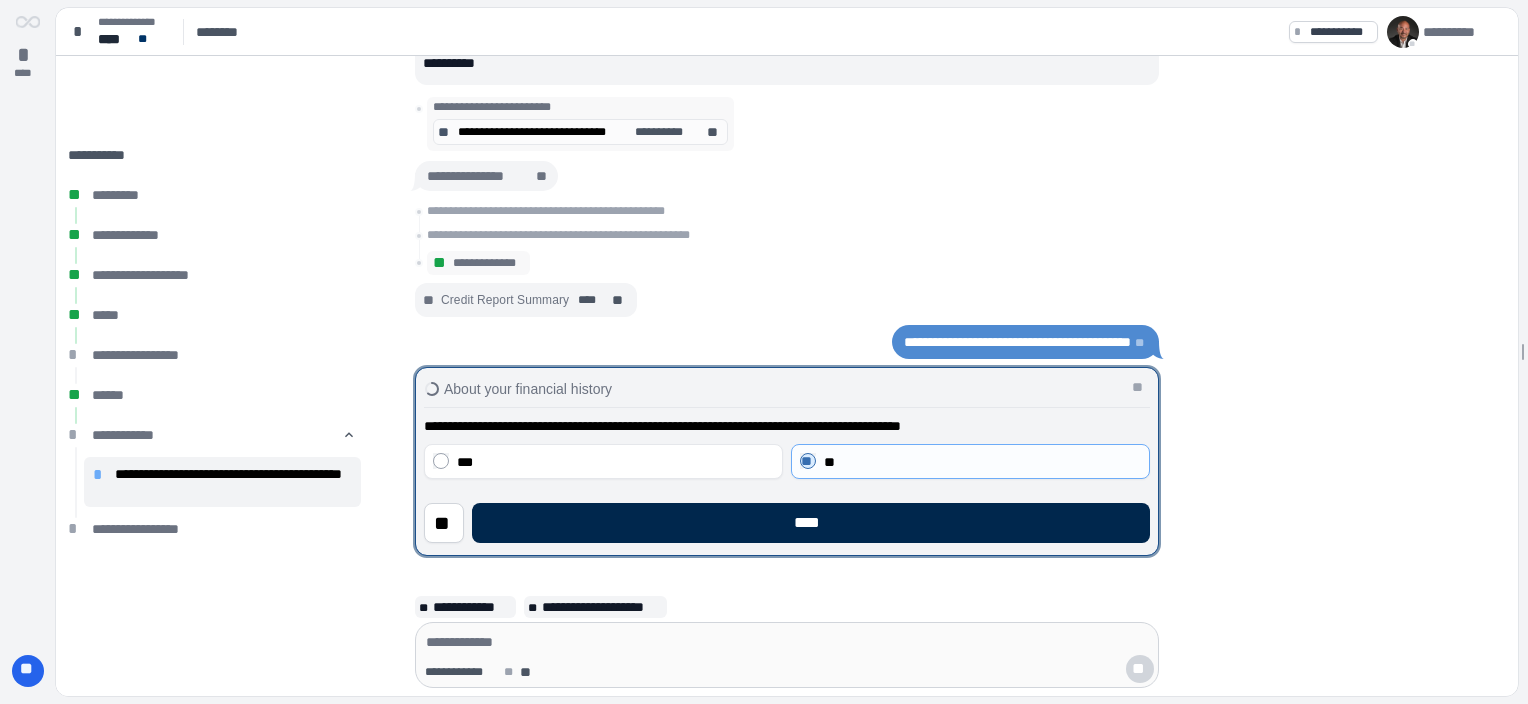 click on "****" at bounding box center [811, 523] 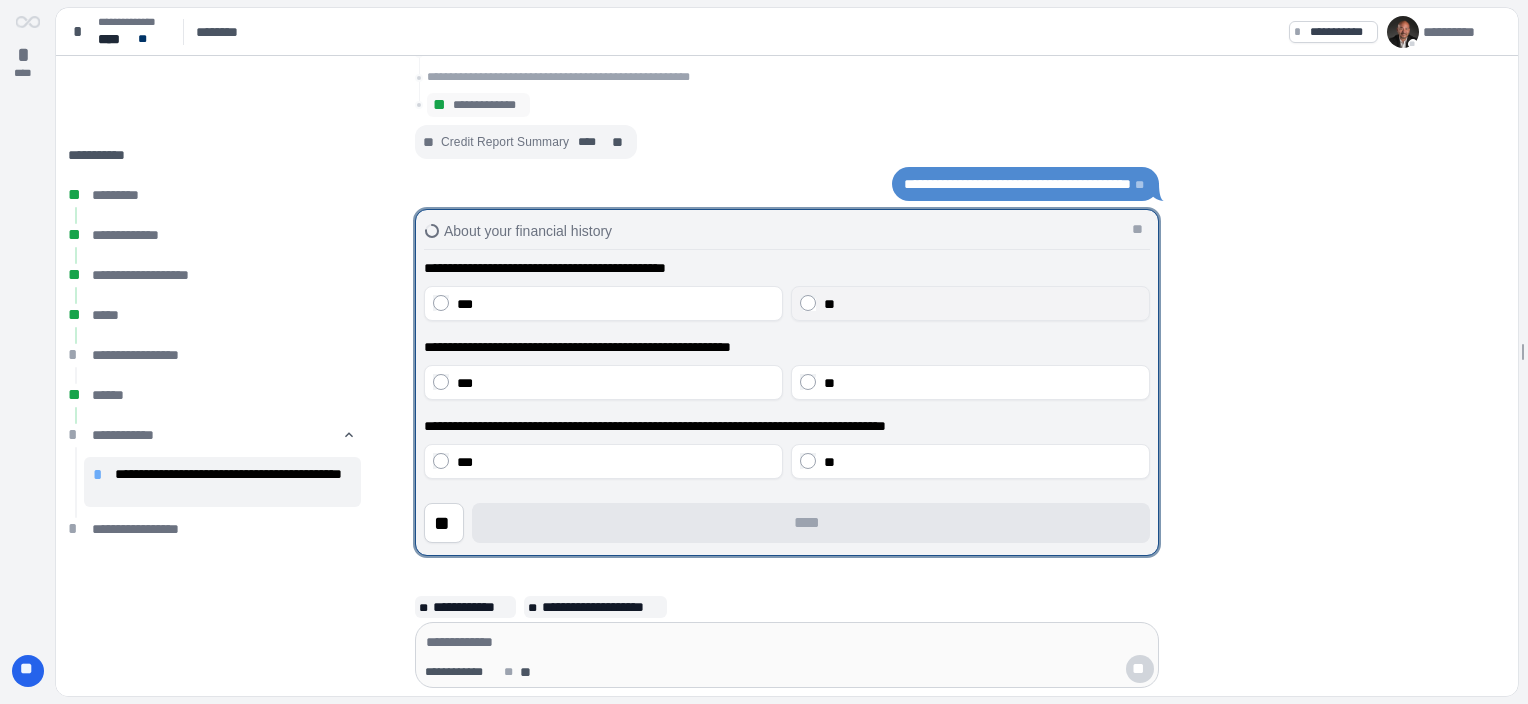 click on "**" at bounding box center (982, 304) 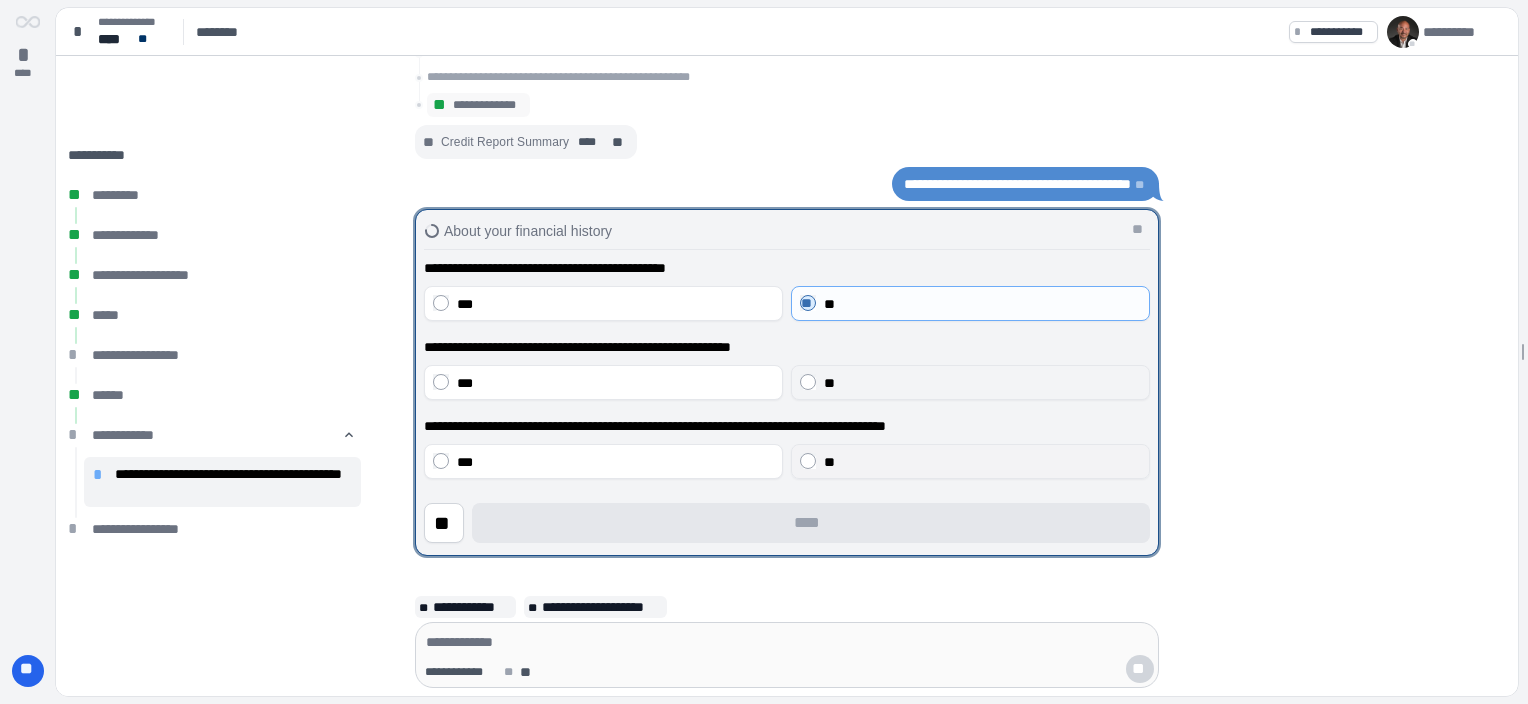 drag, startPoint x: 868, startPoint y: 388, endPoint x: 880, endPoint y: 464, distance: 76.941536 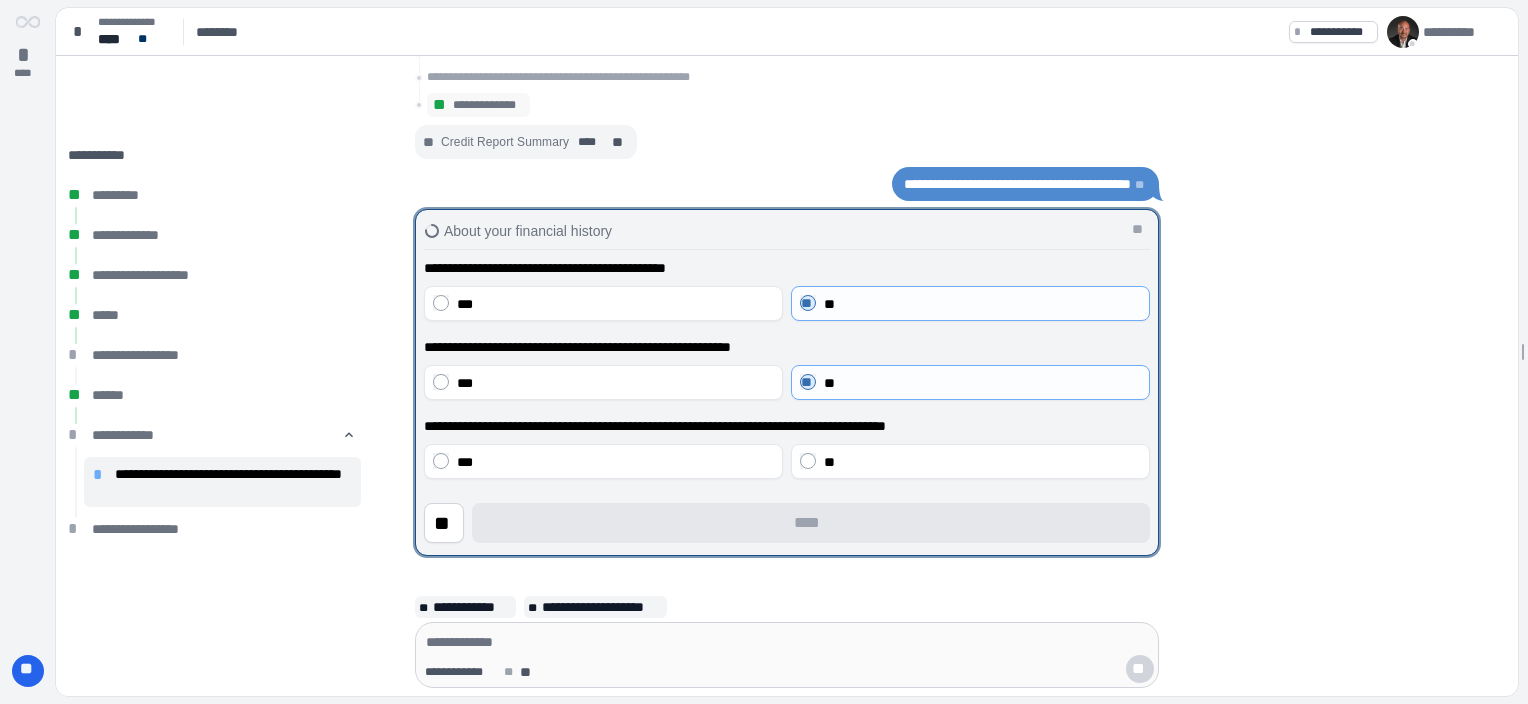drag, startPoint x: 884, startPoint y: 474, endPoint x: 894, endPoint y: 497, distance: 25.079872 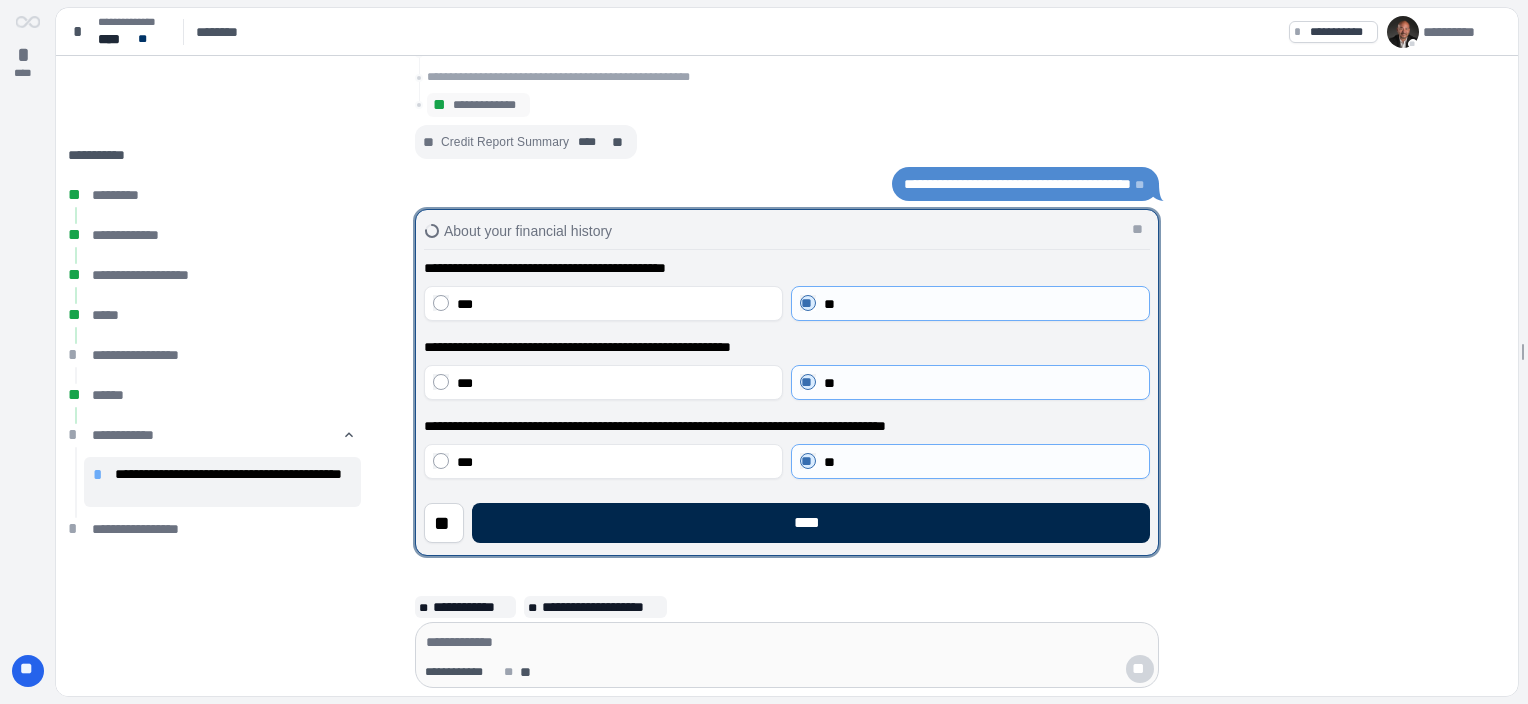 click on "****" at bounding box center [811, 523] 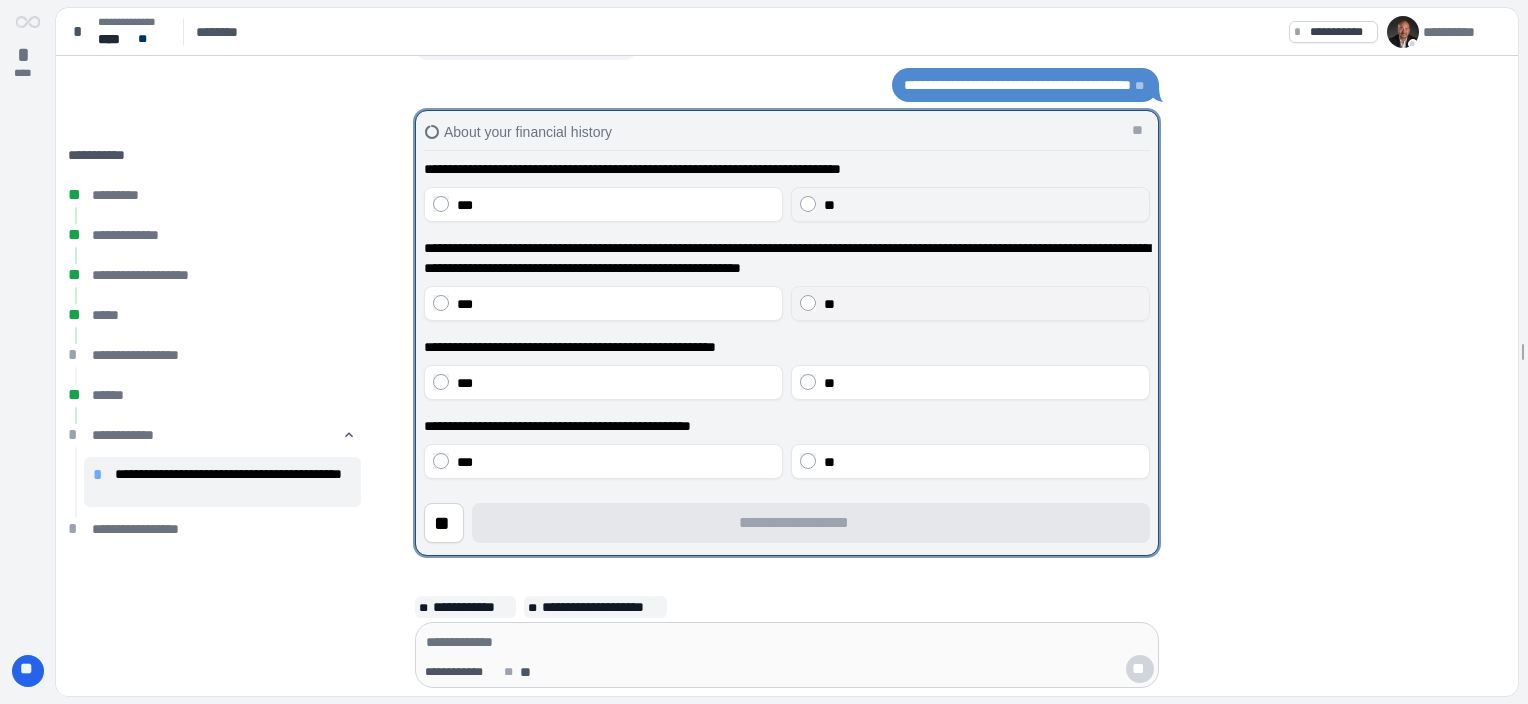 drag, startPoint x: 846, startPoint y: 216, endPoint x: 859, endPoint y: 292, distance: 77.10383 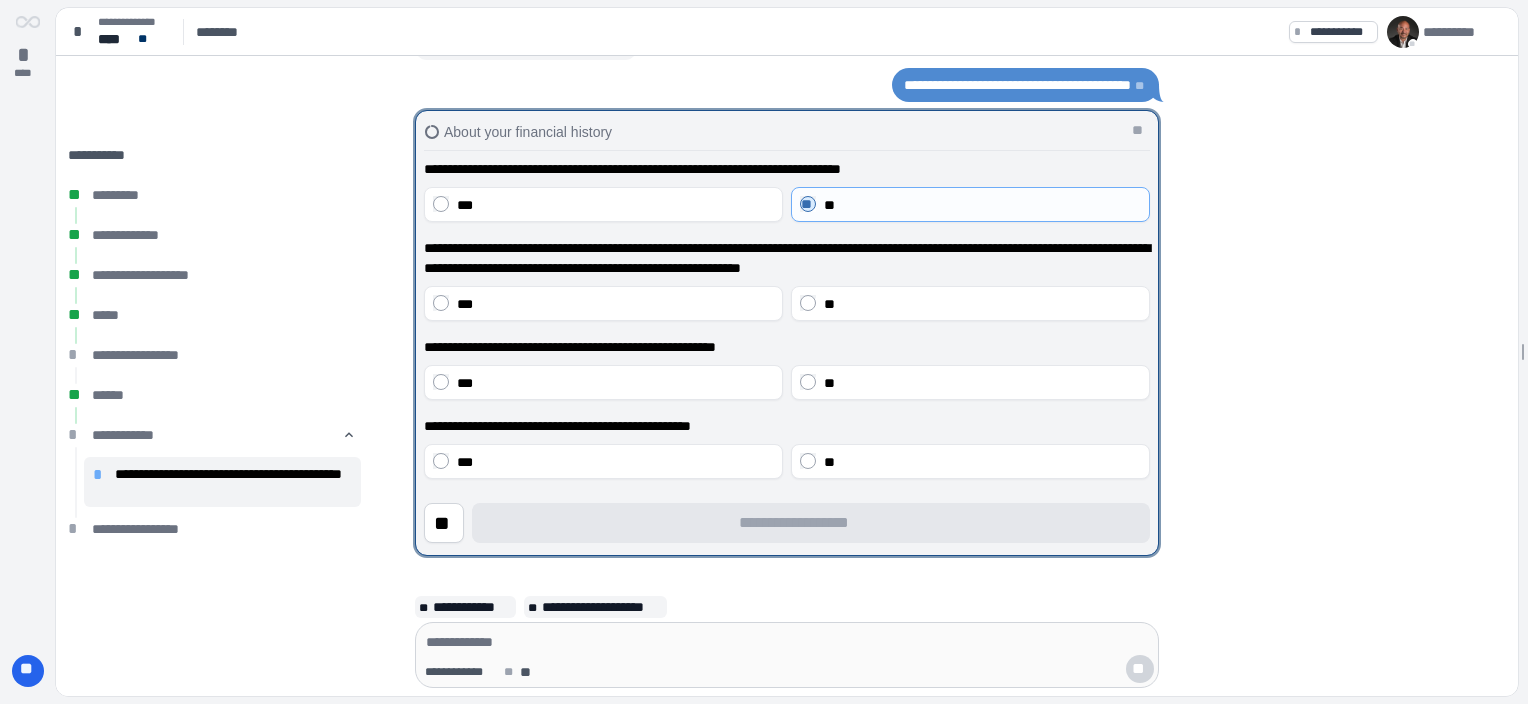 drag, startPoint x: 863, startPoint y: 316, endPoint x: 872, endPoint y: 340, distance: 25.632011 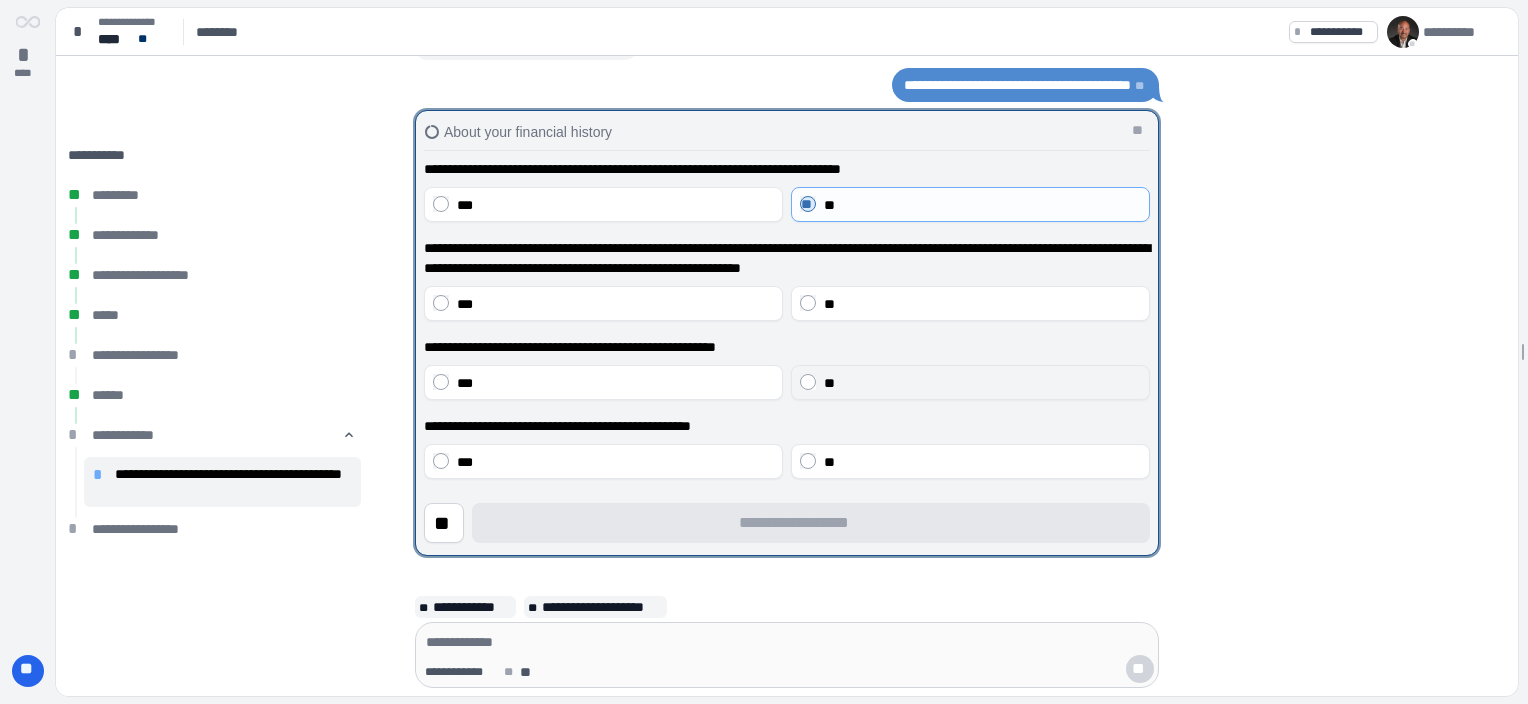 drag, startPoint x: 881, startPoint y: 387, endPoint x: 880, endPoint y: 431, distance: 44.011364 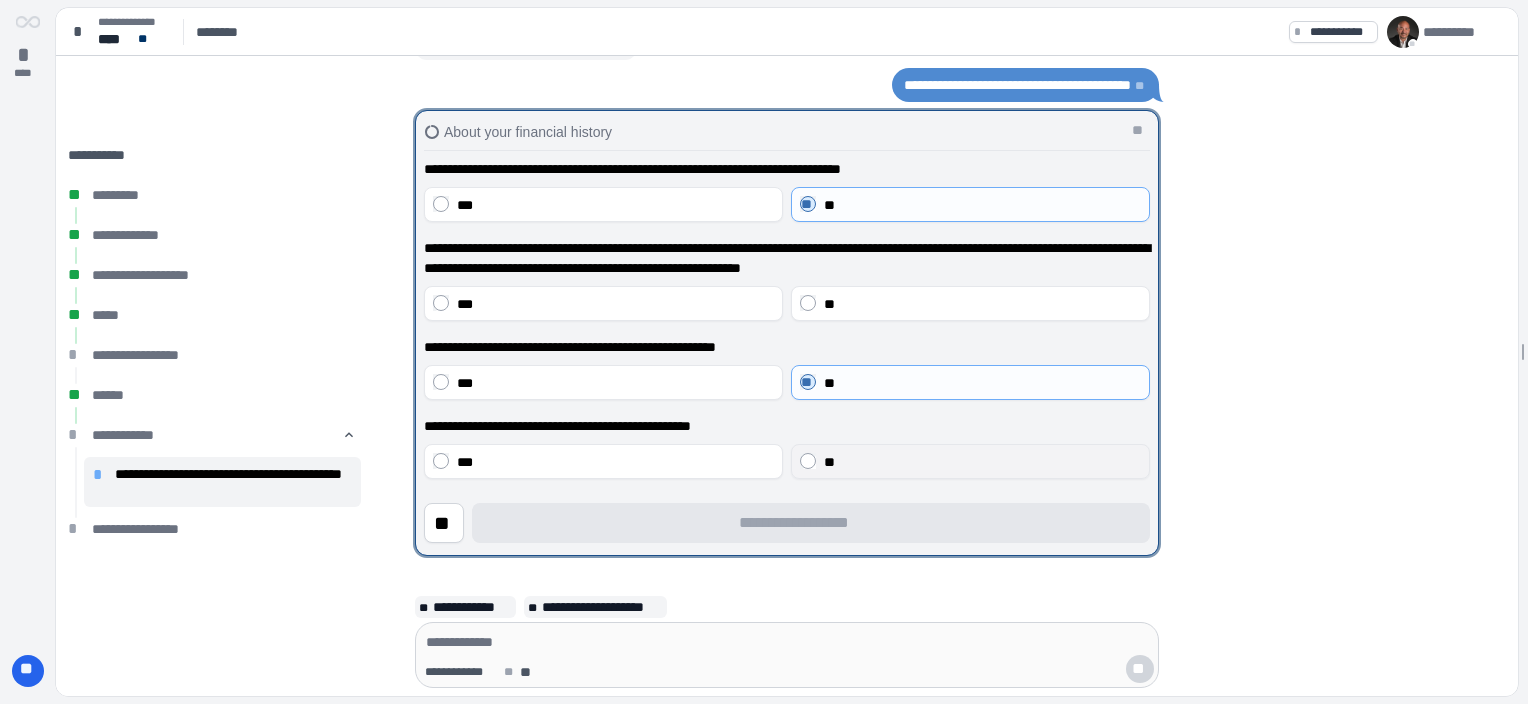 click on "**" at bounding box center (982, 462) 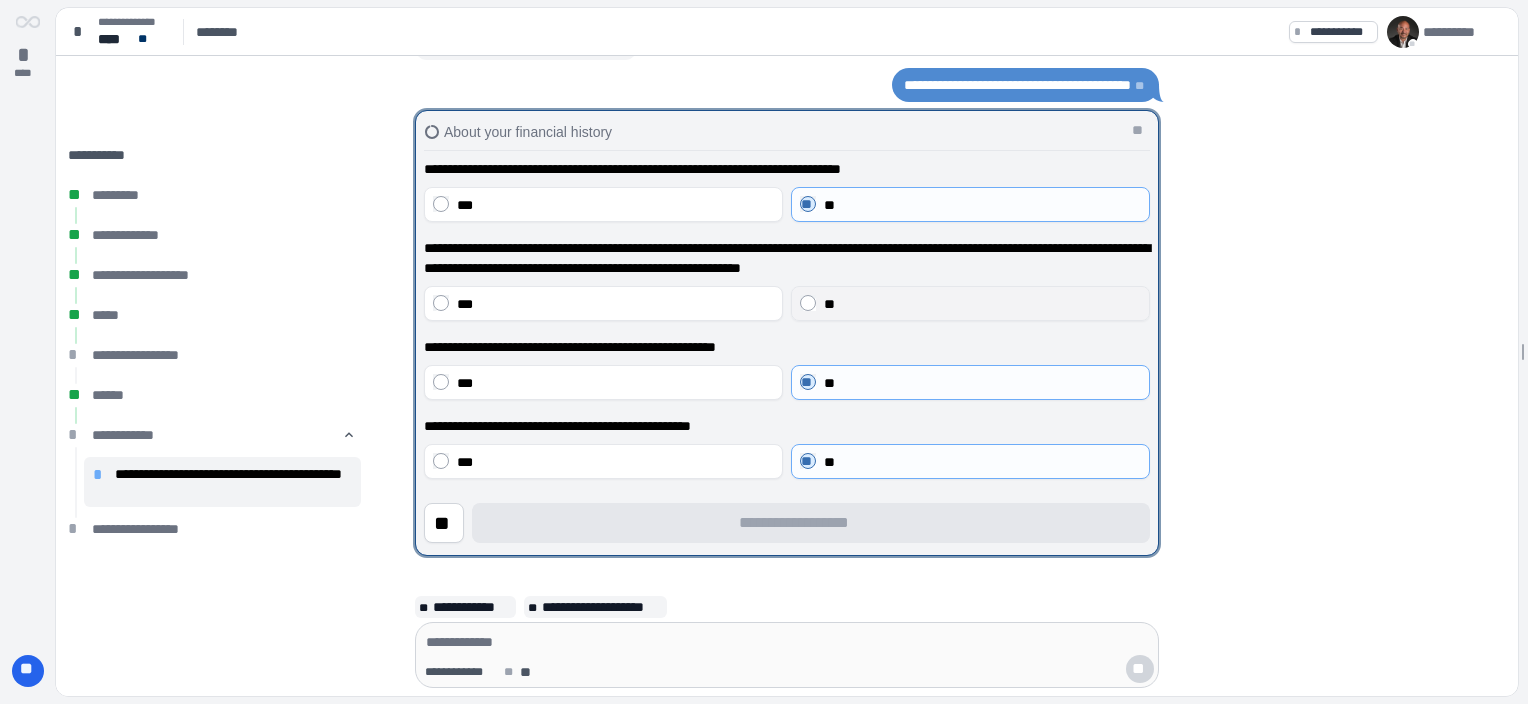 click on "**" at bounding box center [982, 304] 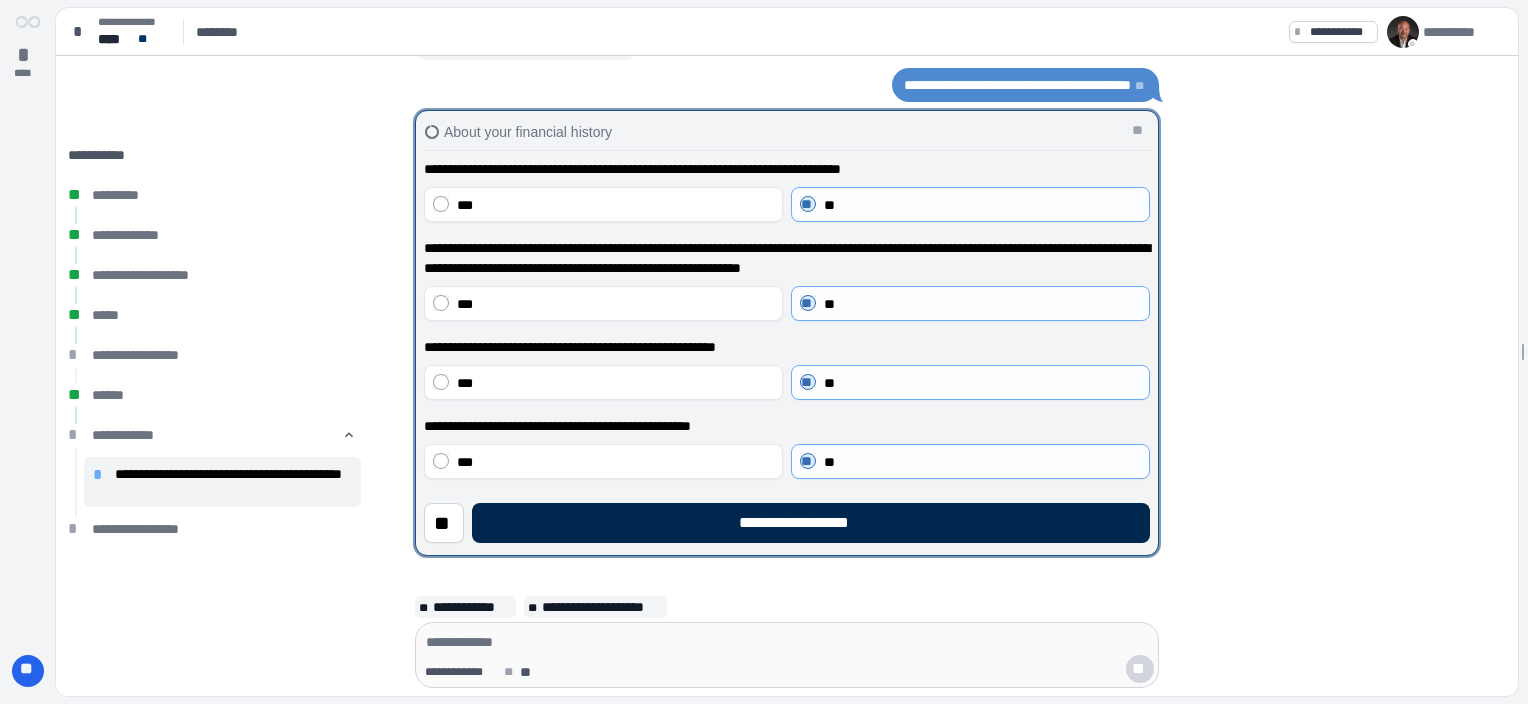 click on "**********" at bounding box center [811, 523] 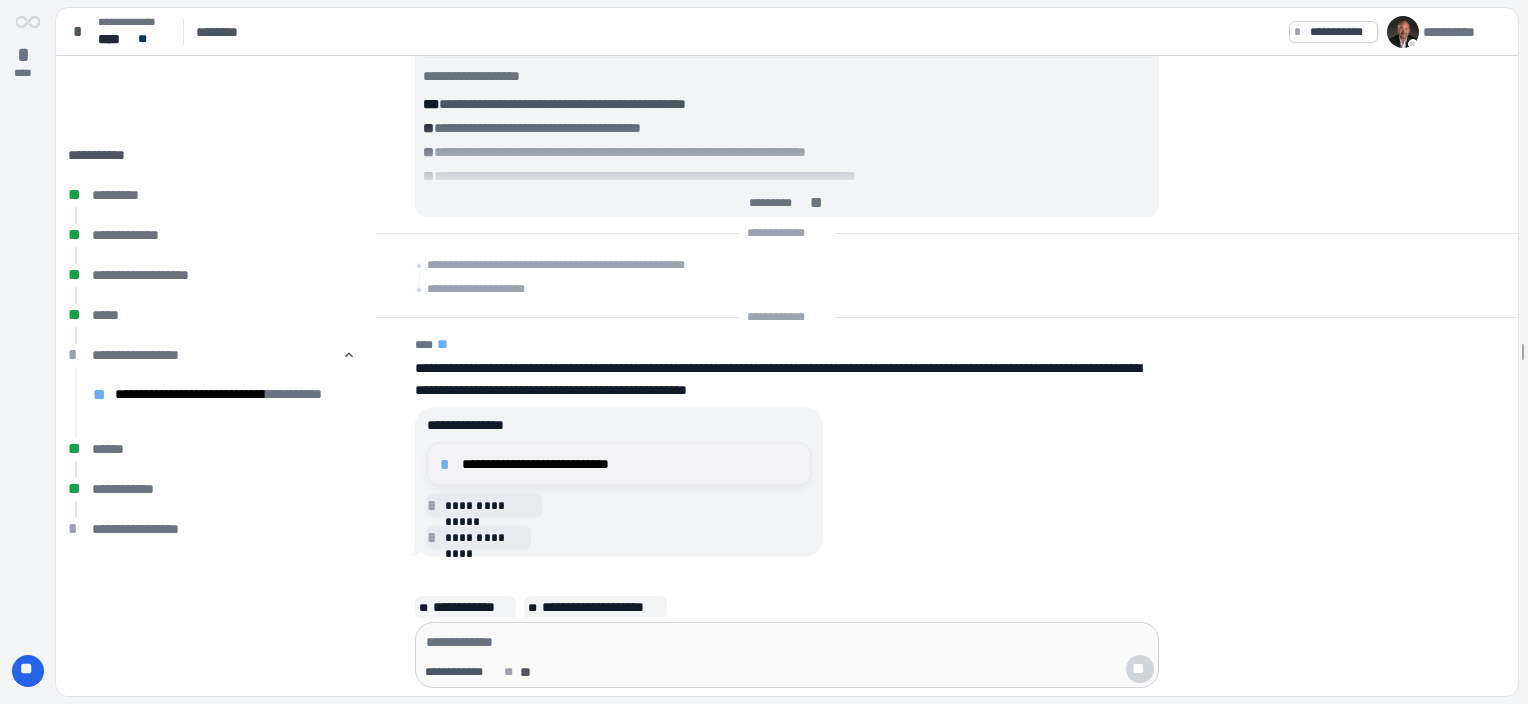 click on "**********" at bounding box center [630, 464] 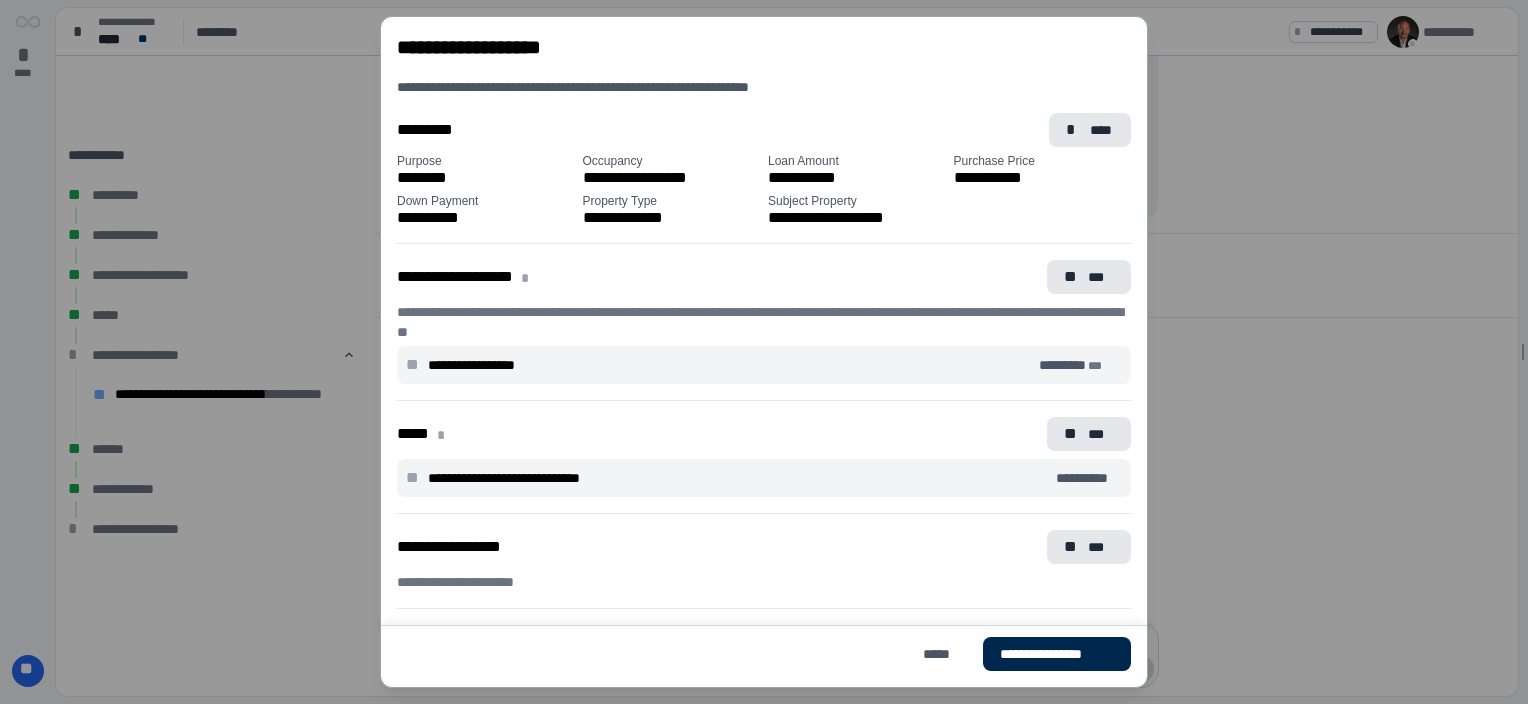 click on "**********" at bounding box center [1057, 654] 